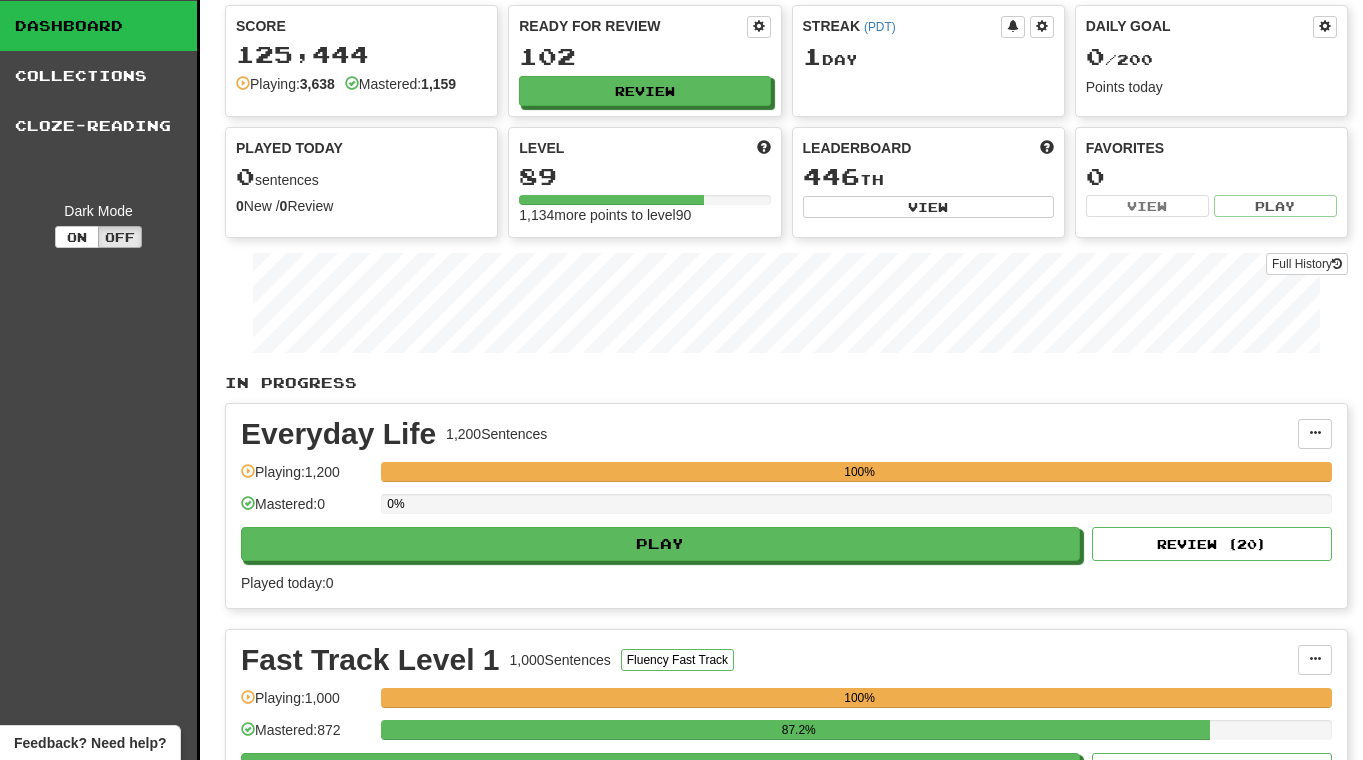 scroll, scrollTop: 100, scrollLeft: 0, axis: vertical 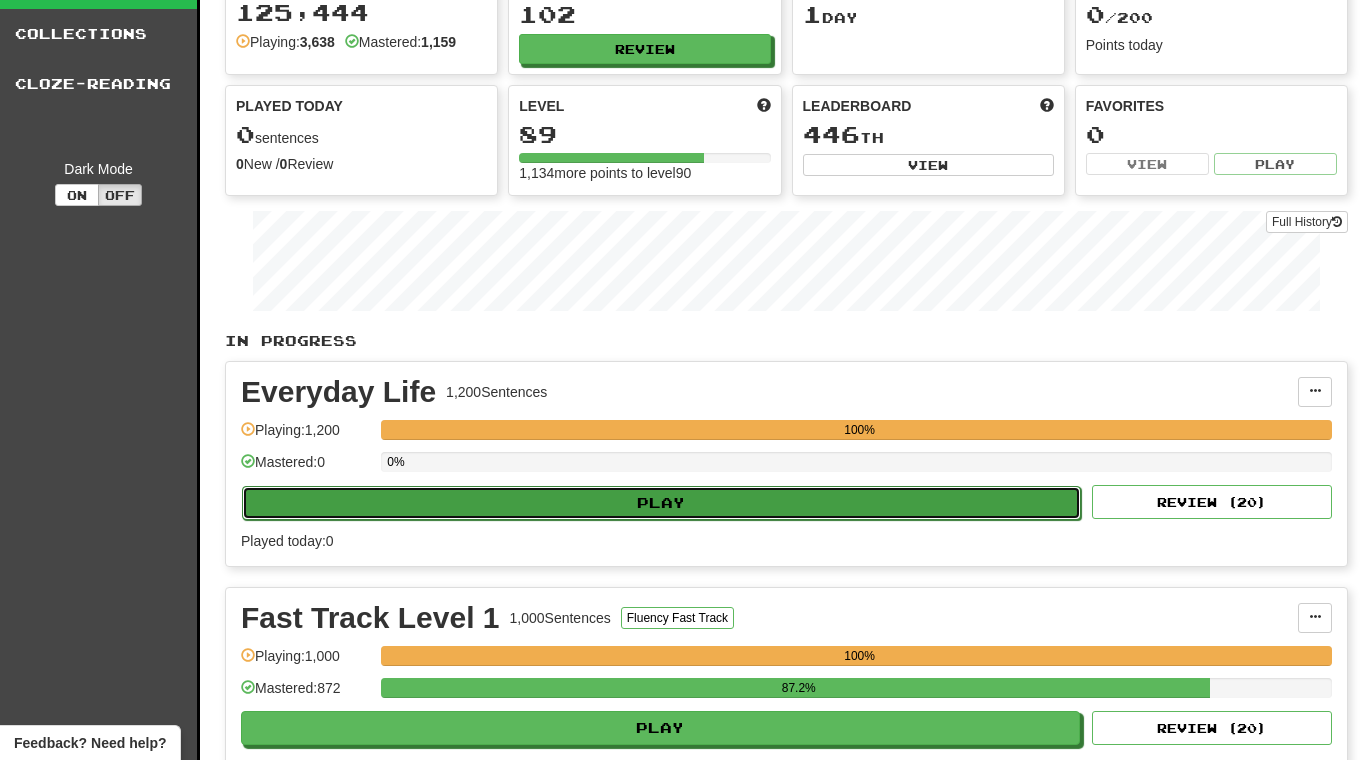 click on "Play" at bounding box center (661, 503) 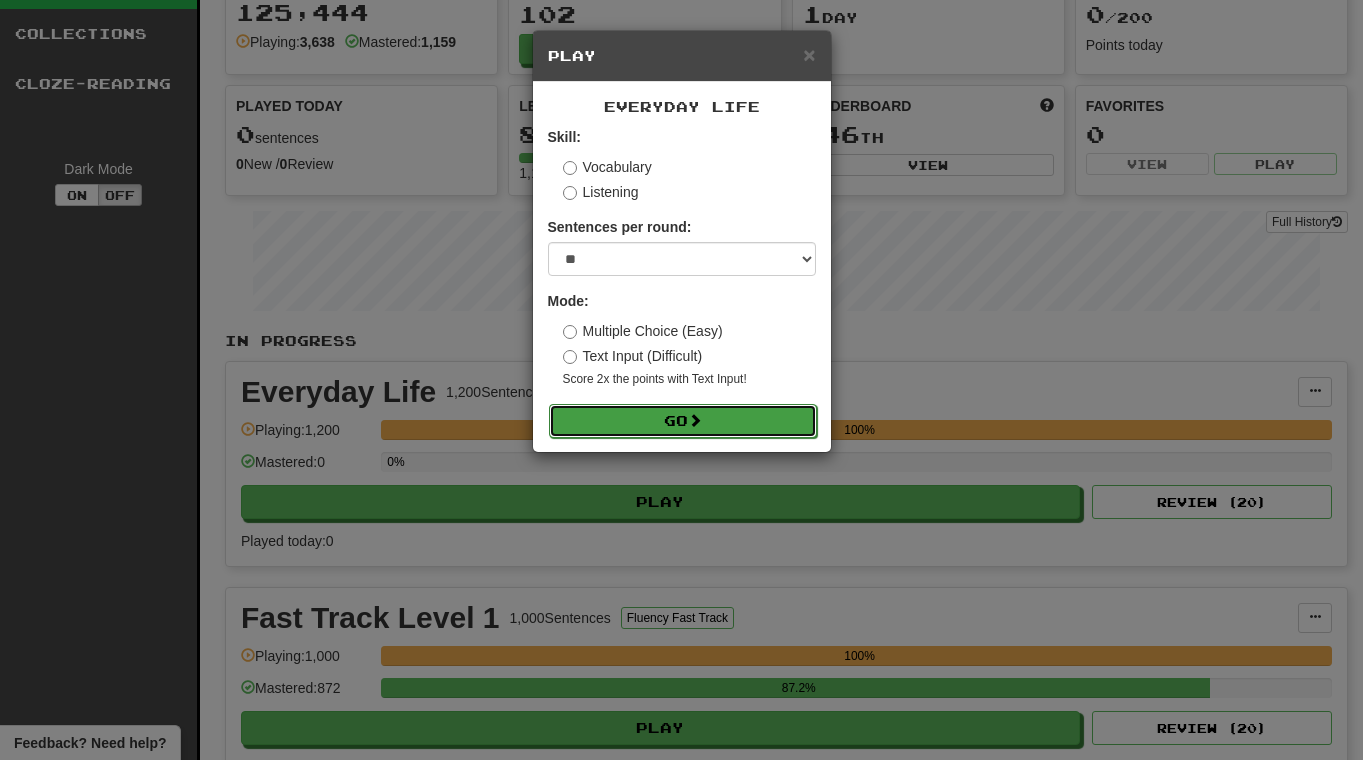 click on "Go" at bounding box center [683, 421] 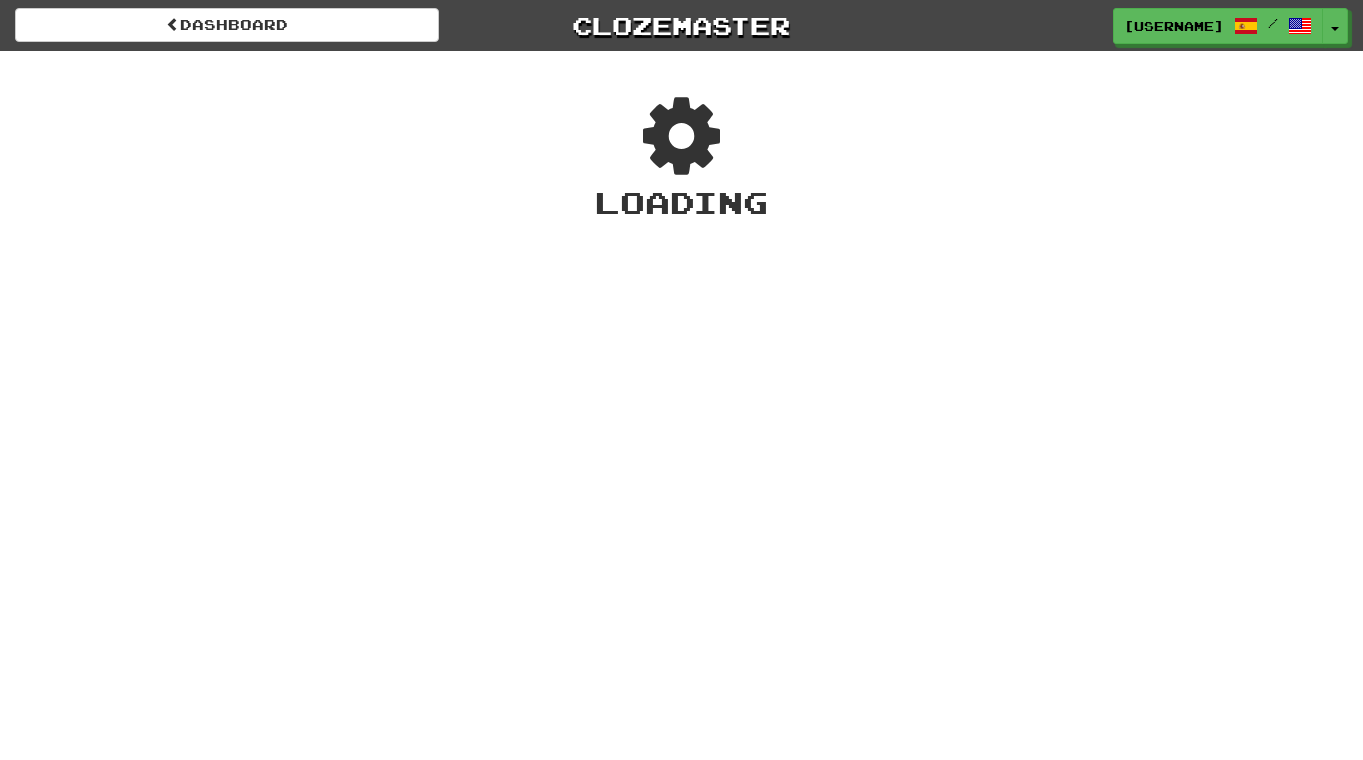 scroll, scrollTop: 0, scrollLeft: 0, axis: both 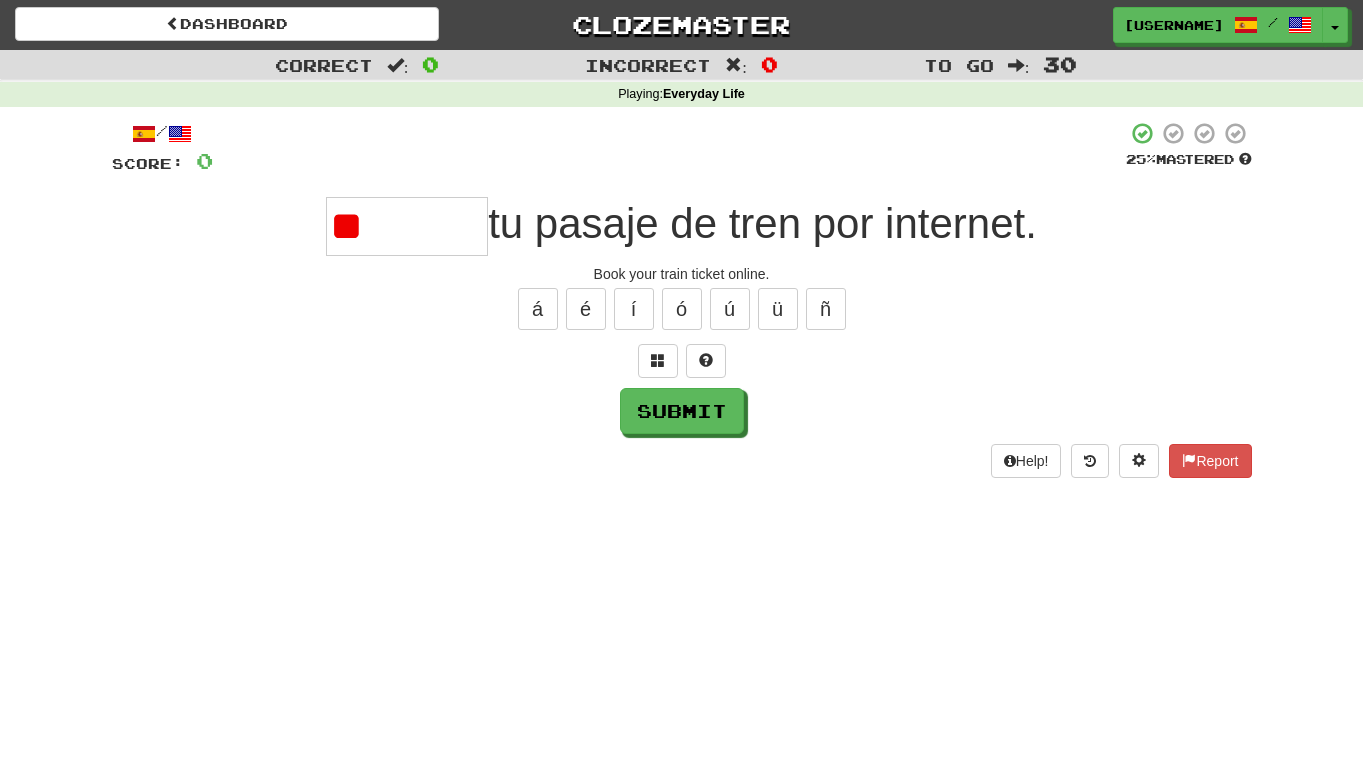 type on "*" 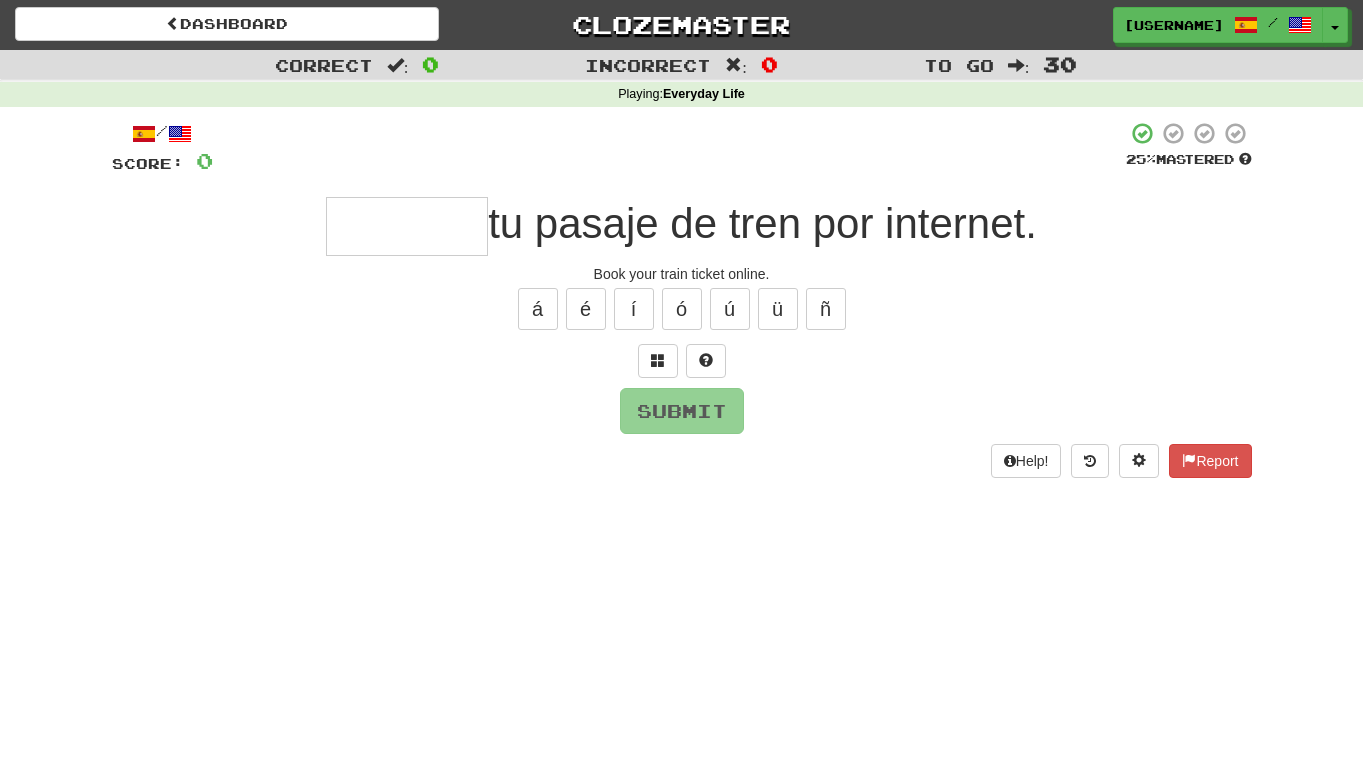 type on "*" 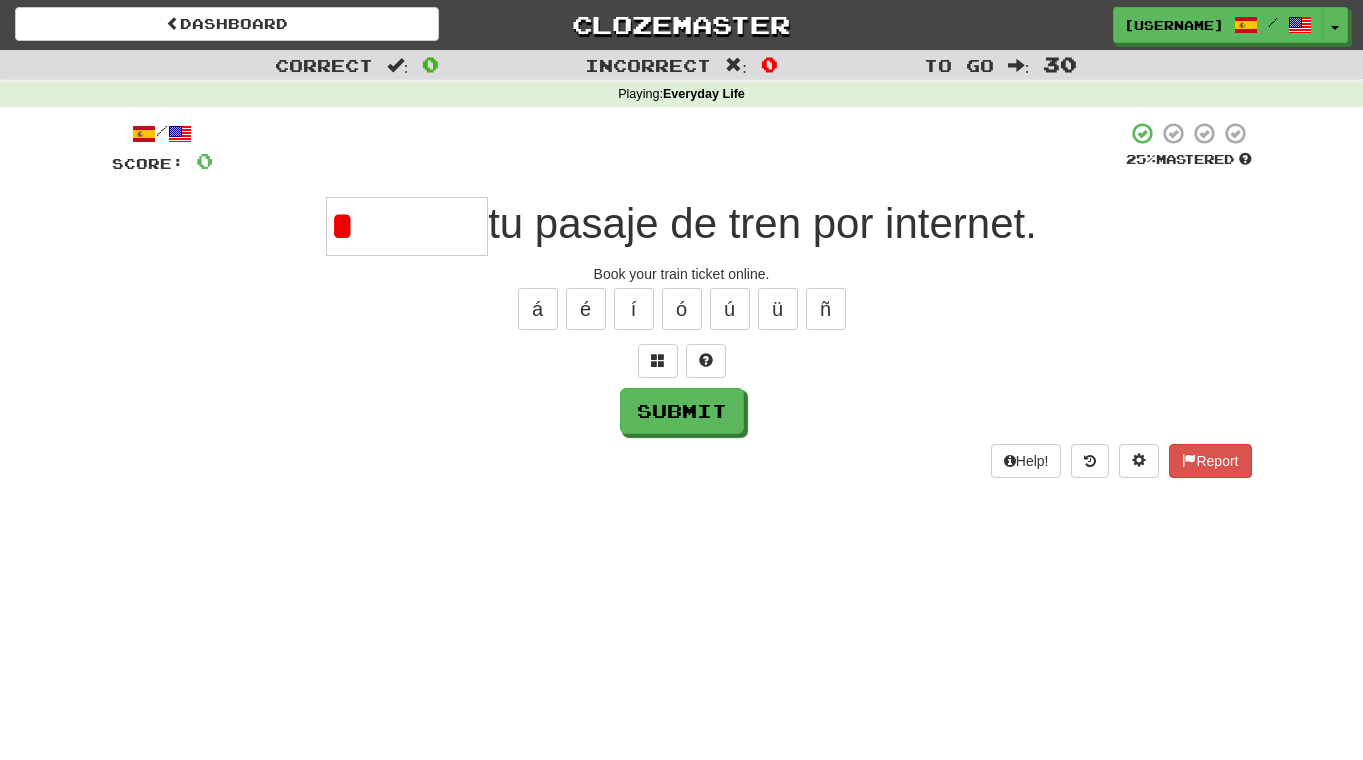 type on "*******" 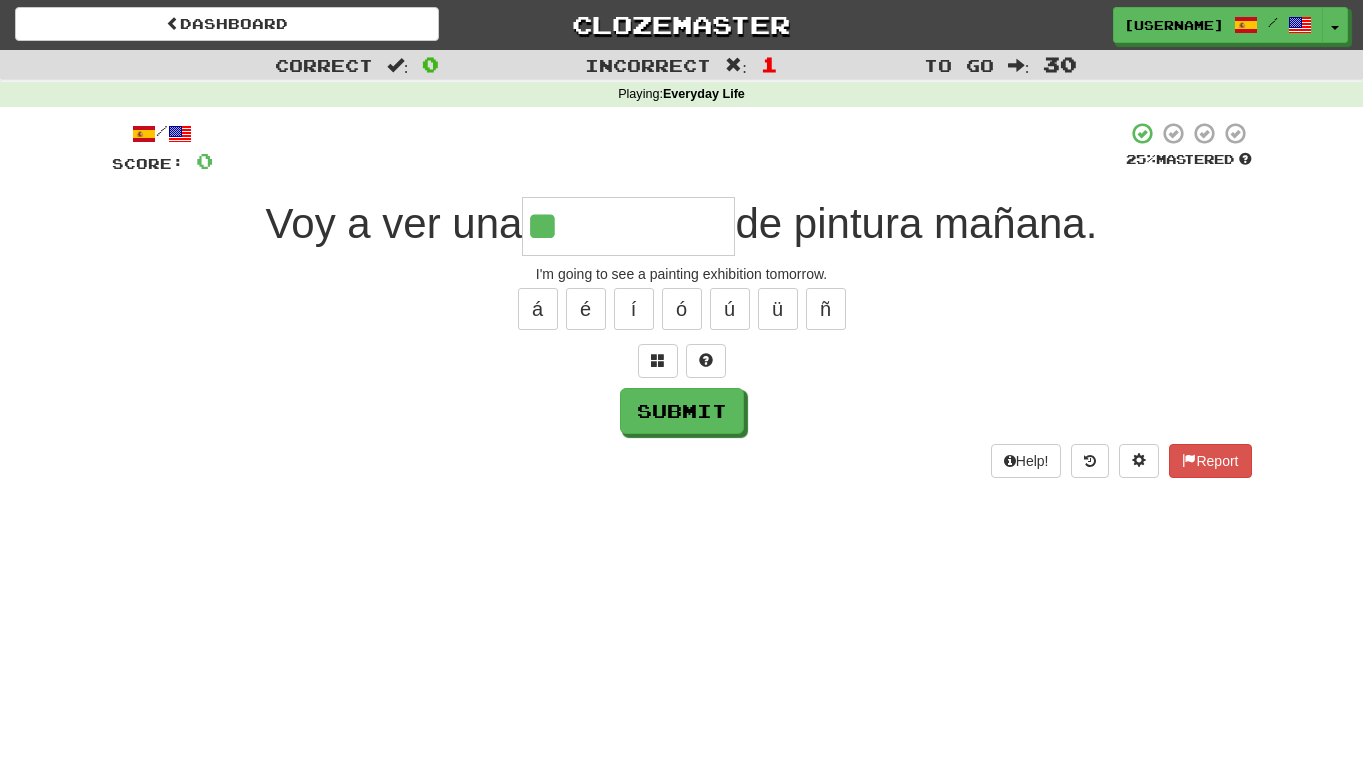 type on "**********" 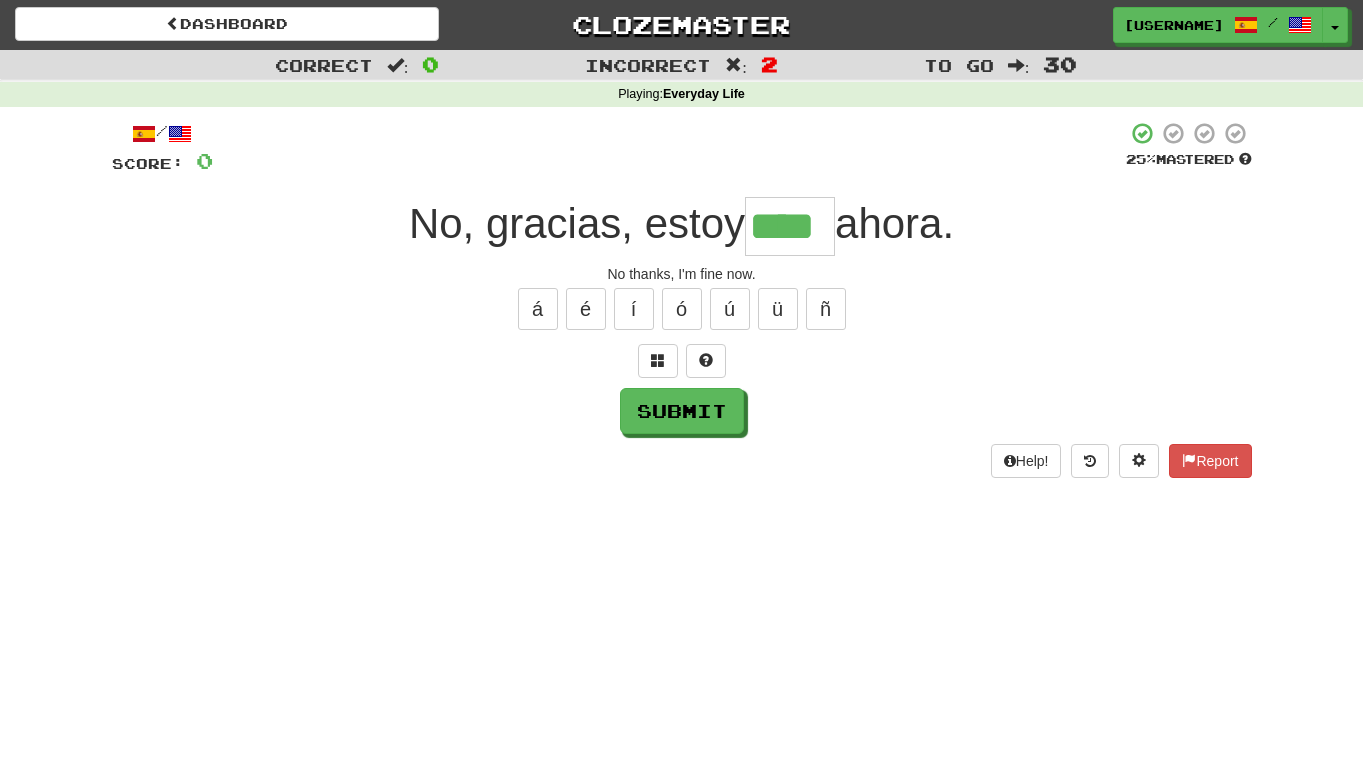 type on "****" 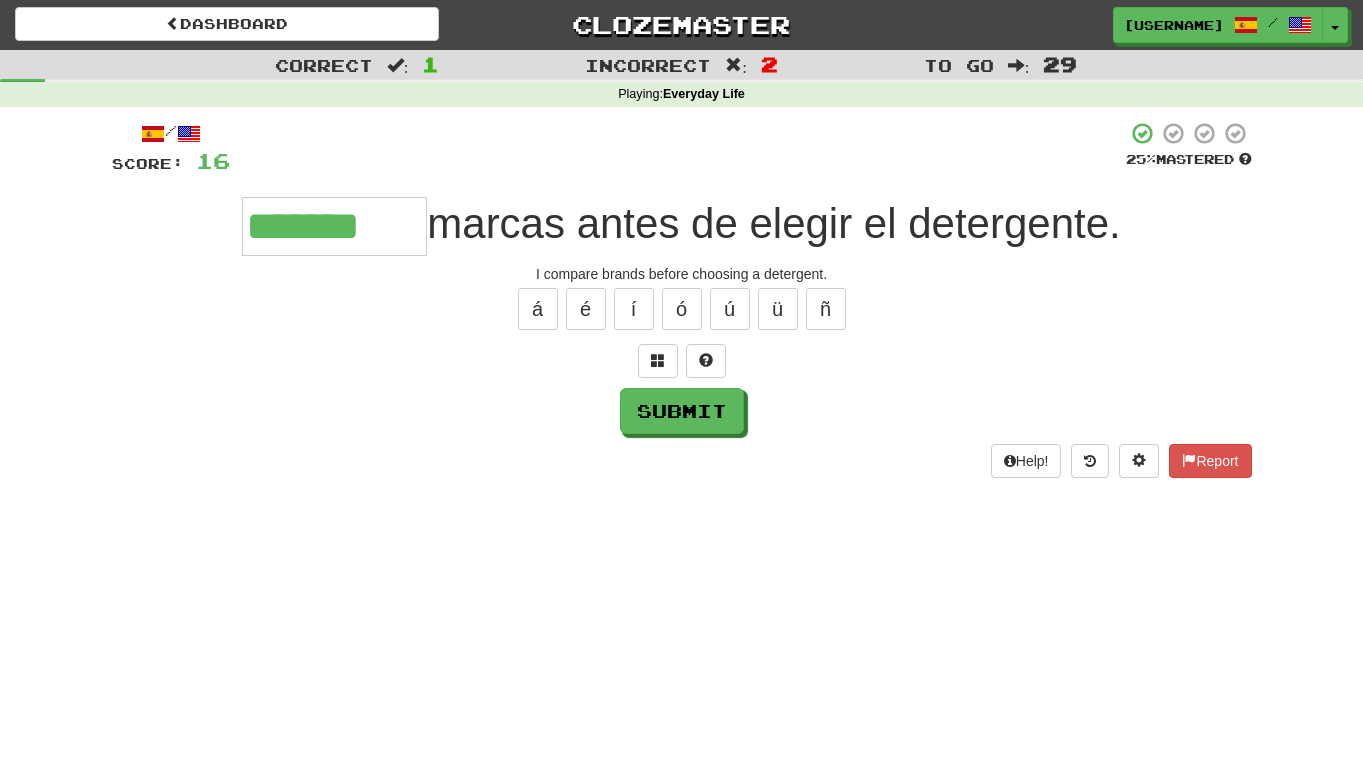 type on "*******" 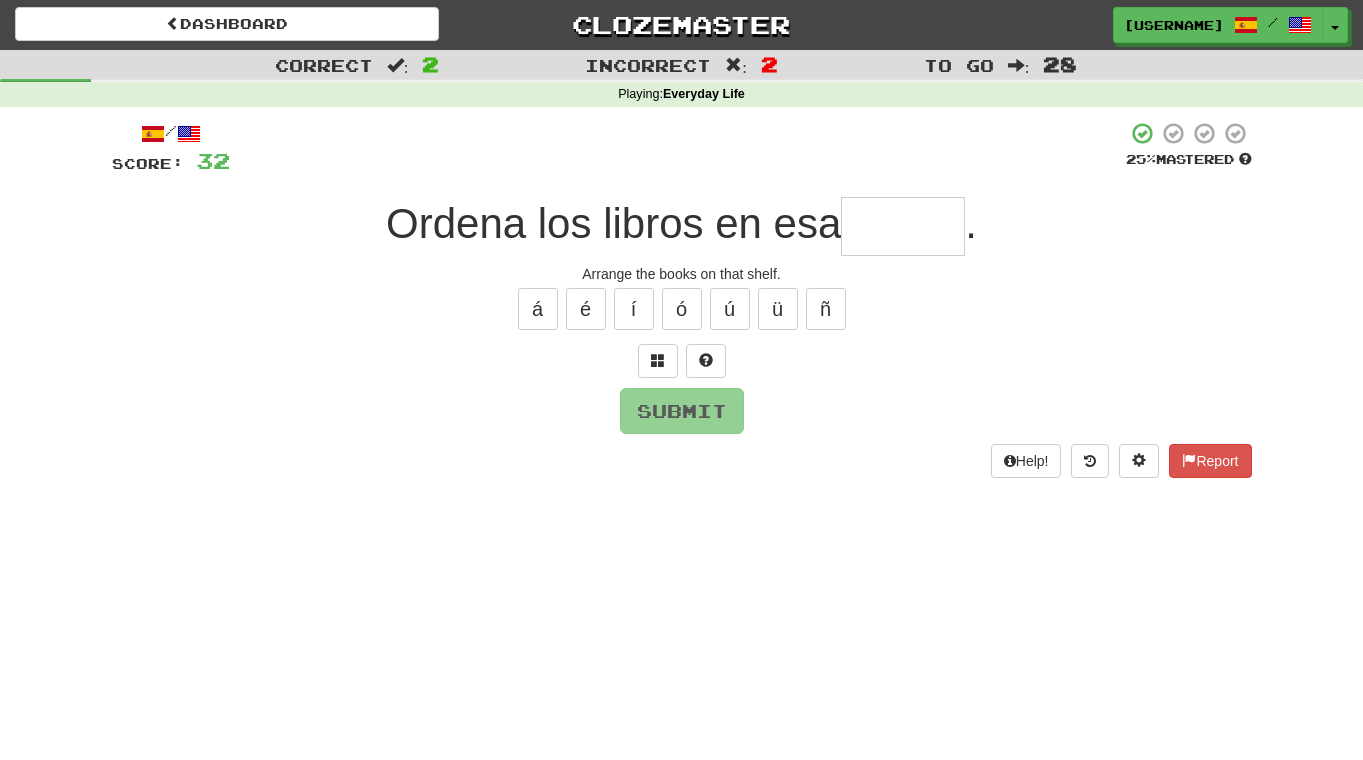 type on "*" 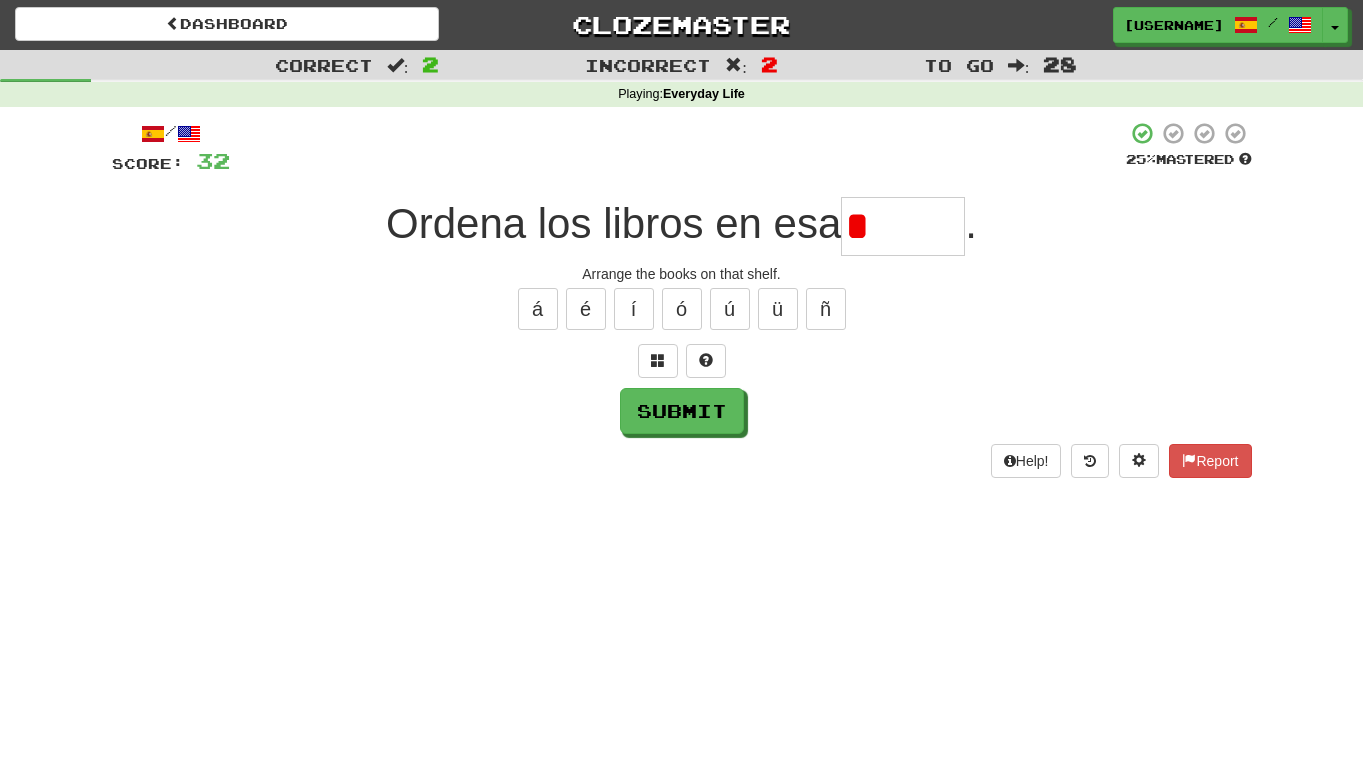 type on "******" 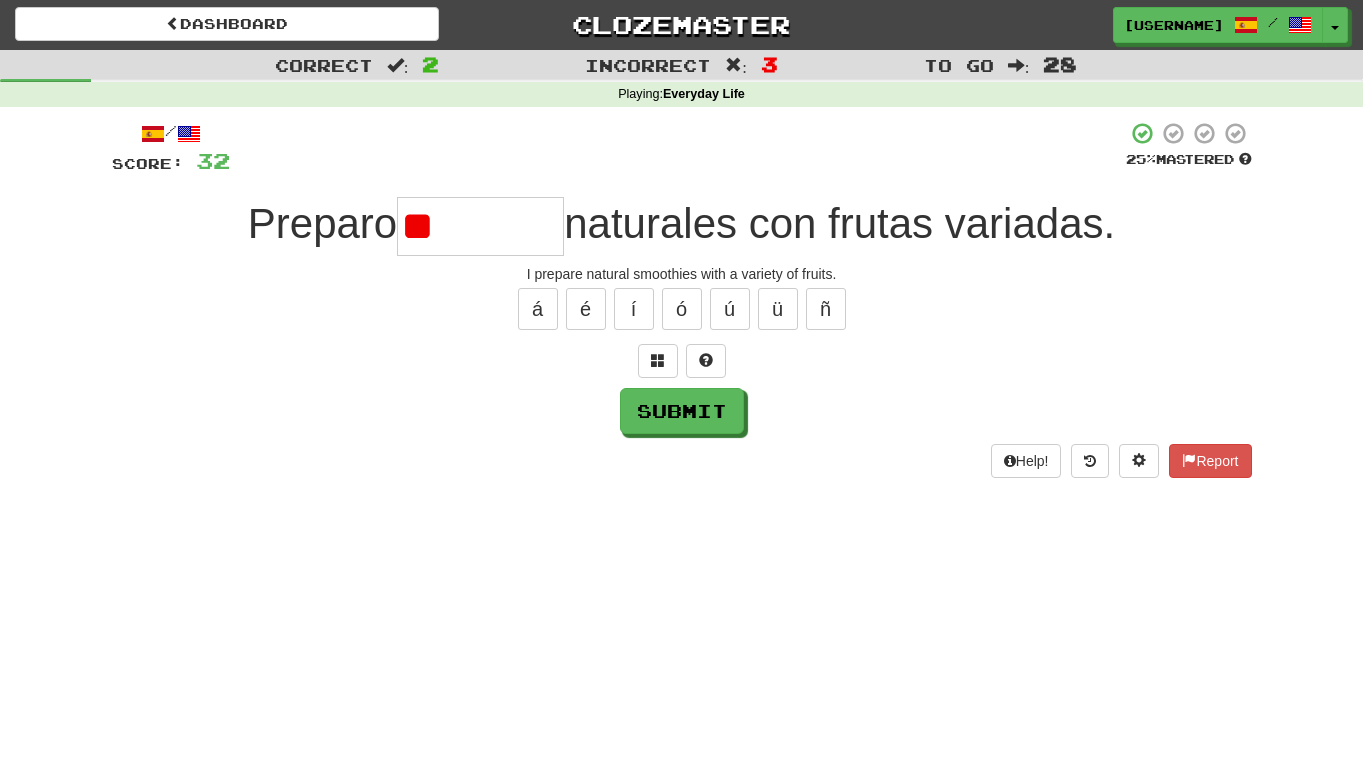 type on "*" 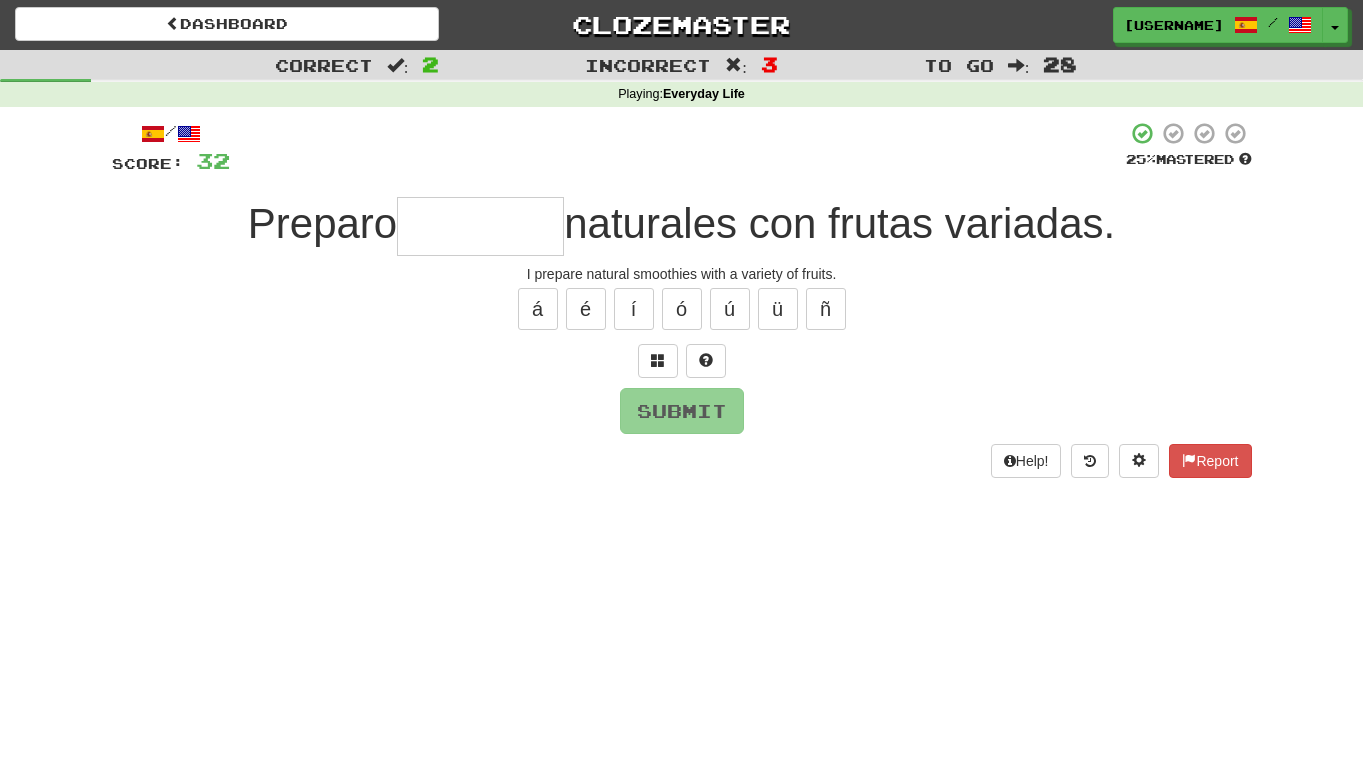 type on "*" 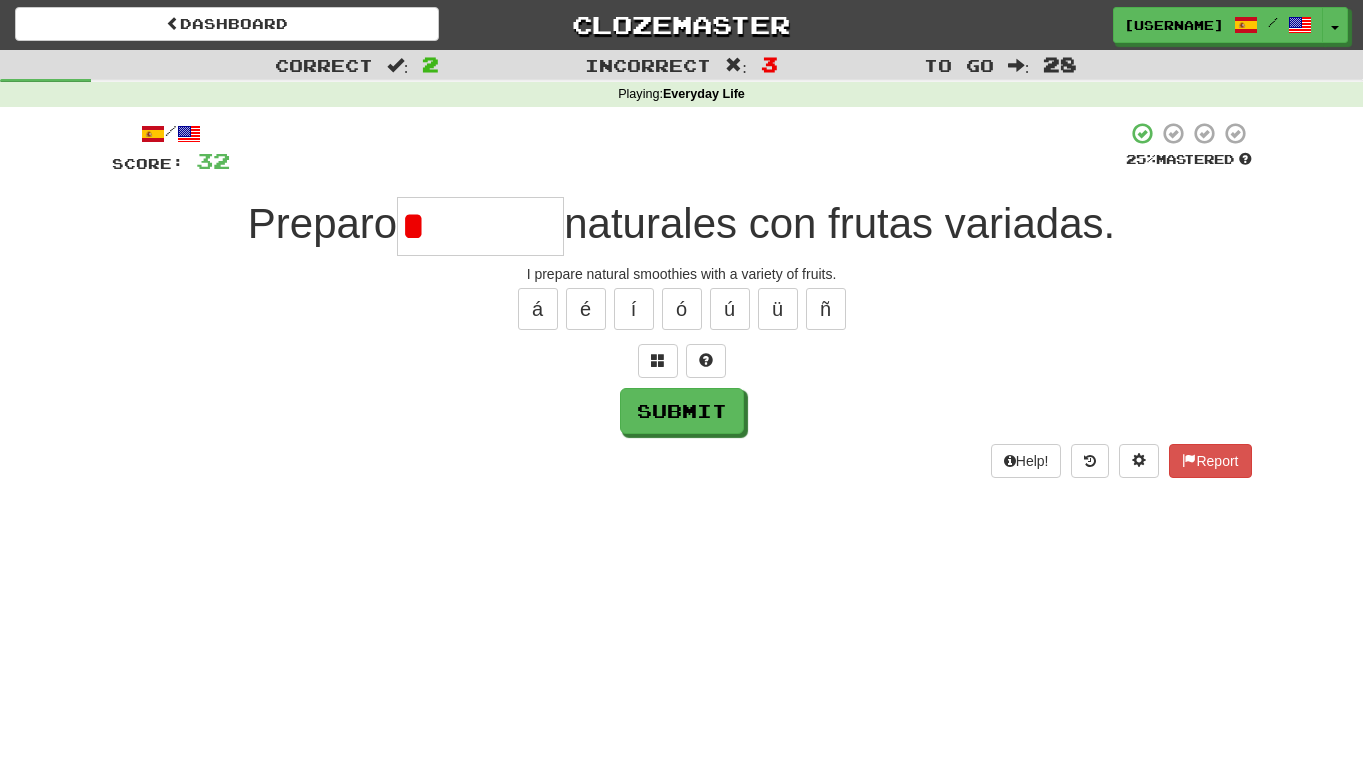 type on "********" 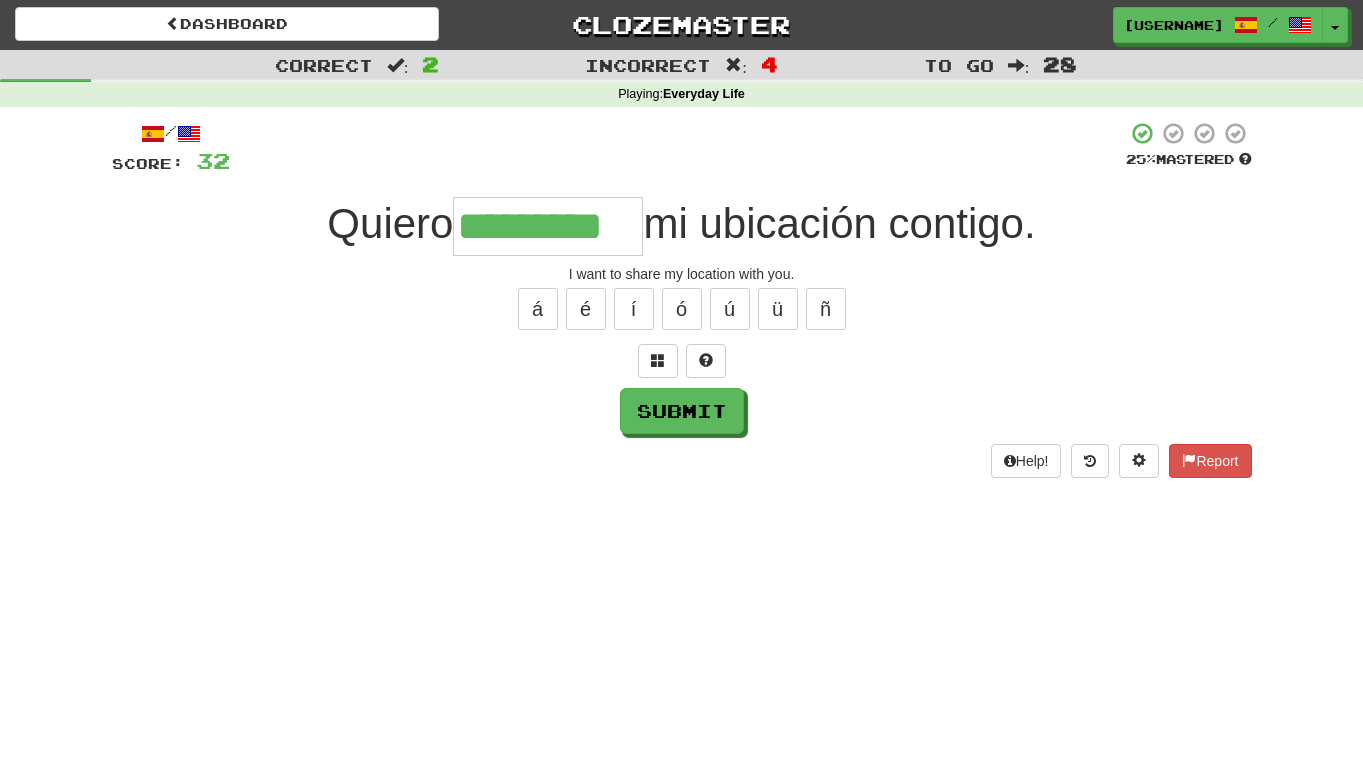 type on "*********" 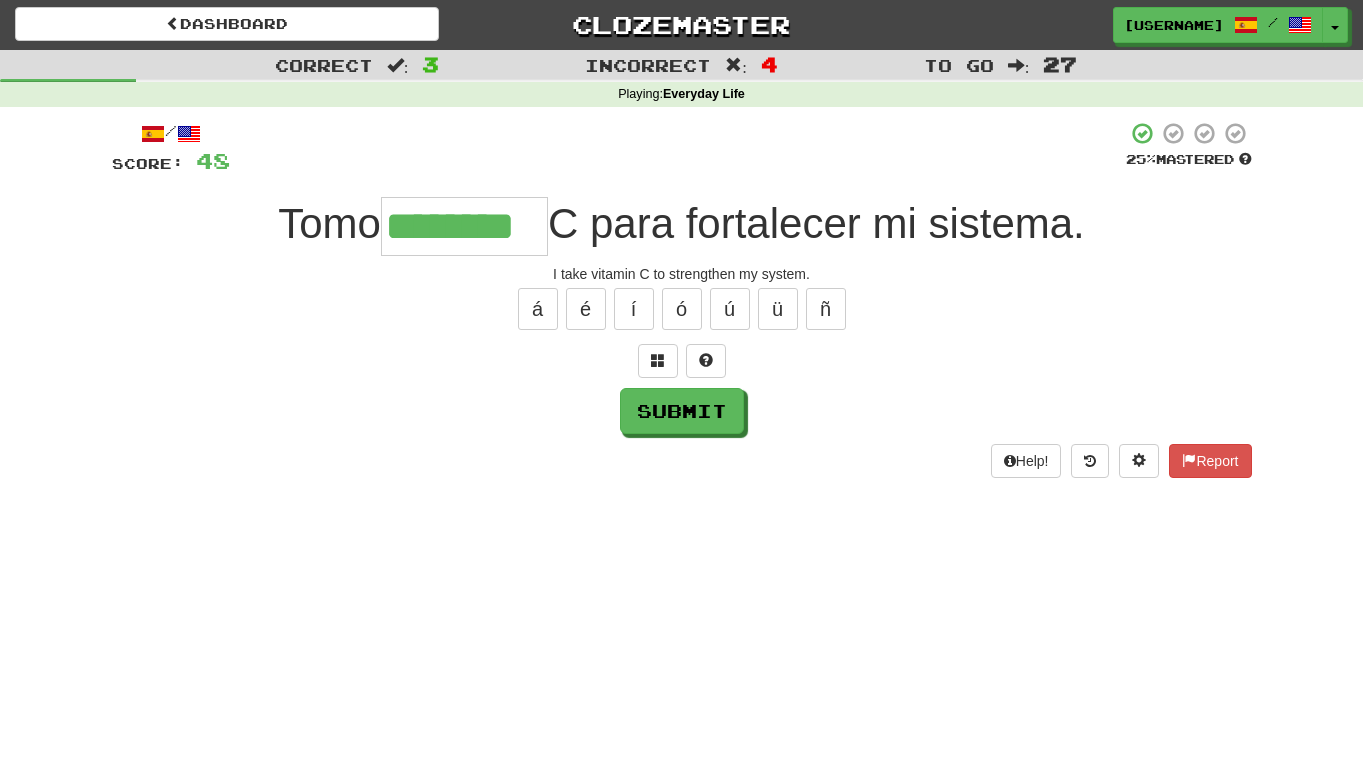 type on "********" 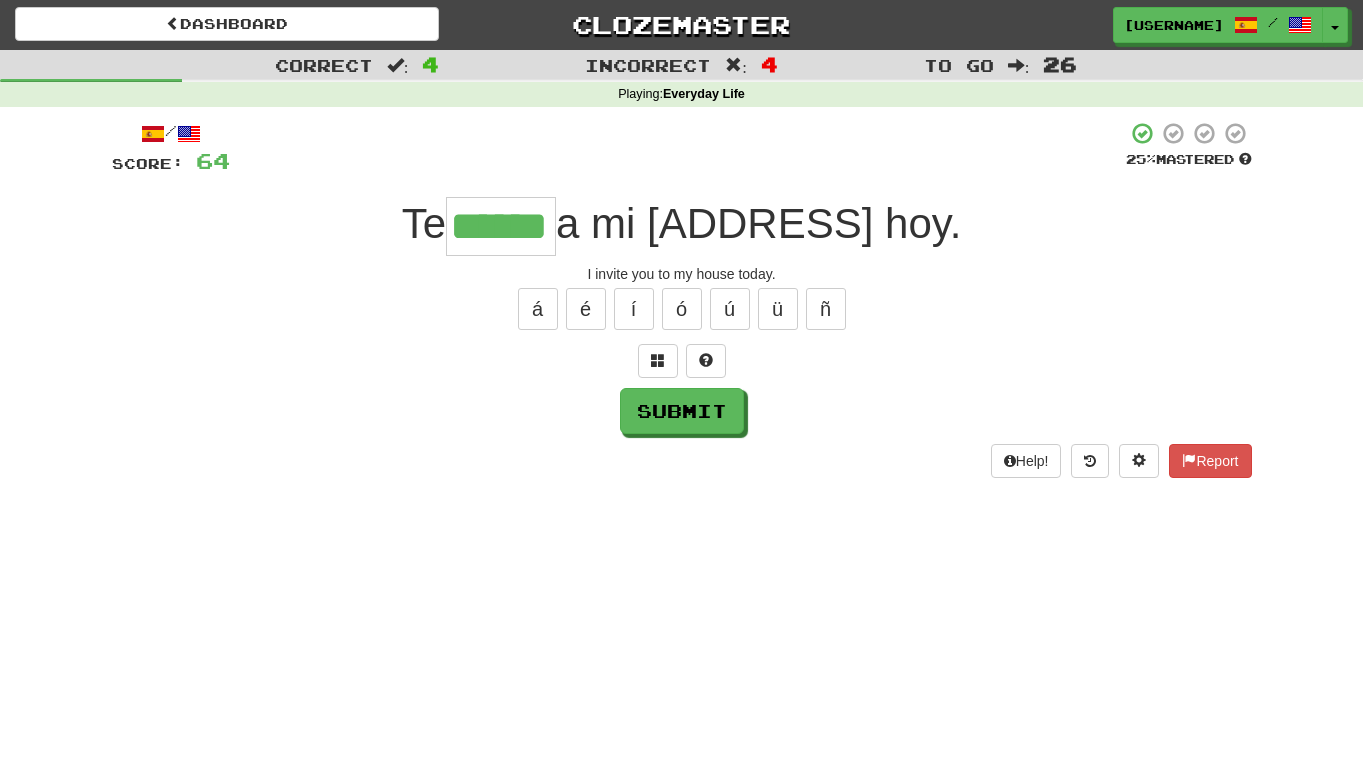 type on "******" 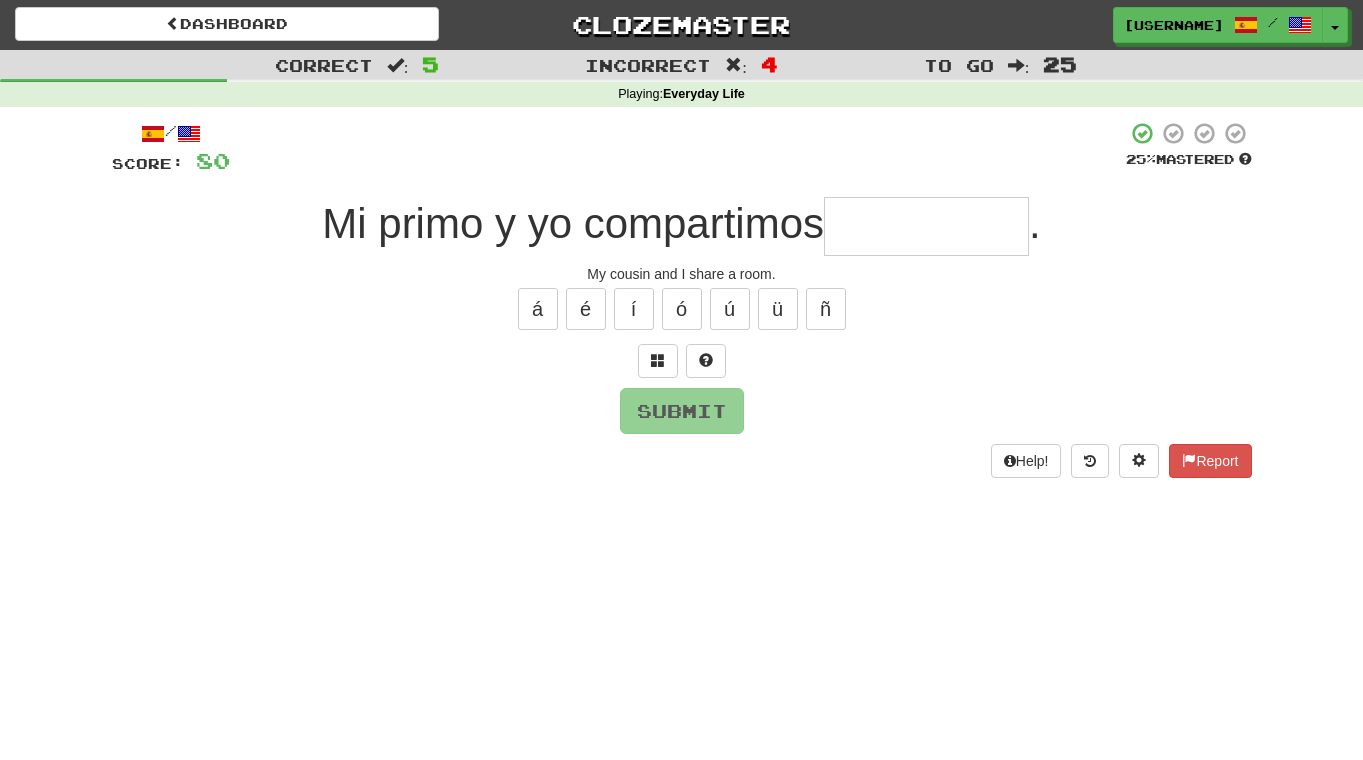 type on "*" 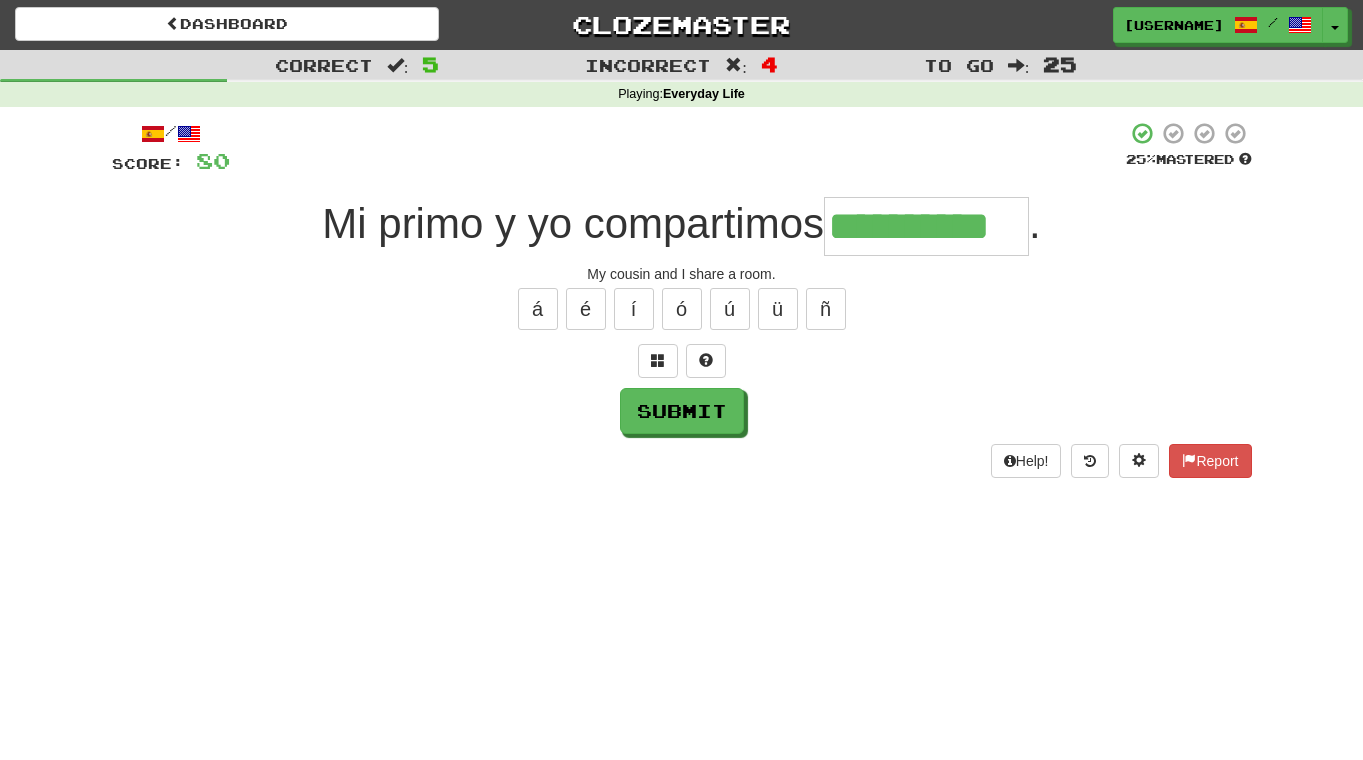 type on "**********" 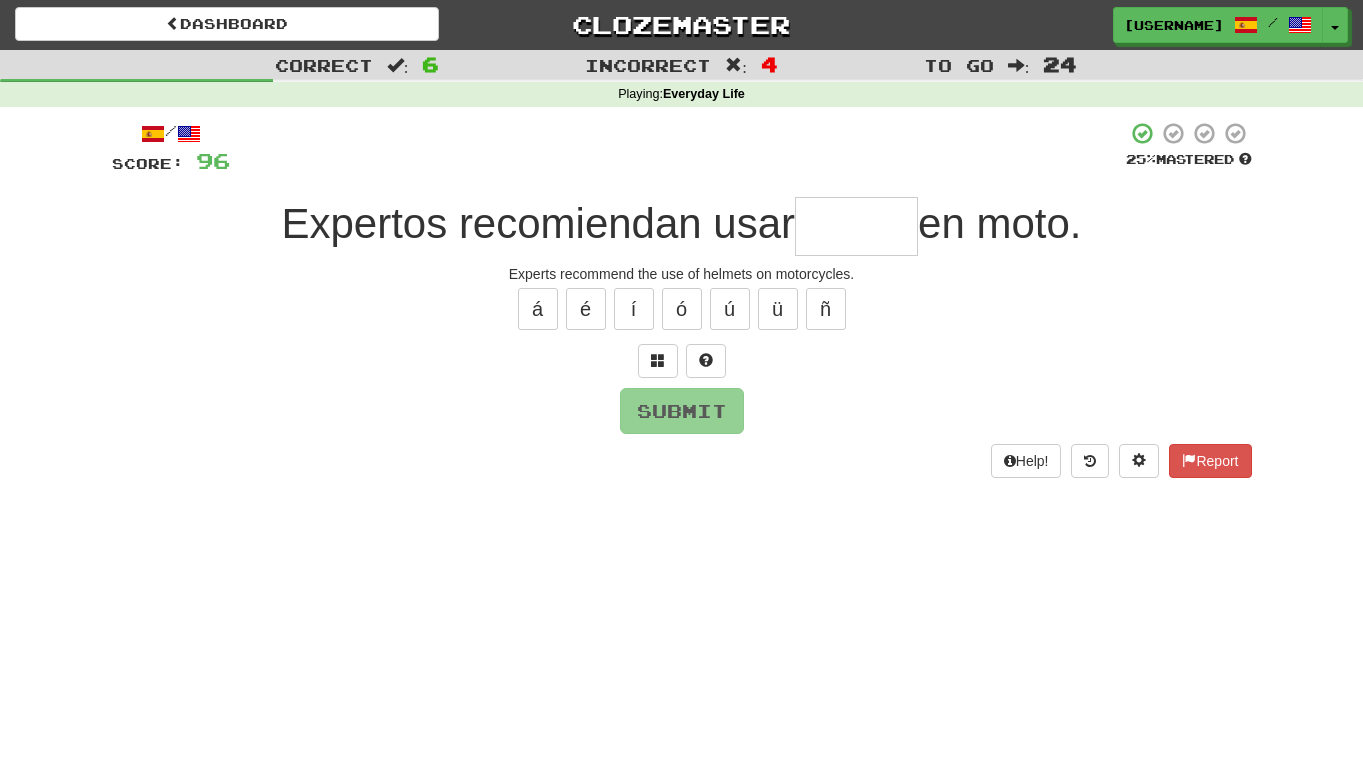 type on "*" 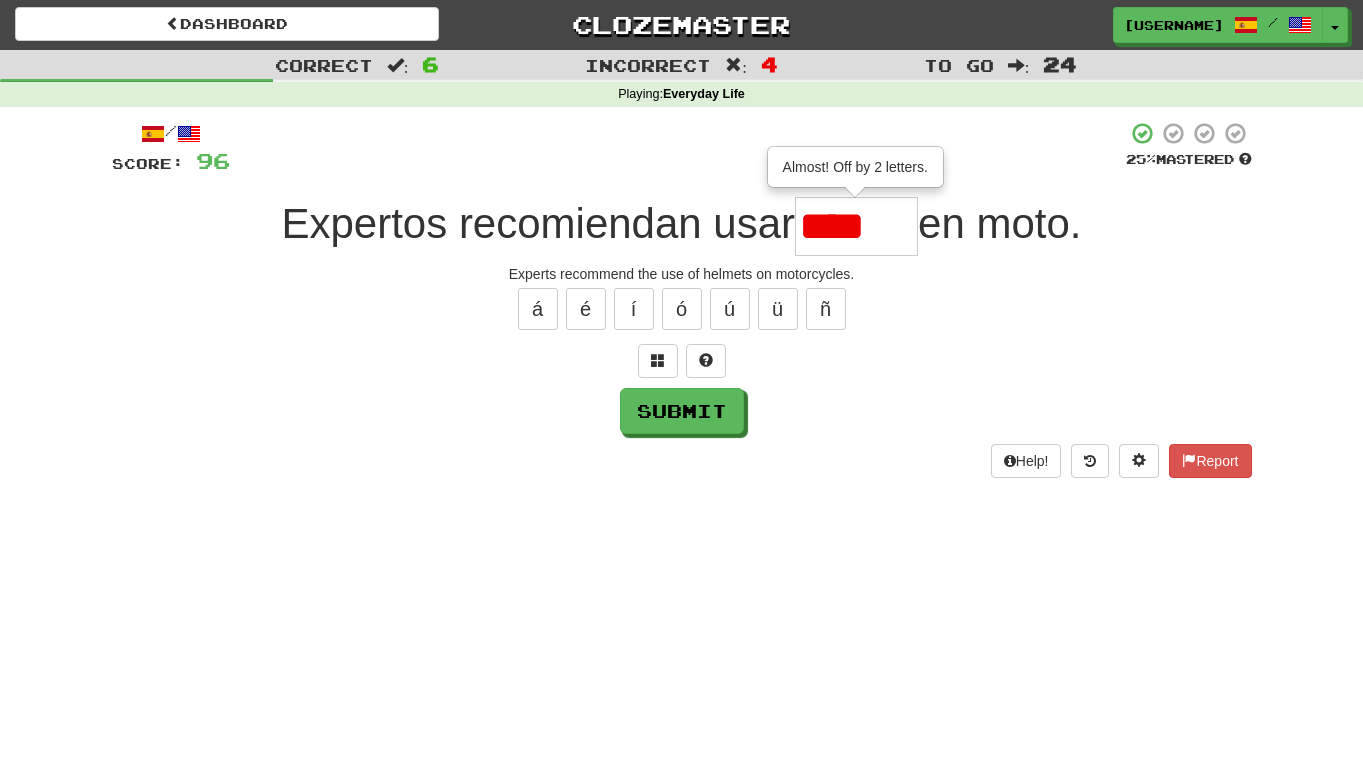 type on "*****" 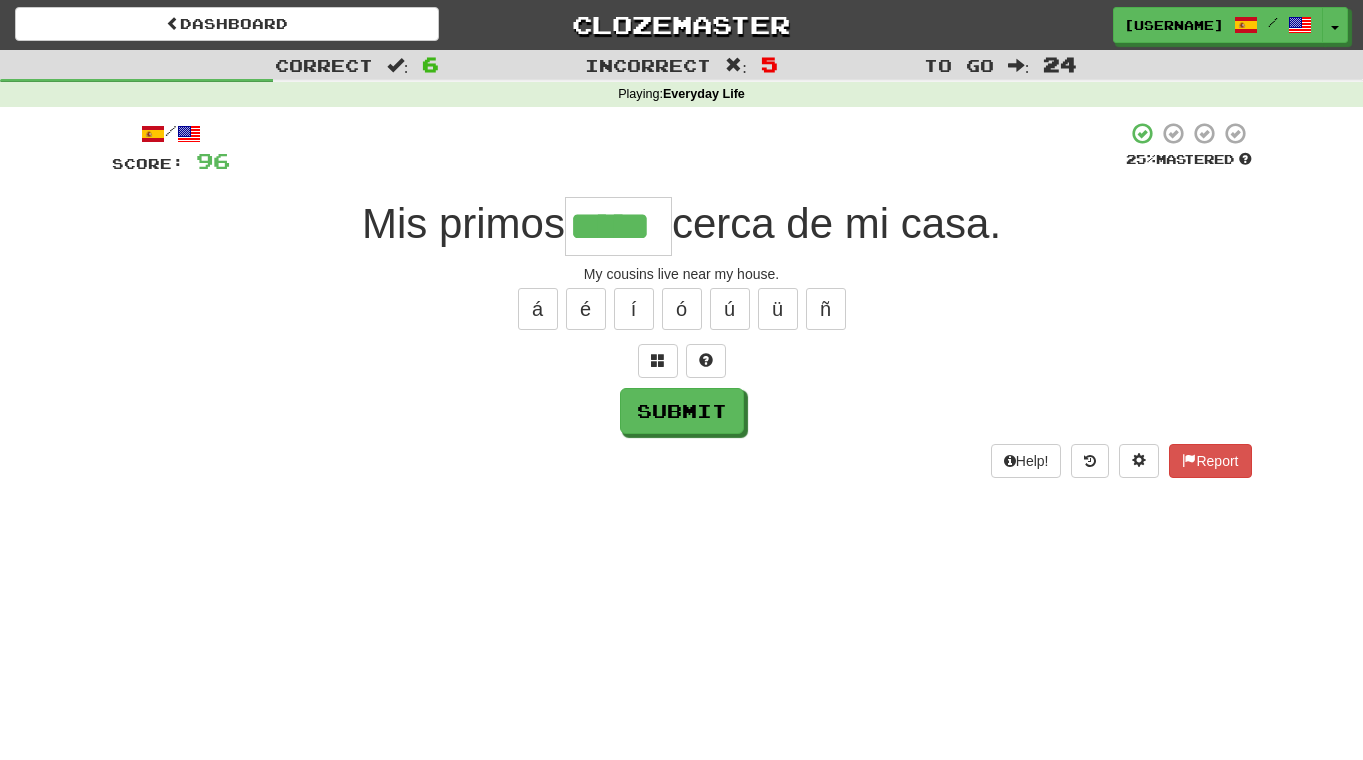 type on "*****" 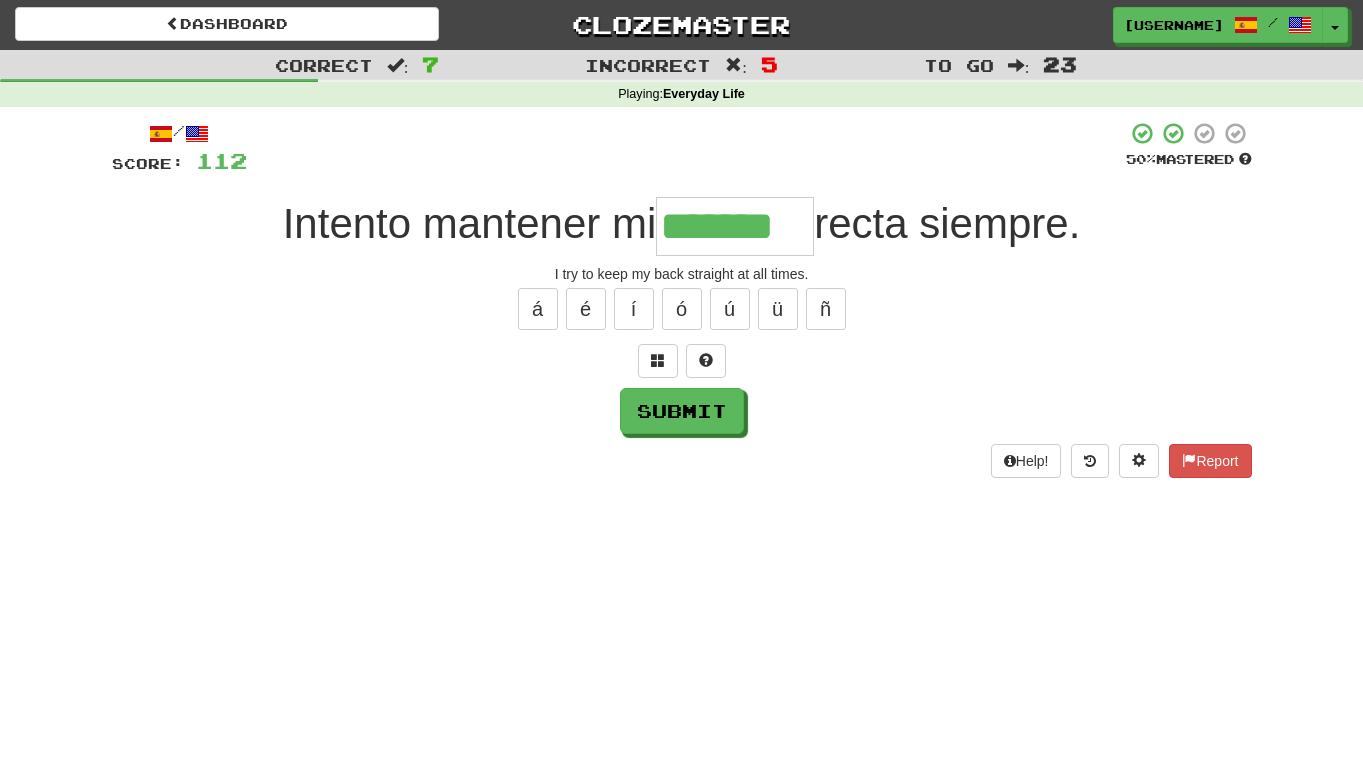 type on "*******" 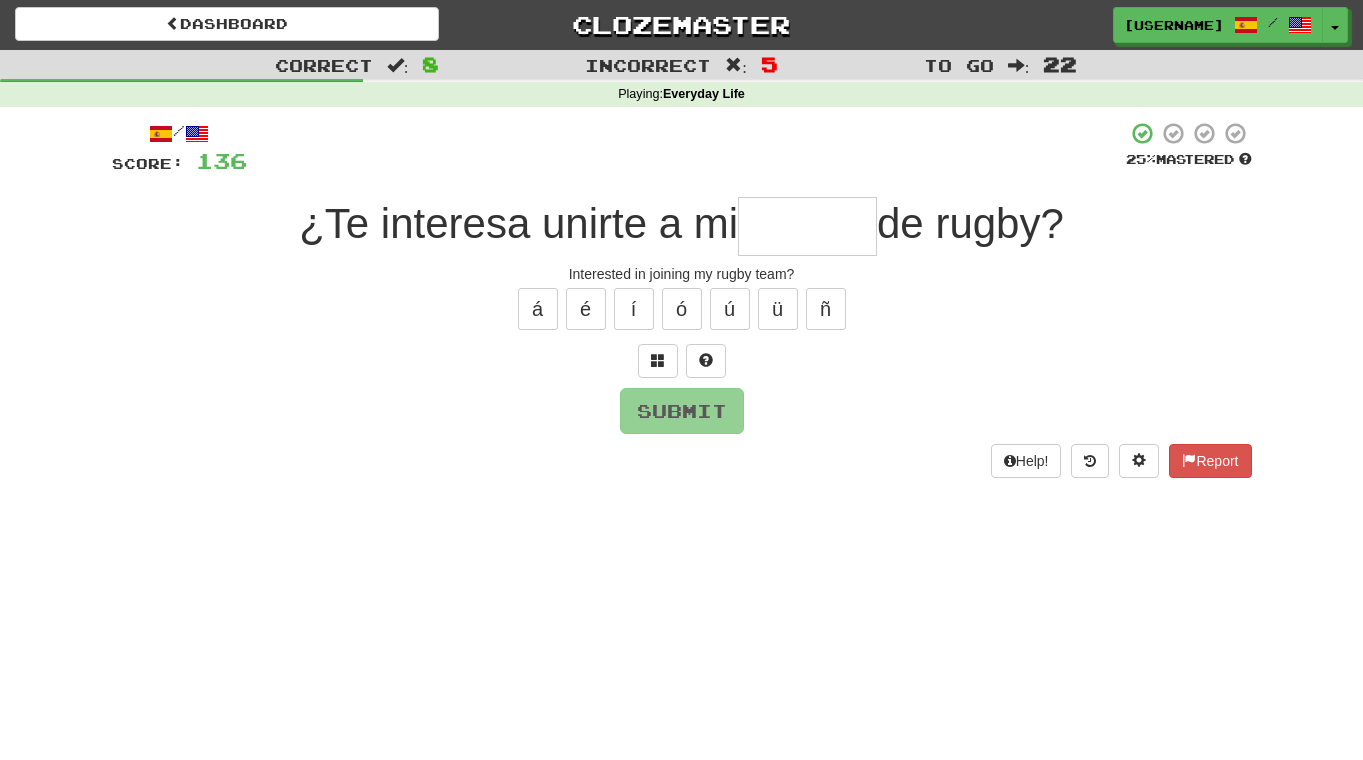 type on "*" 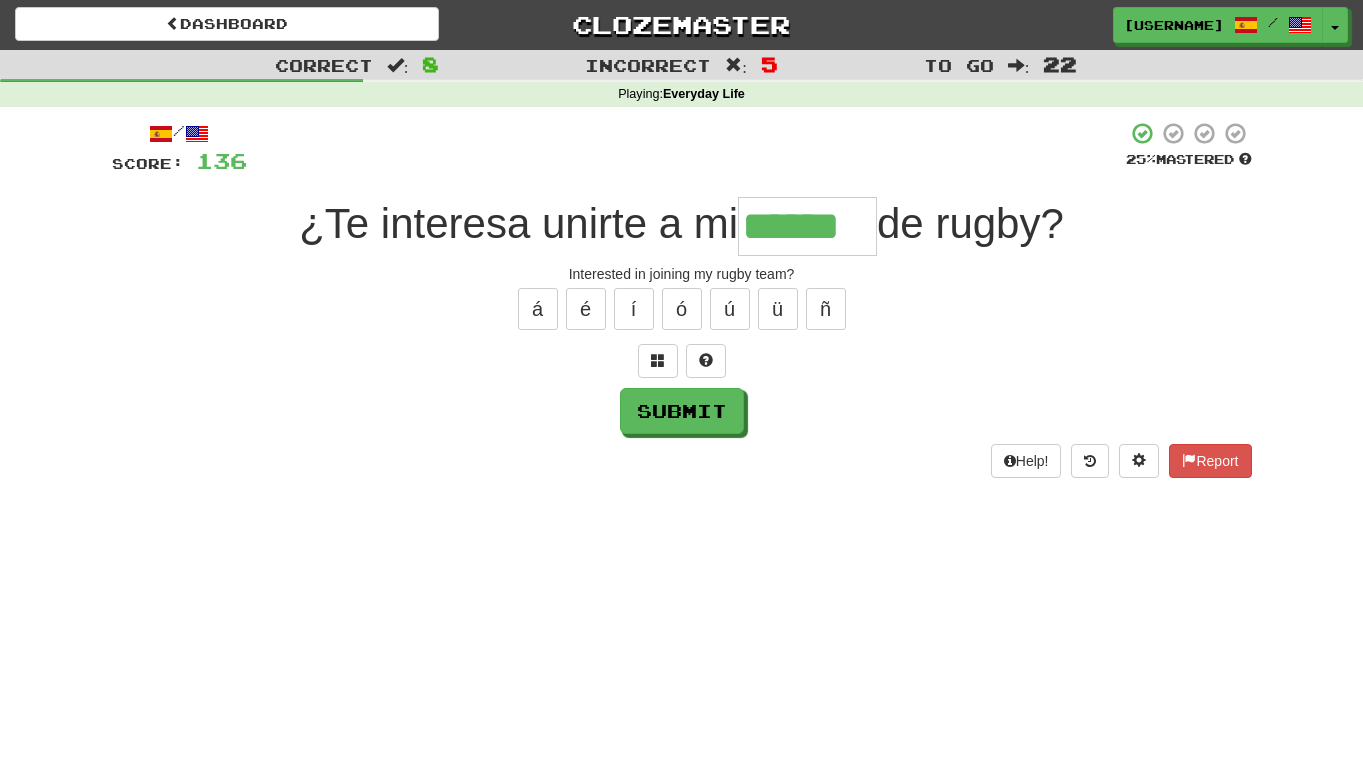 type on "******" 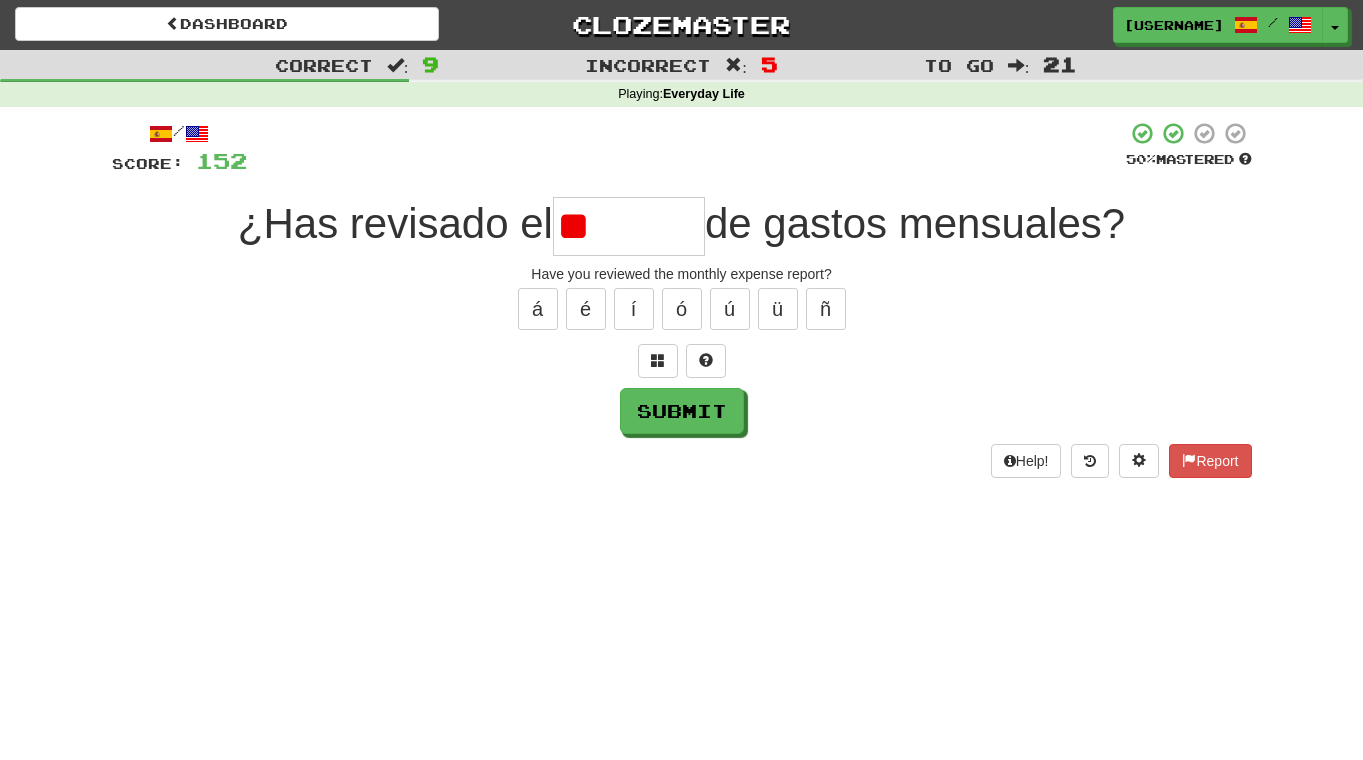 type on "*" 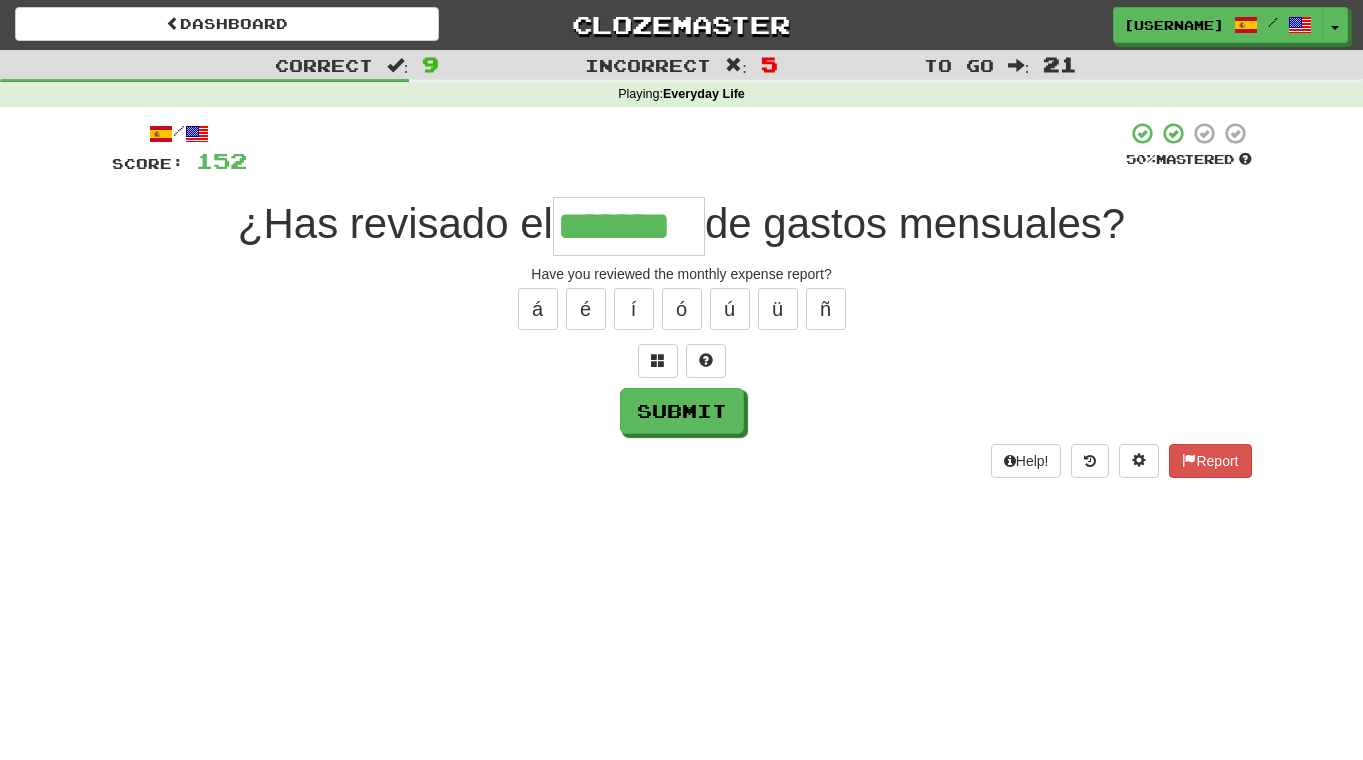 type on "*******" 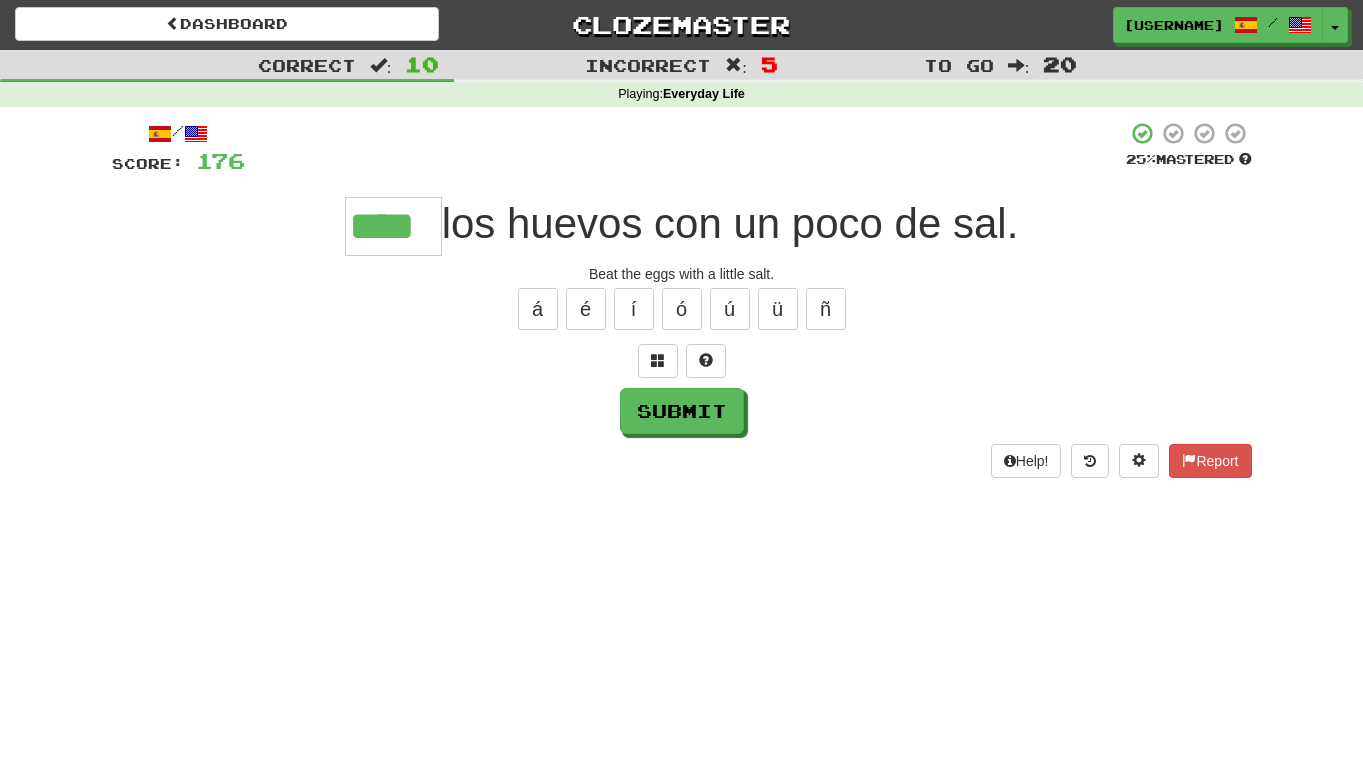 type on "****" 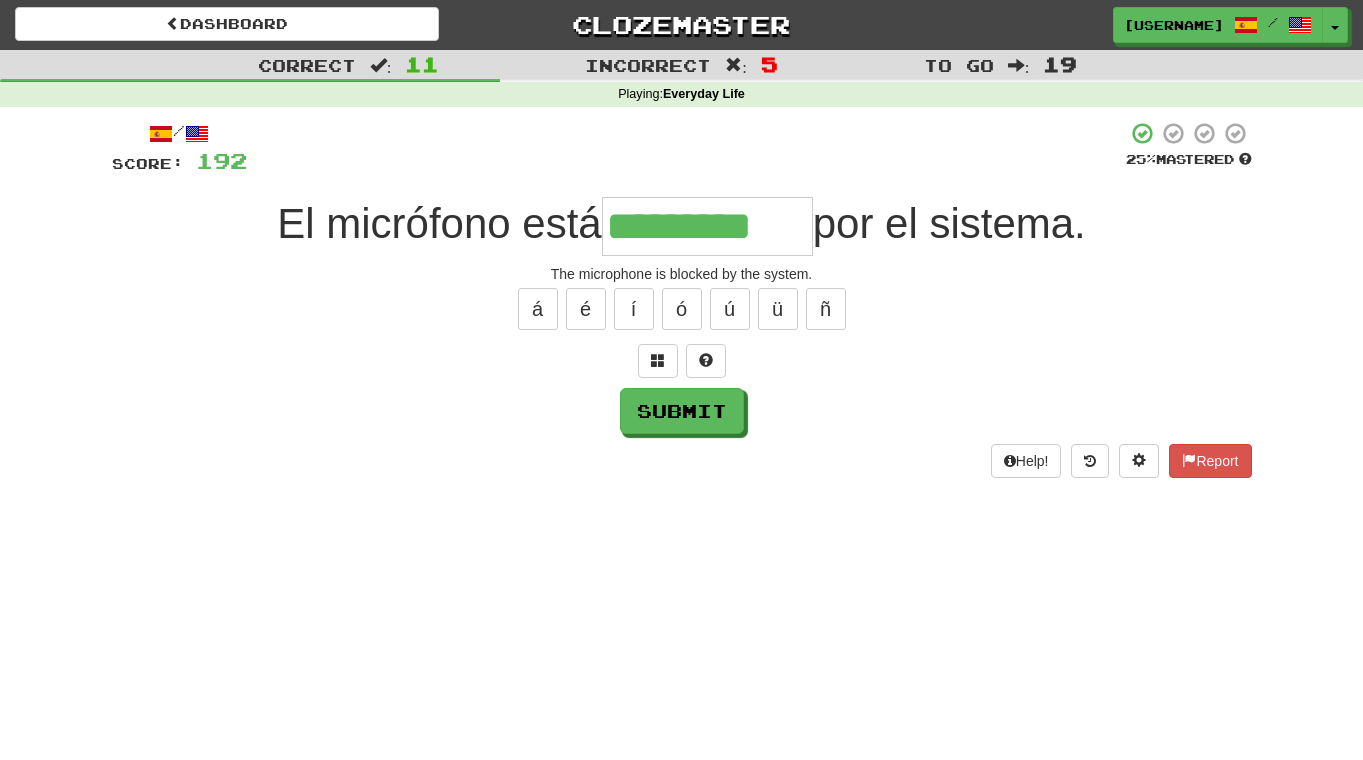 type on "*********" 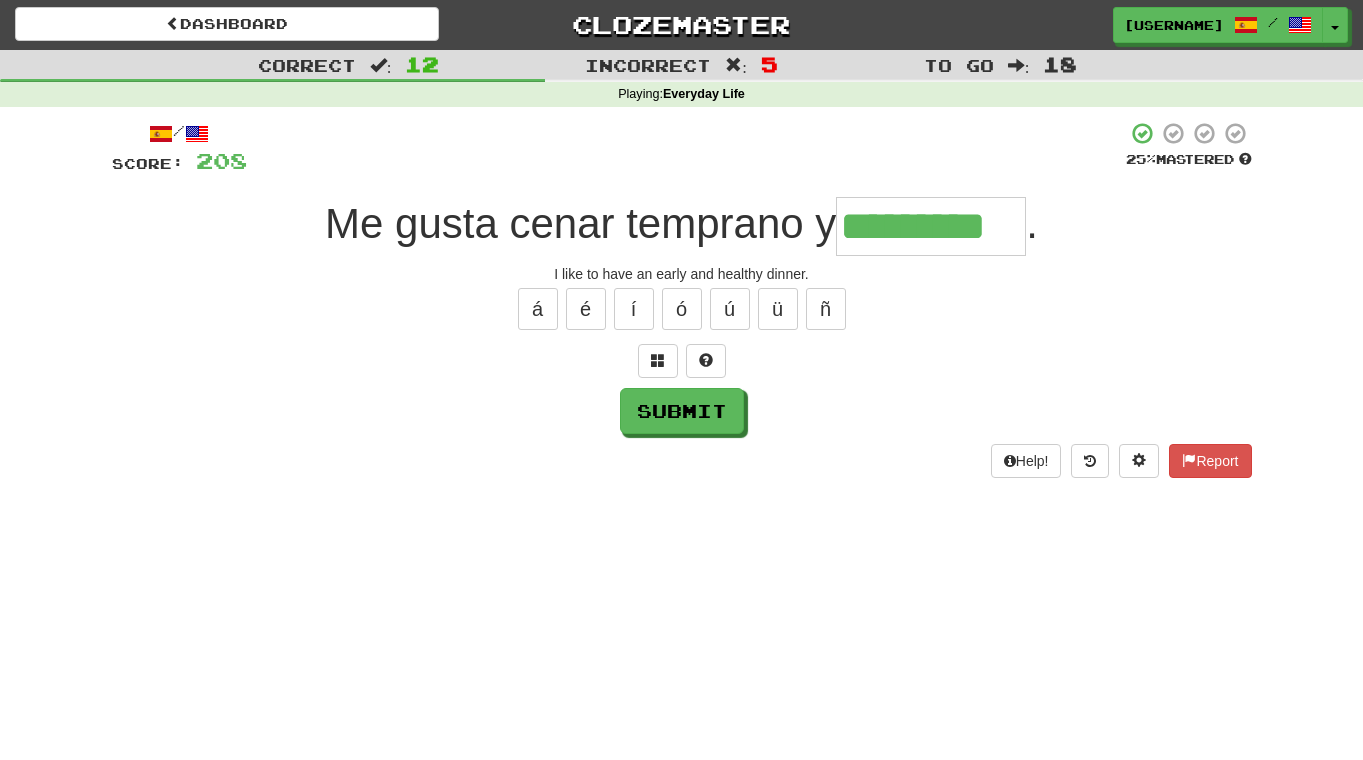 type on "*********" 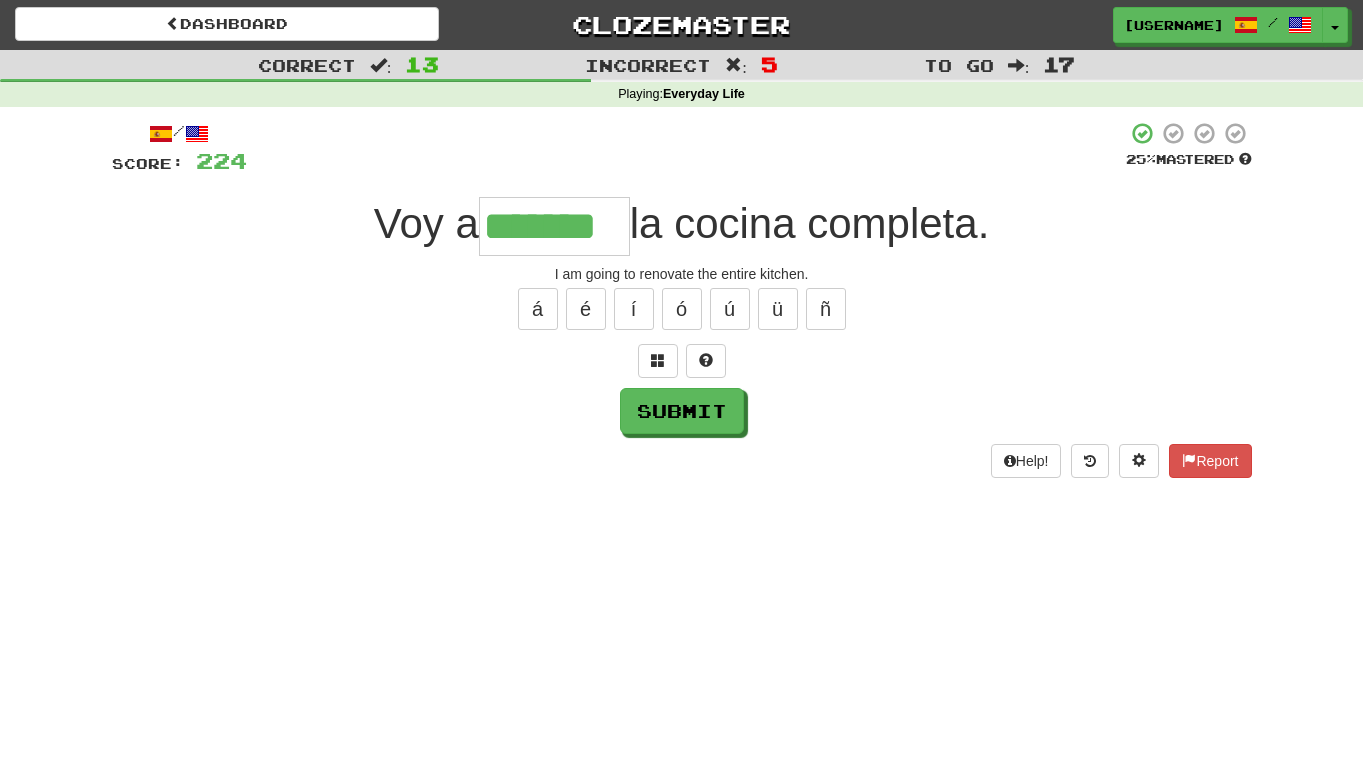 type on "*******" 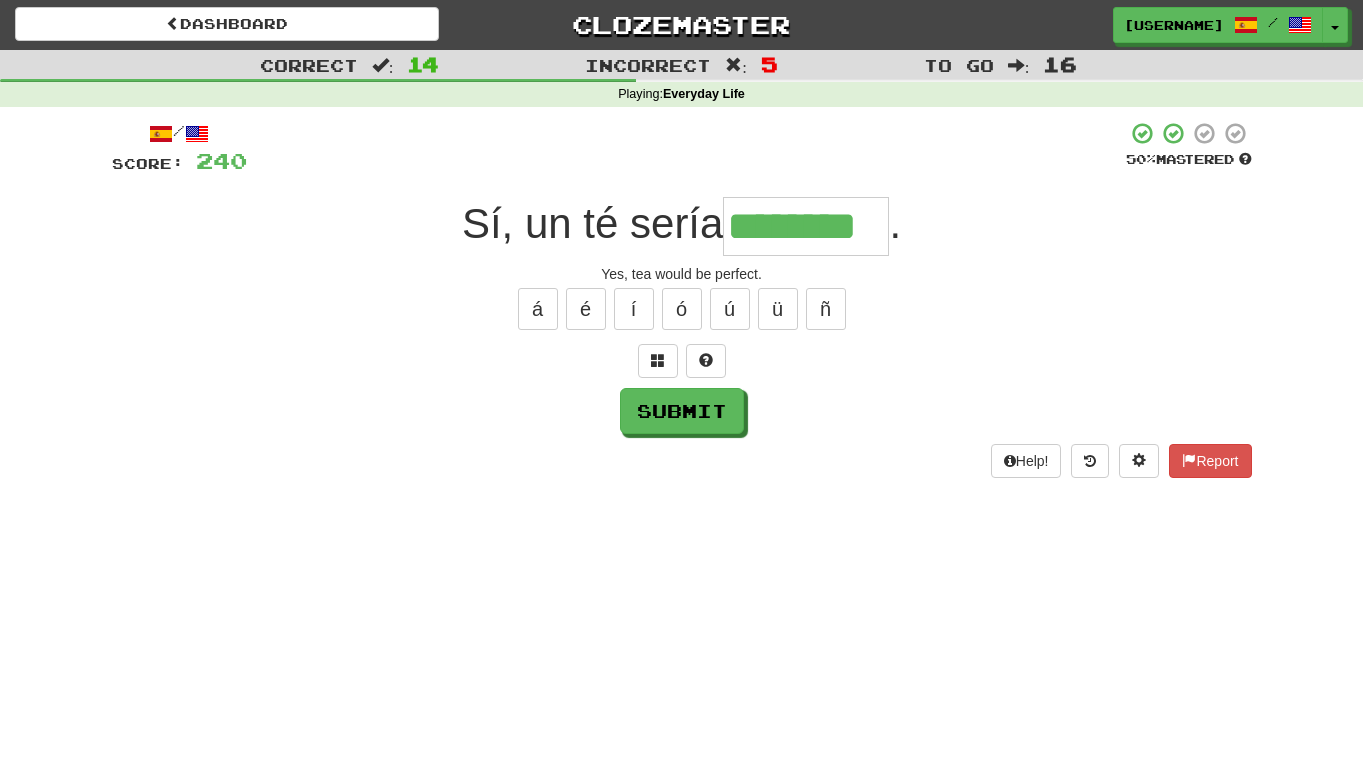 type on "********" 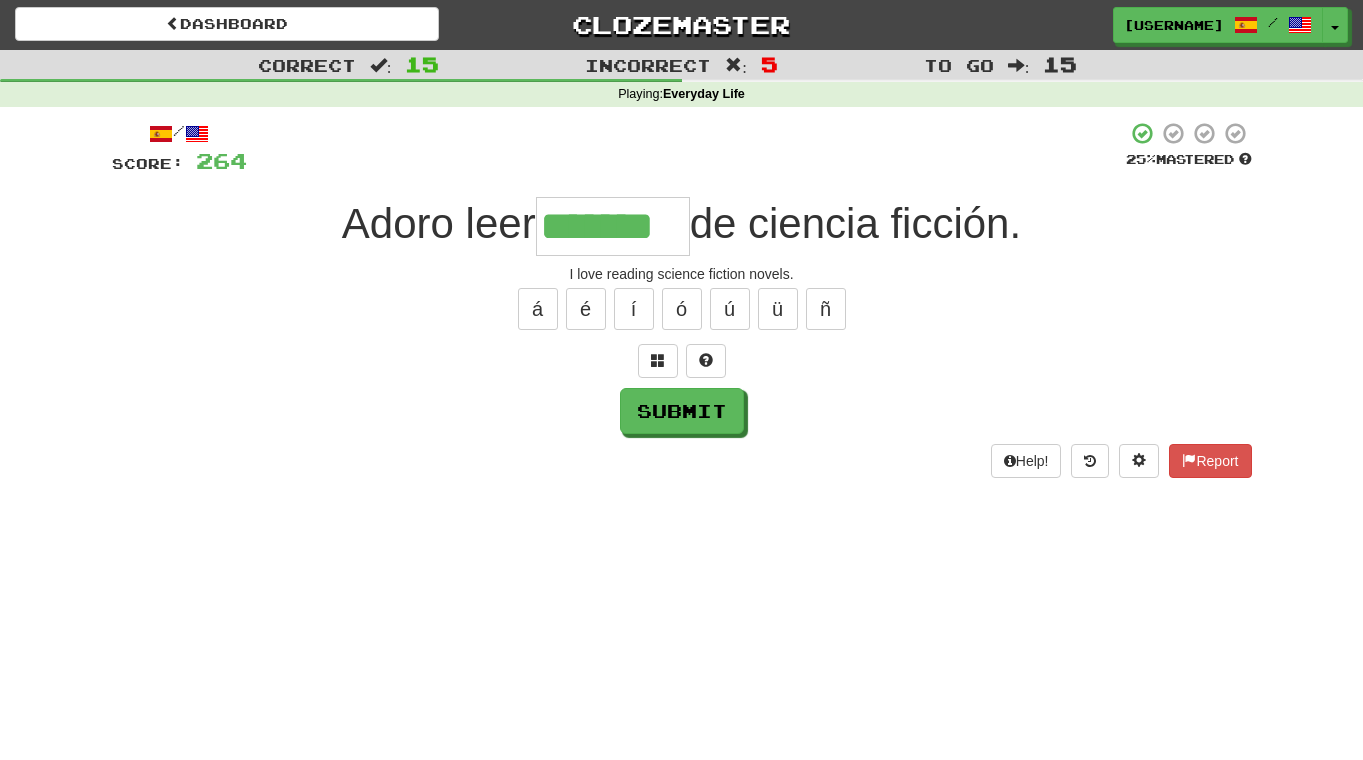 type on "*******" 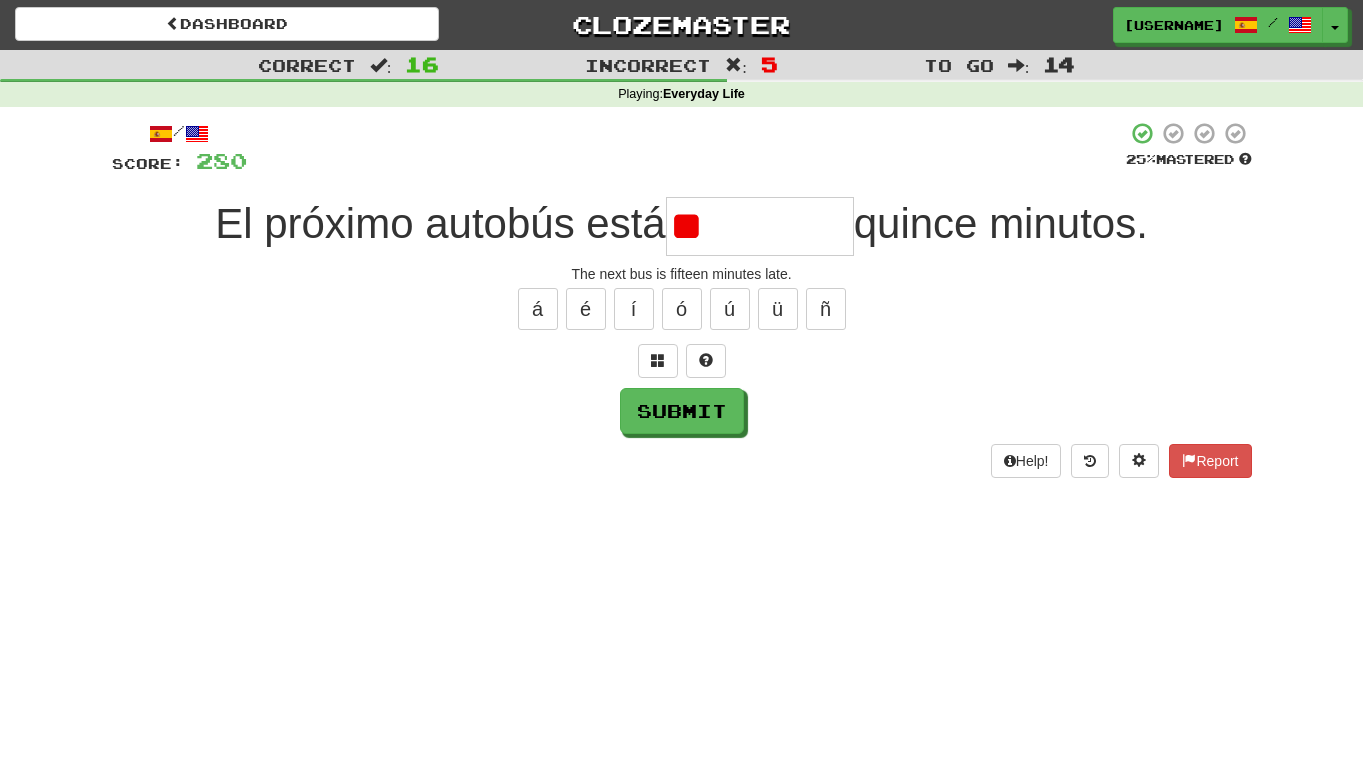 type on "*" 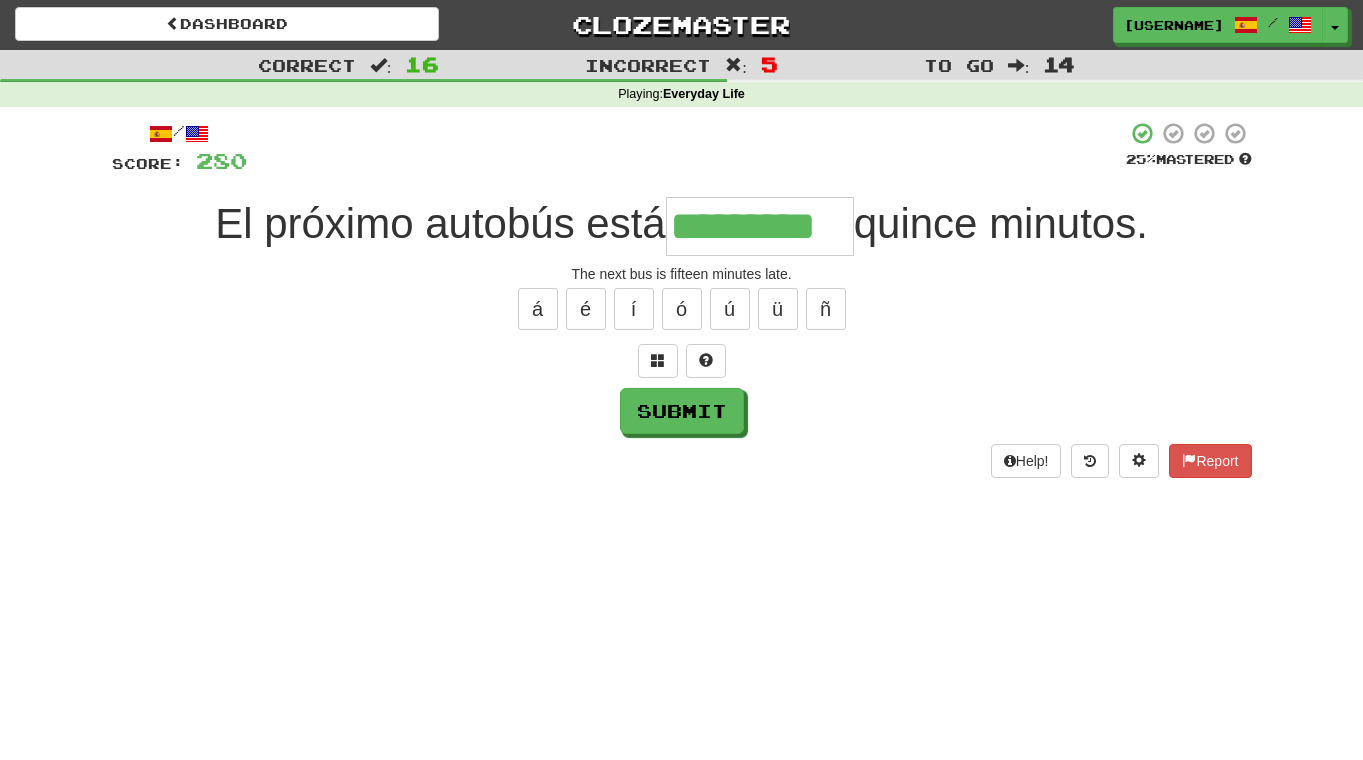 type on "*********" 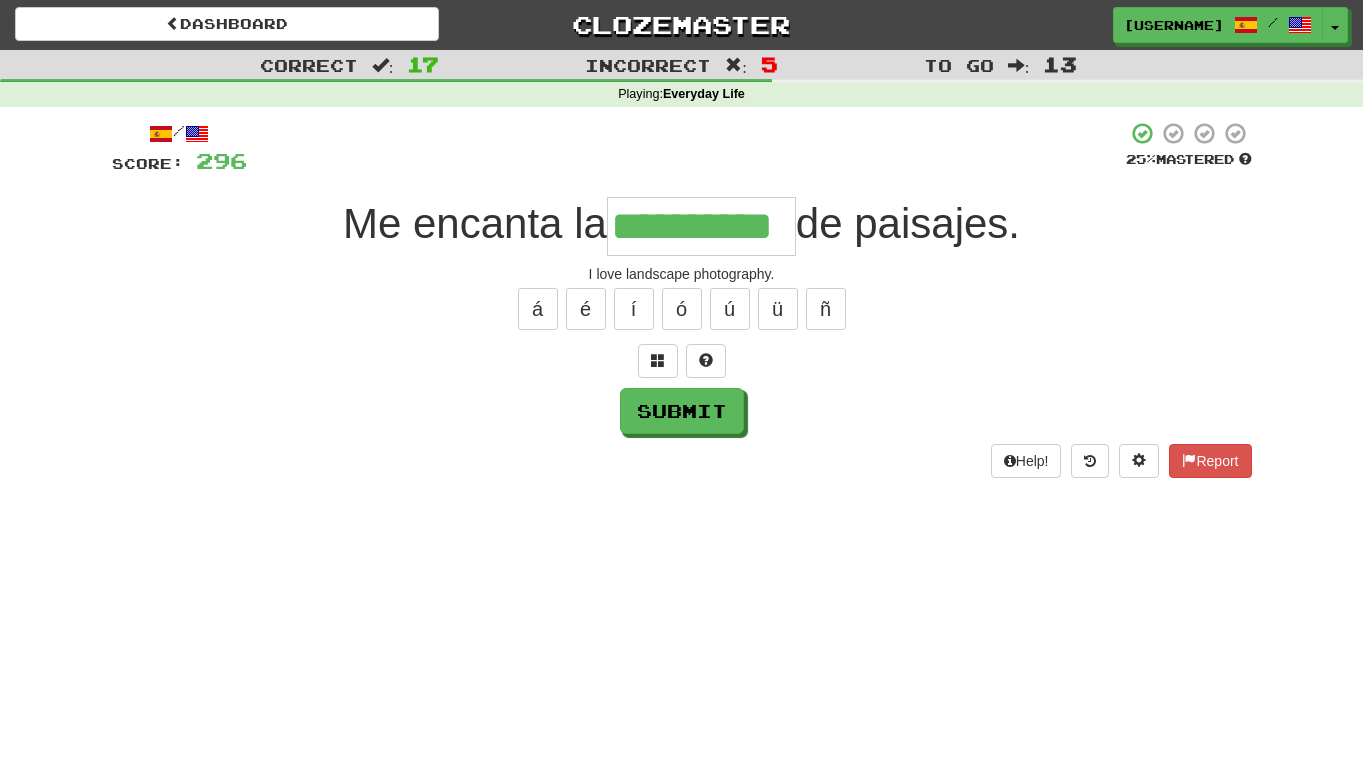 type on "**********" 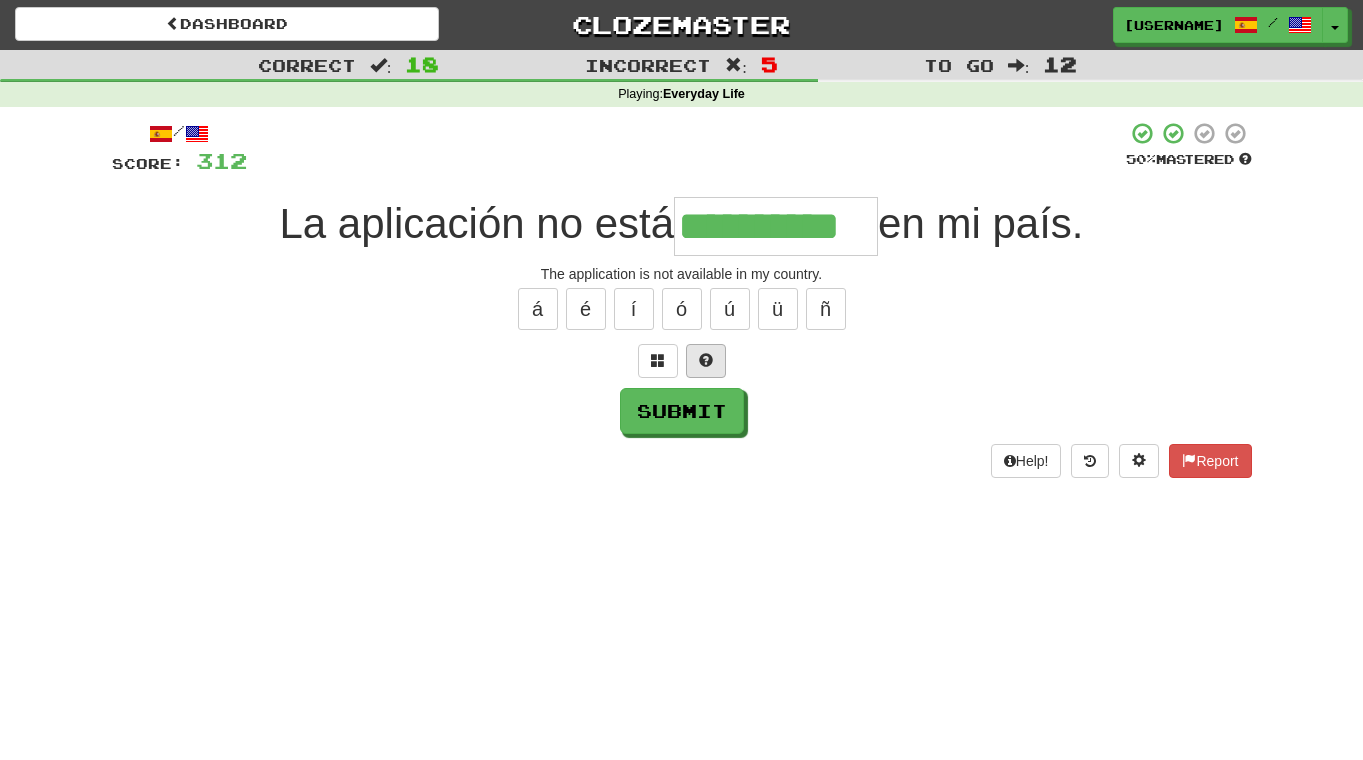 type on "**********" 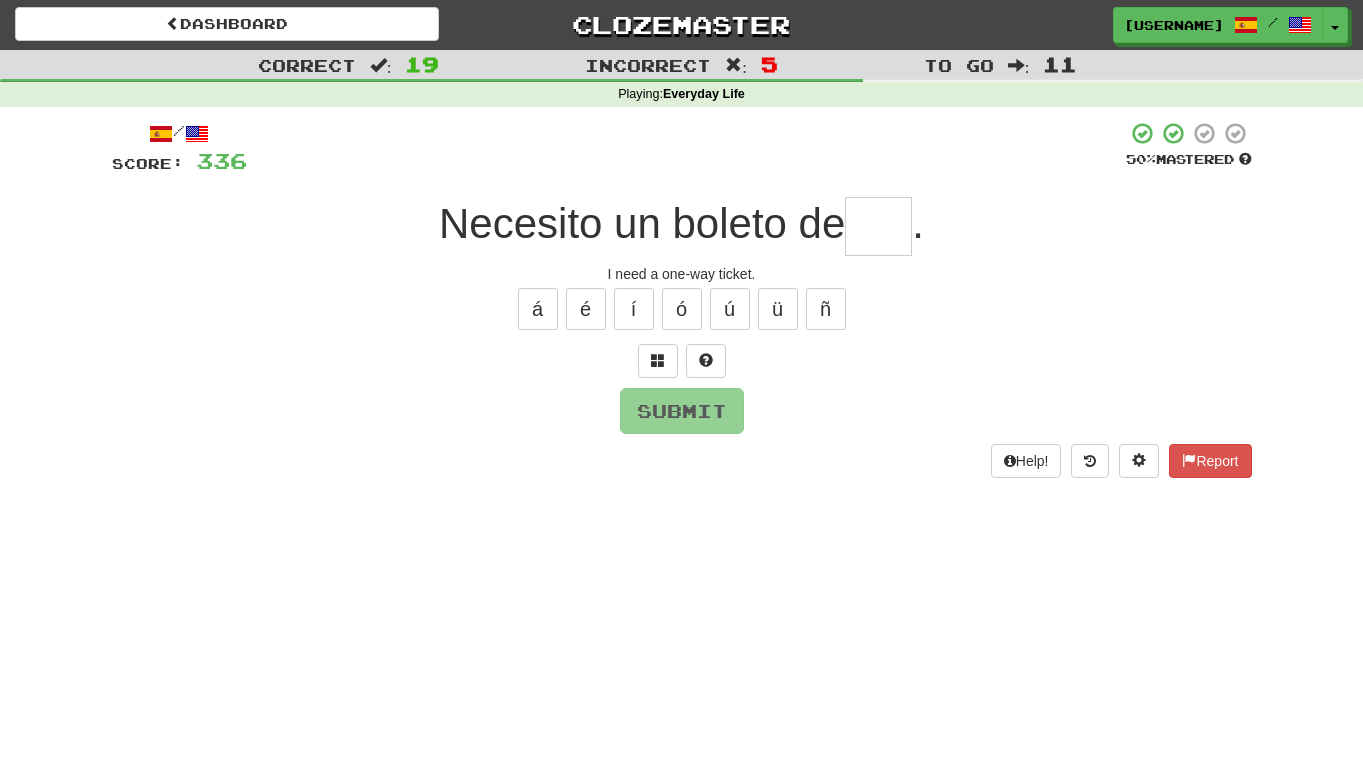 type on "*" 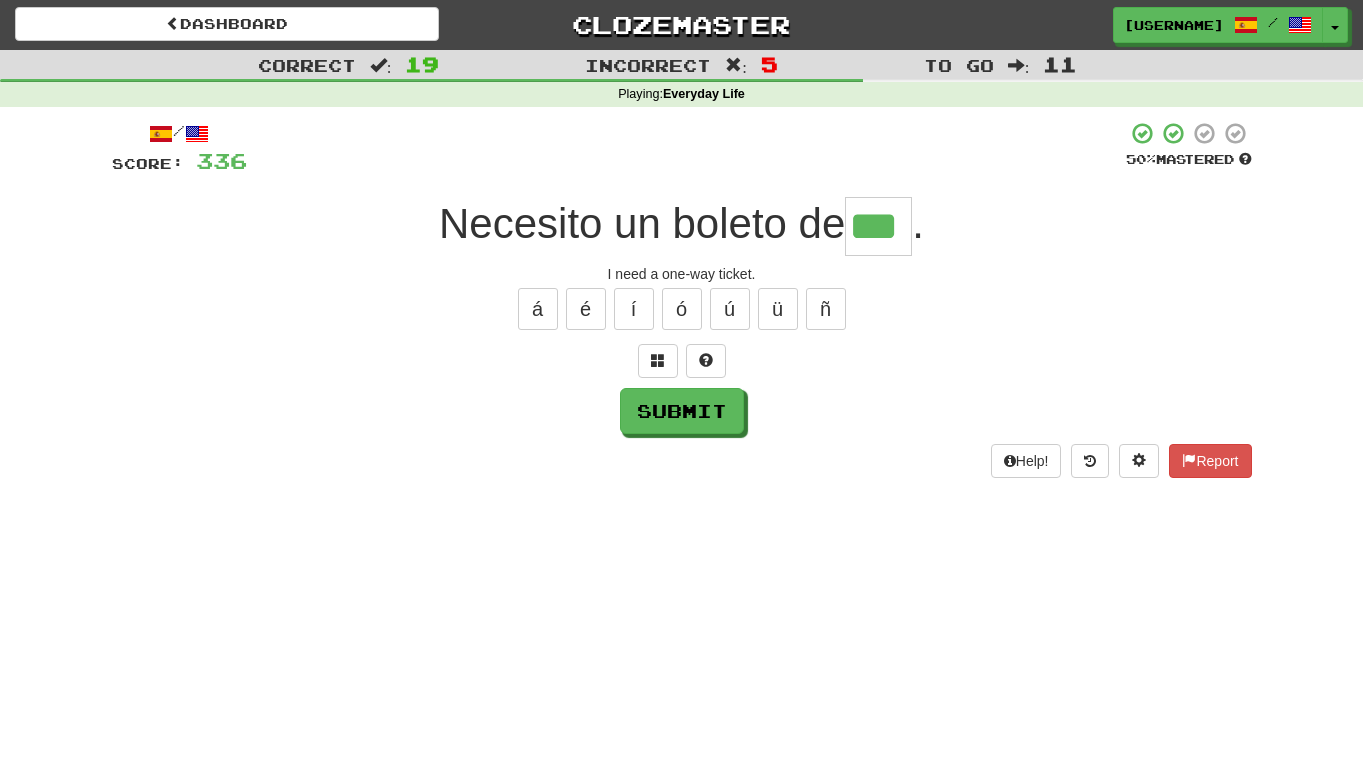 type on "***" 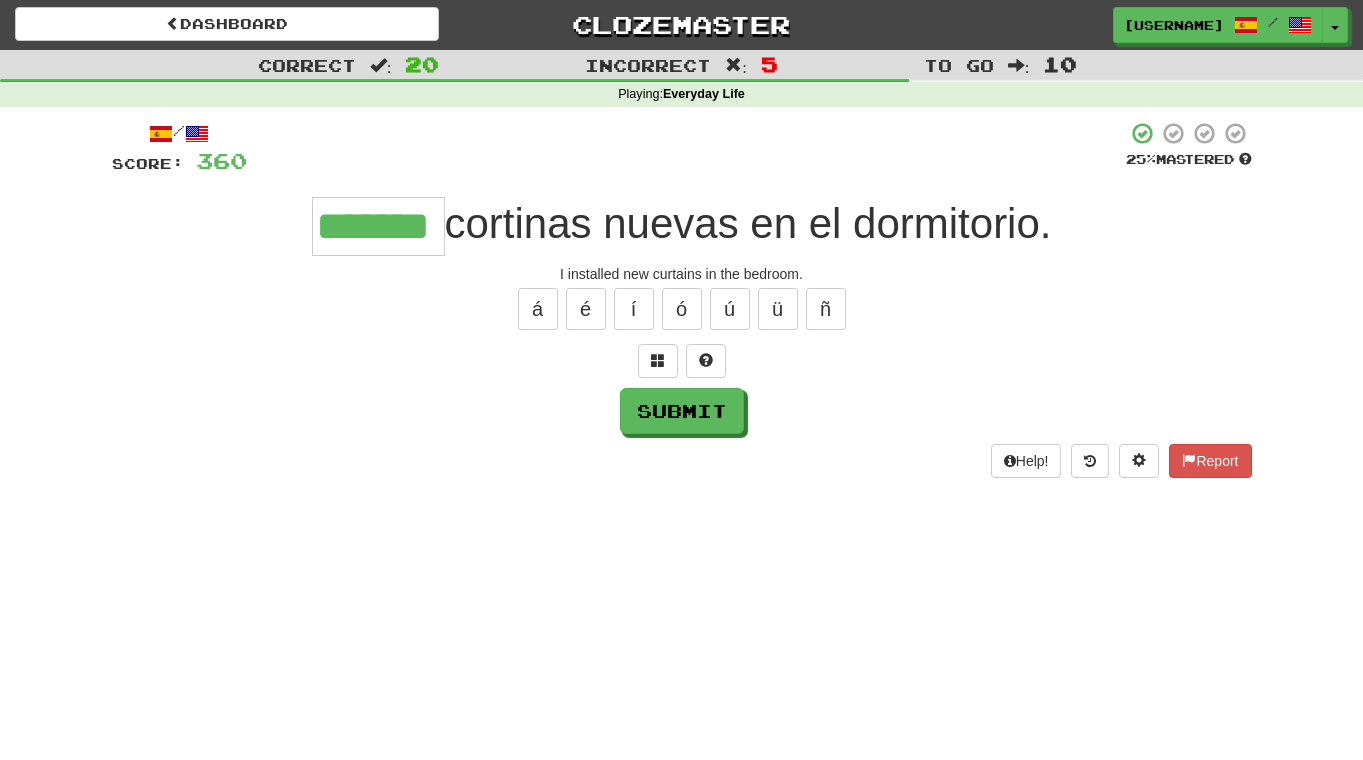 type on "*******" 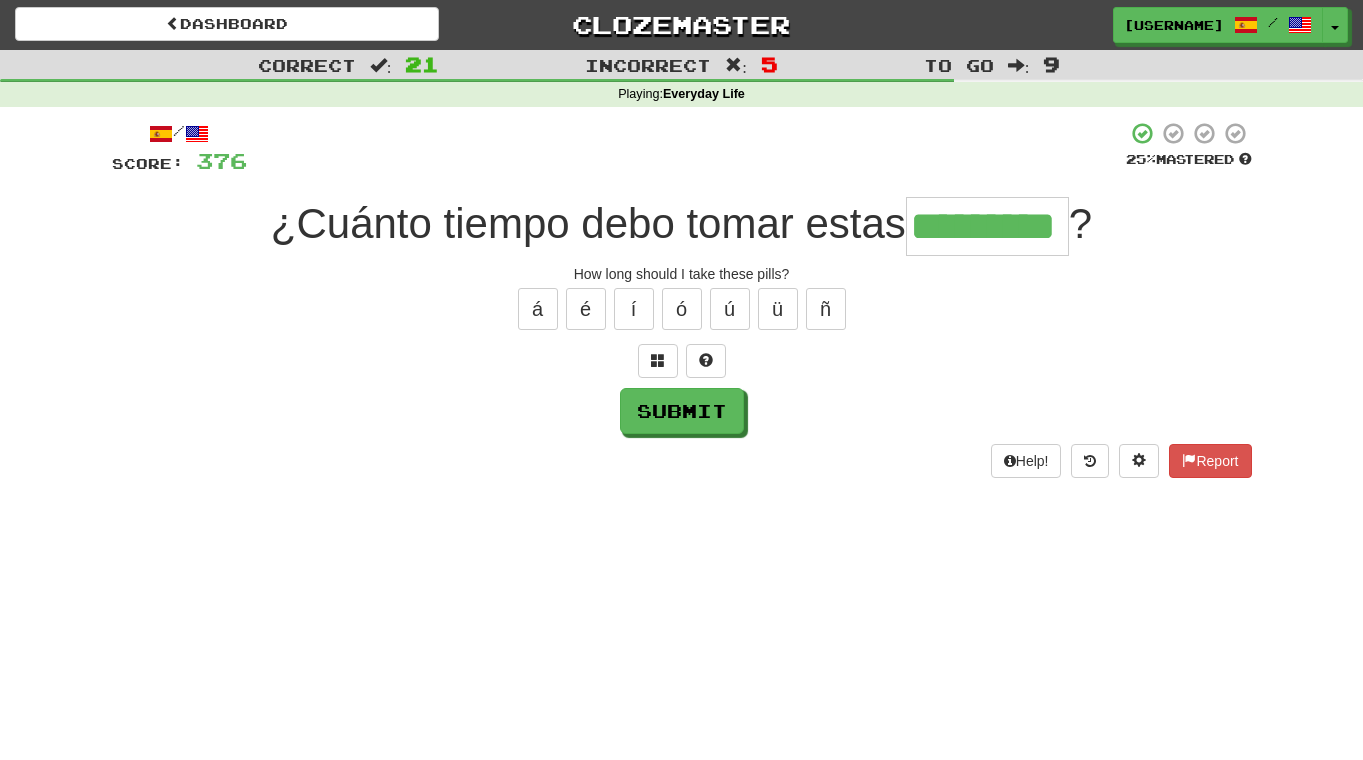 type on "*********" 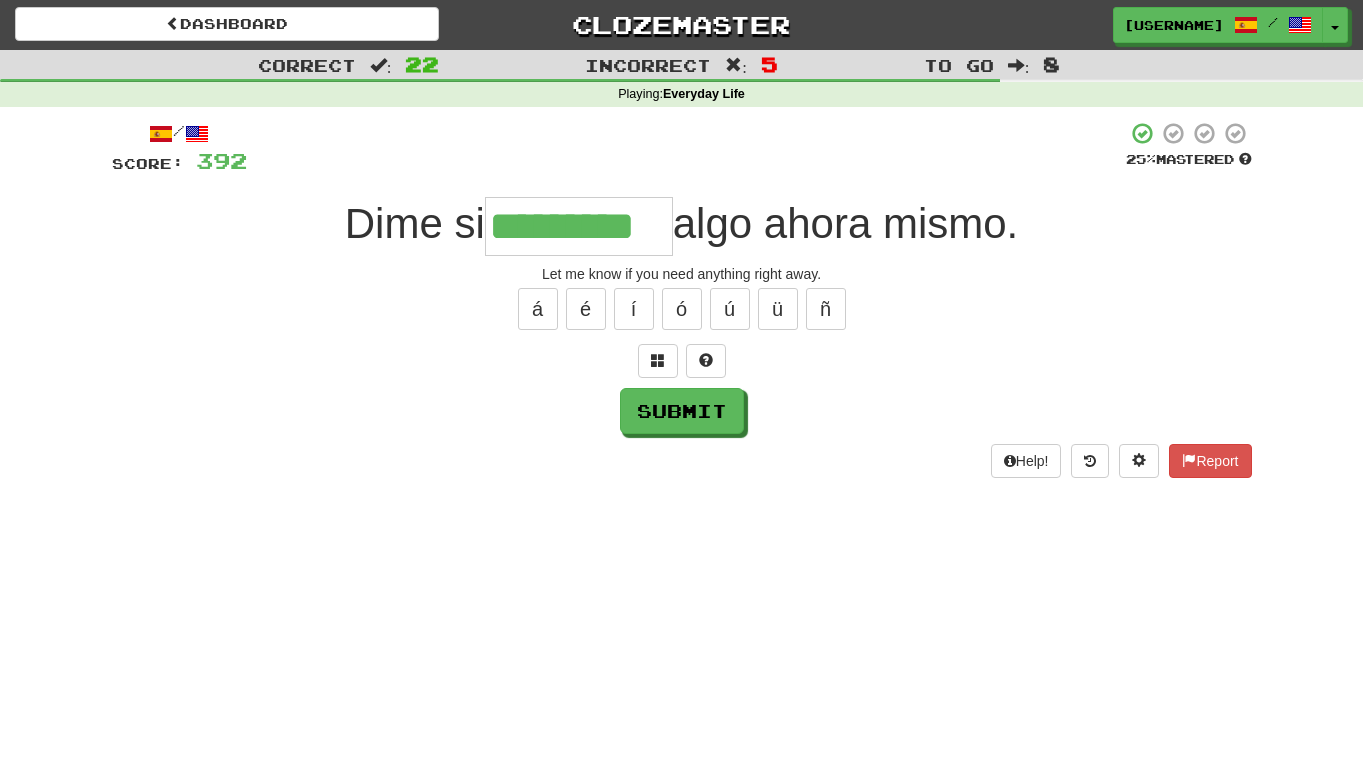 type on "*********" 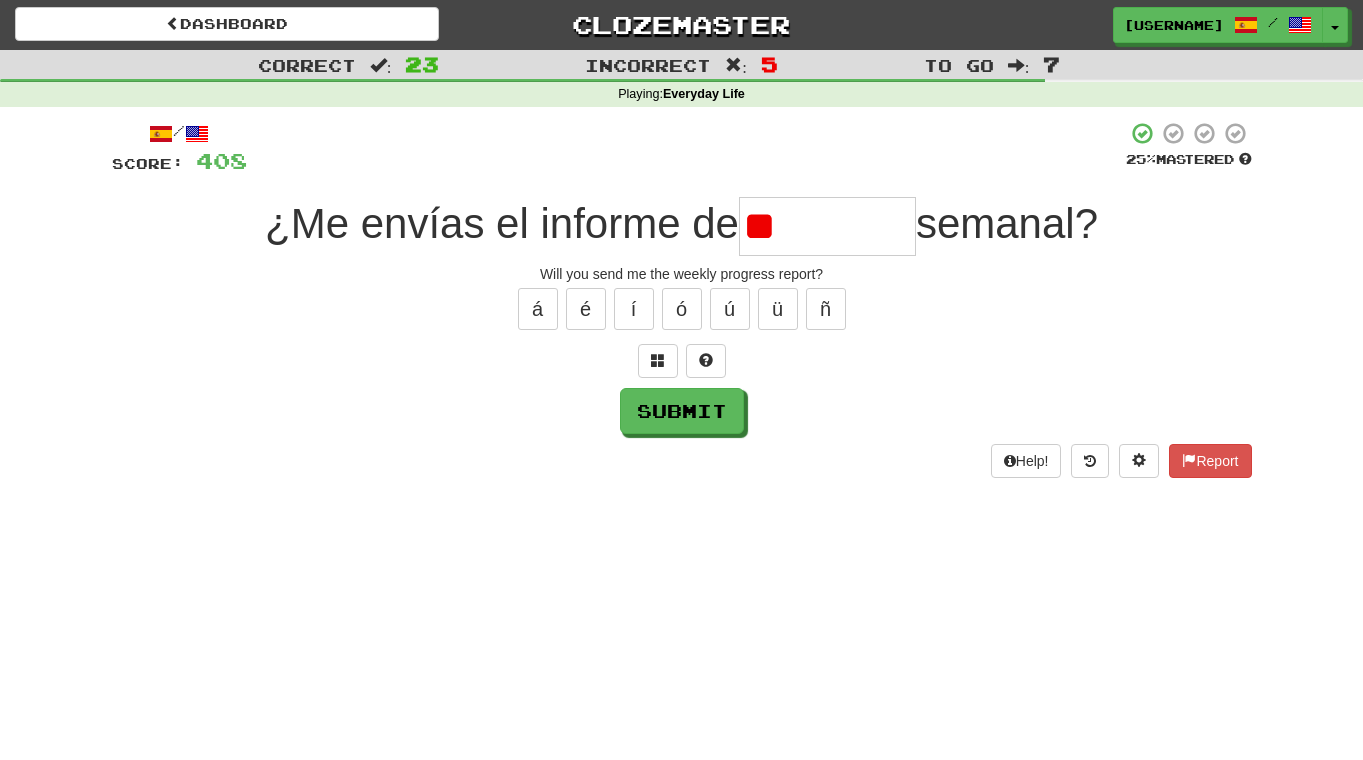 type on "*" 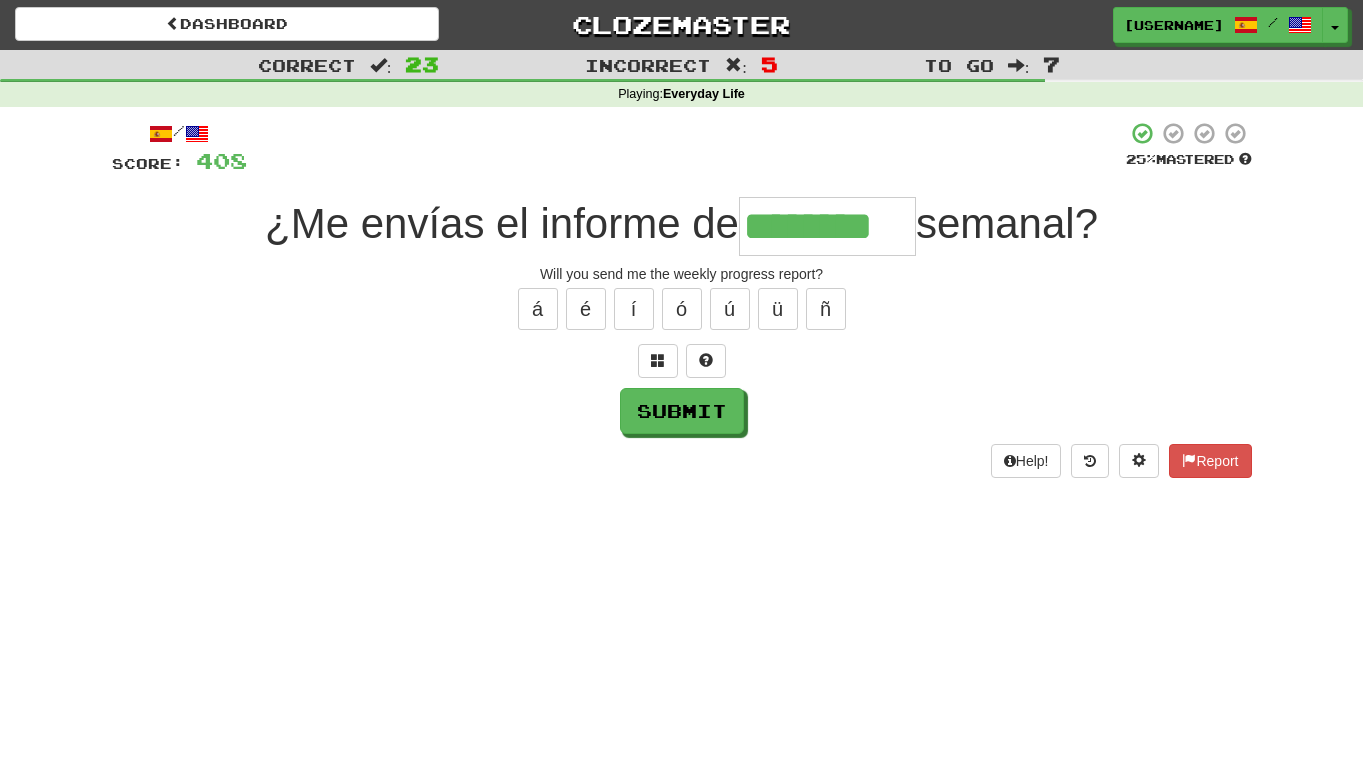 type on "********" 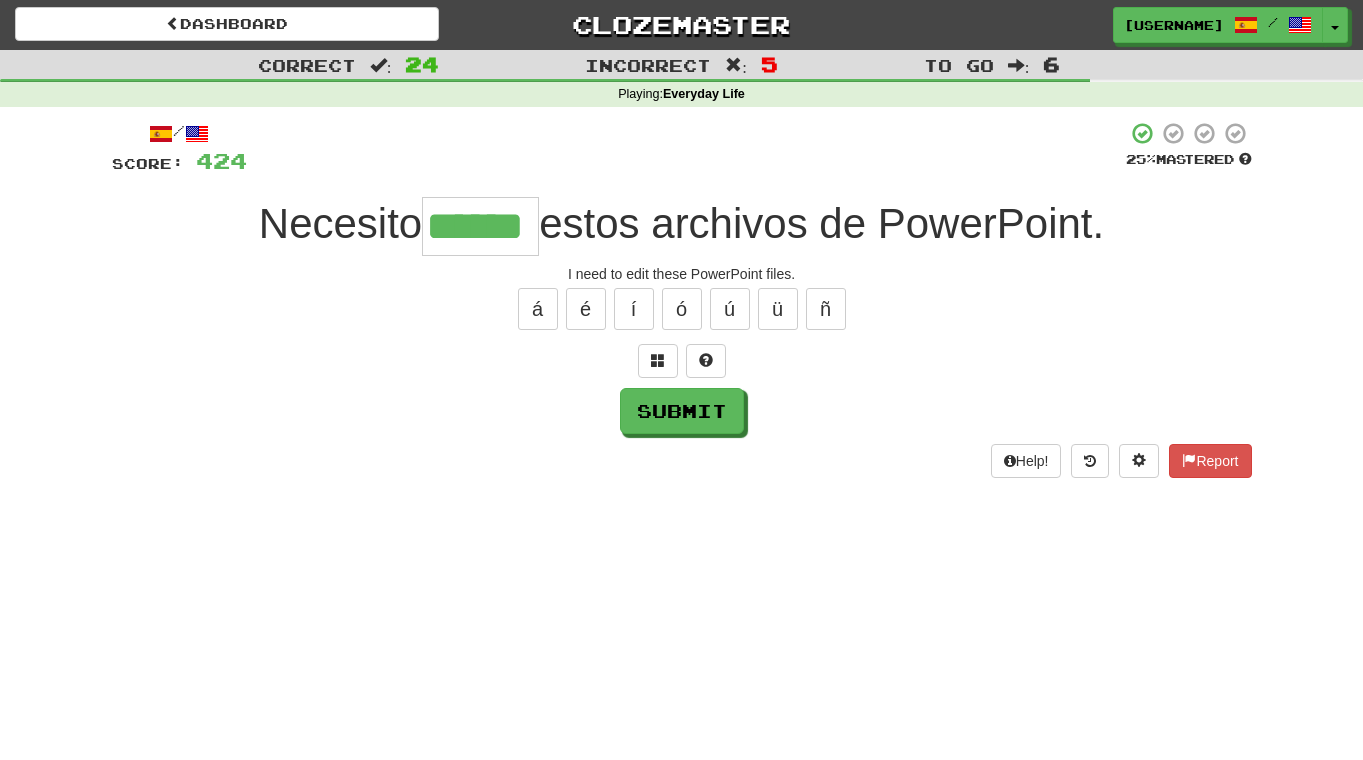 type on "******" 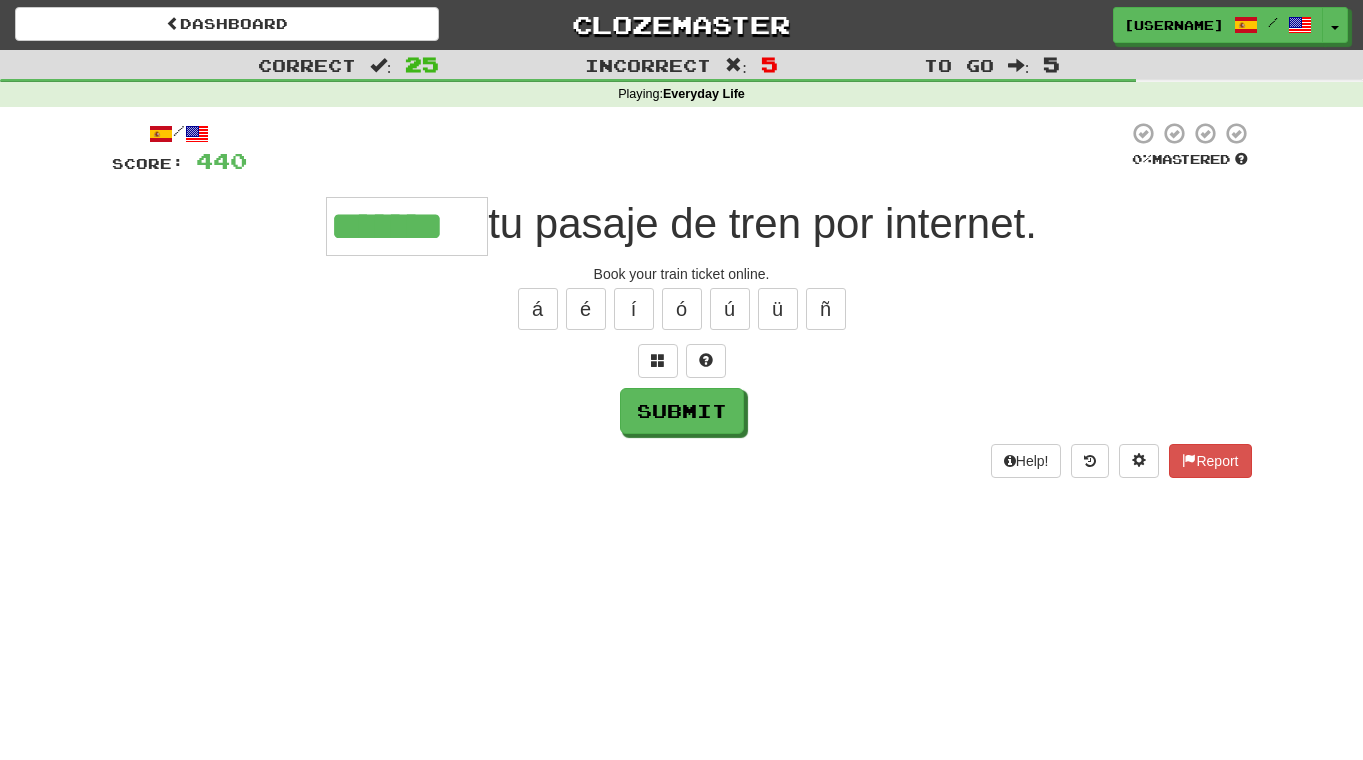 type on "*******" 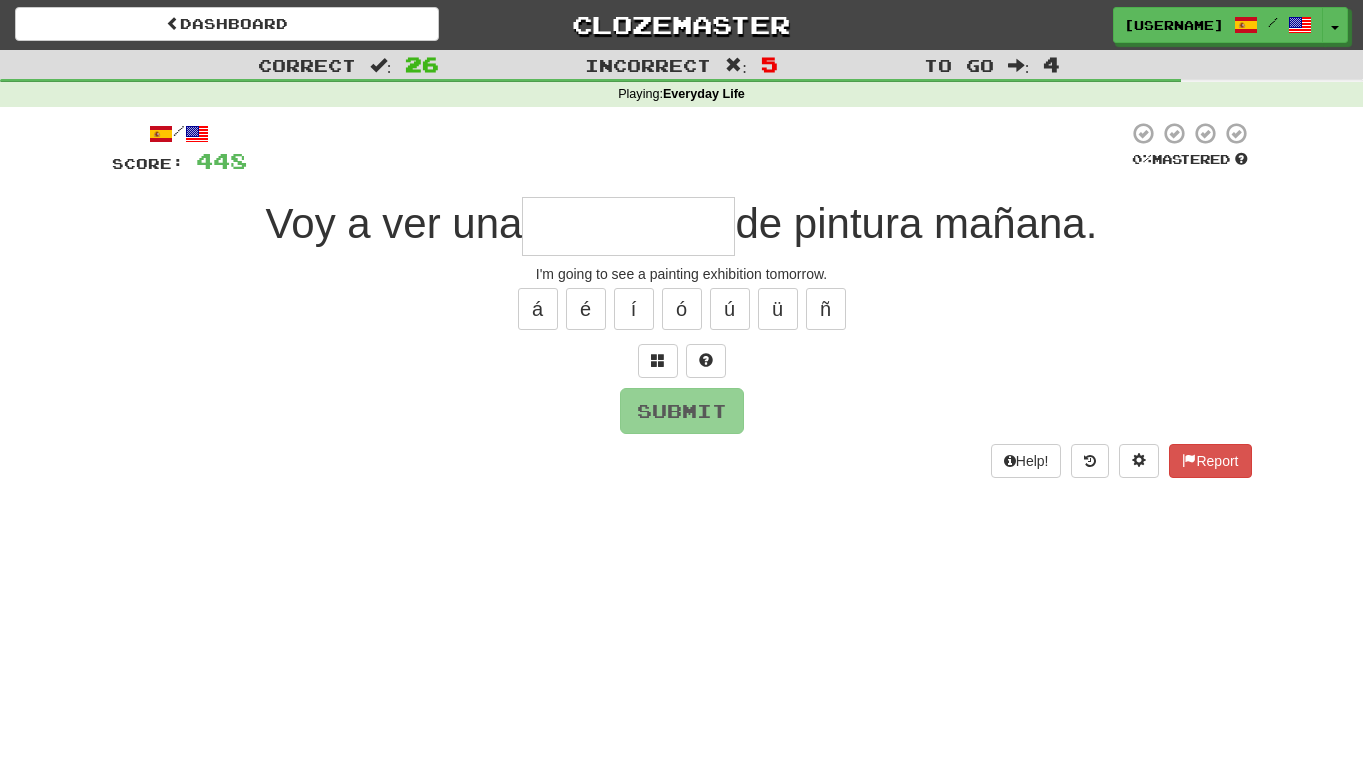 type on "*" 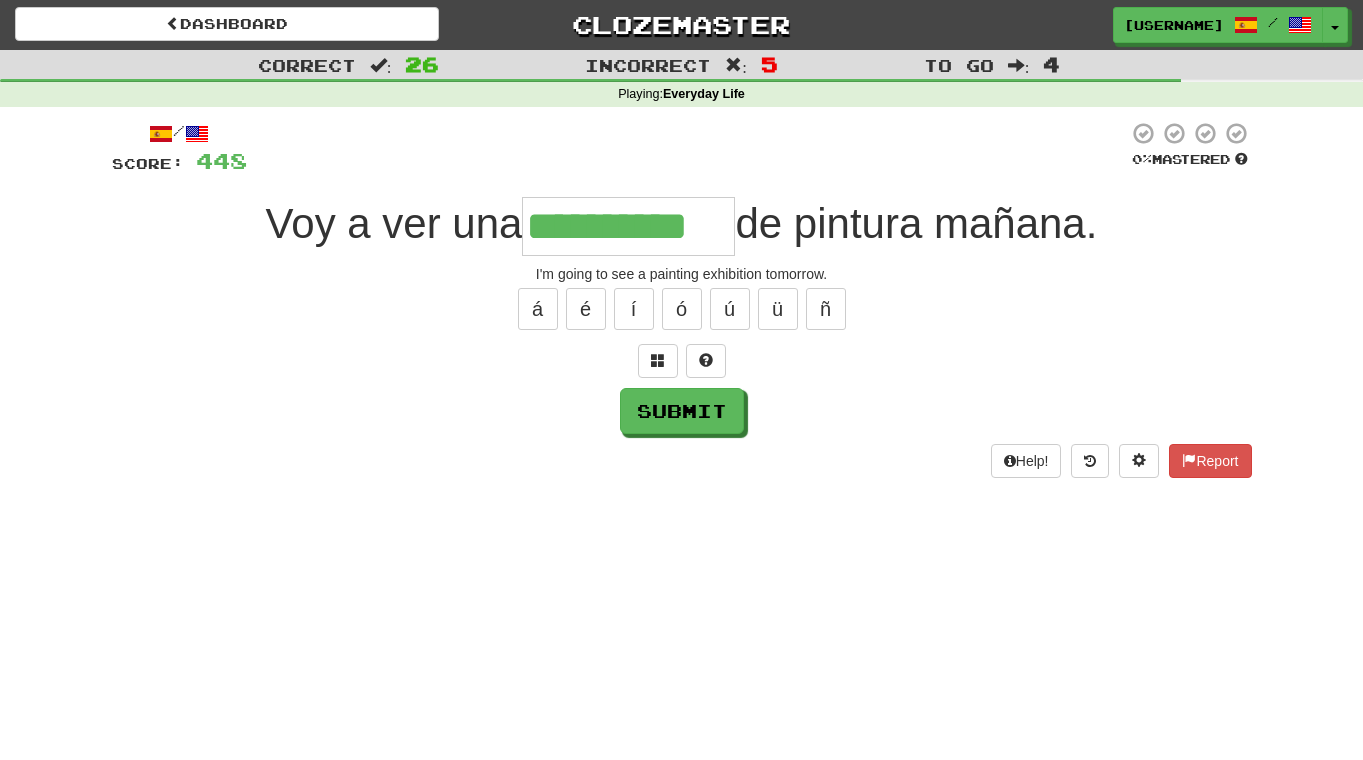 type on "**********" 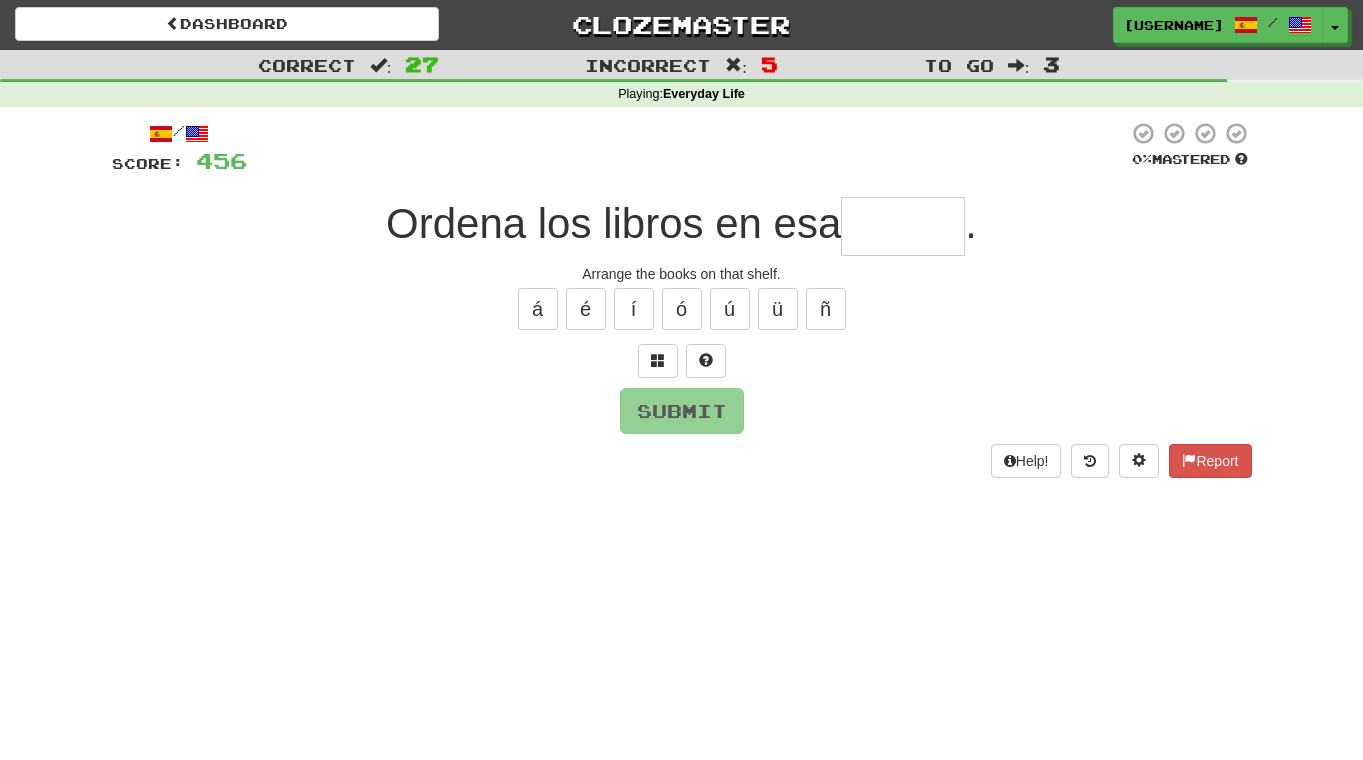 type on "*" 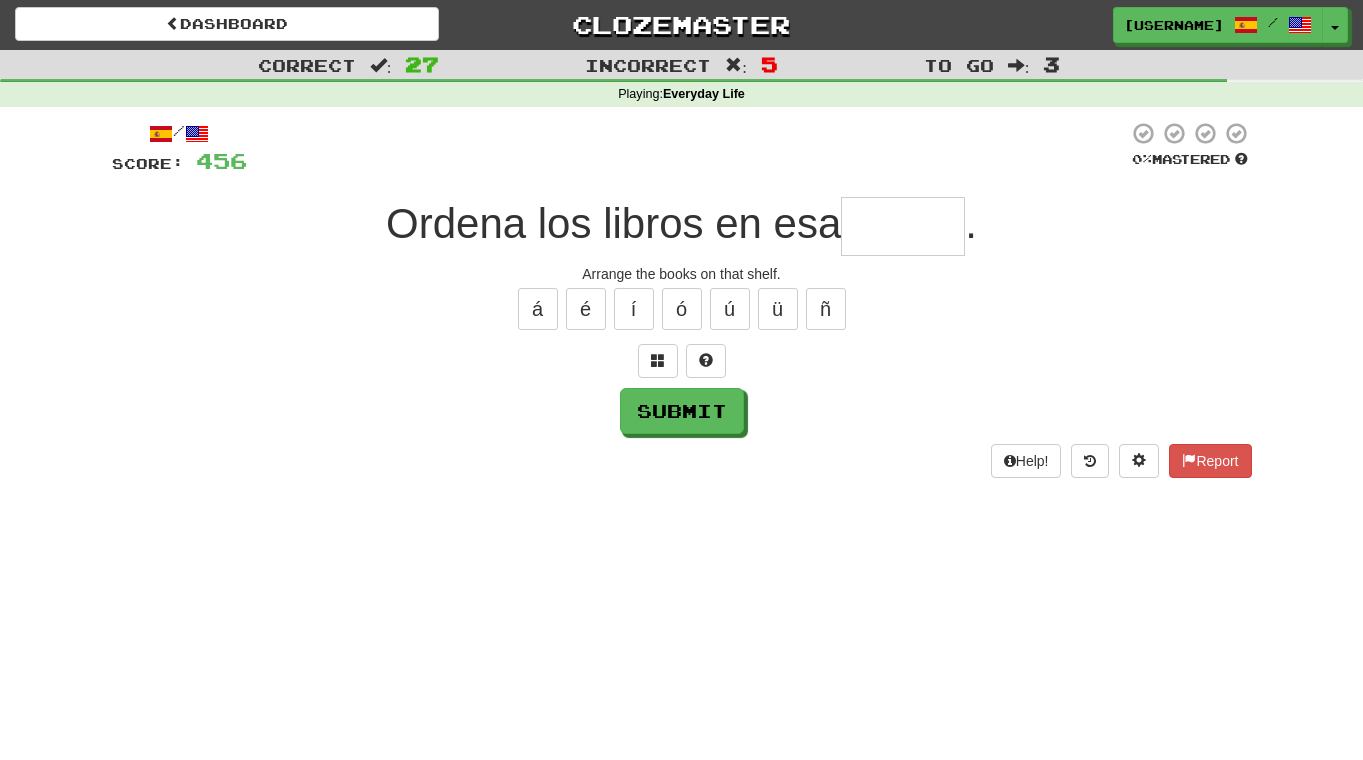 type on "*" 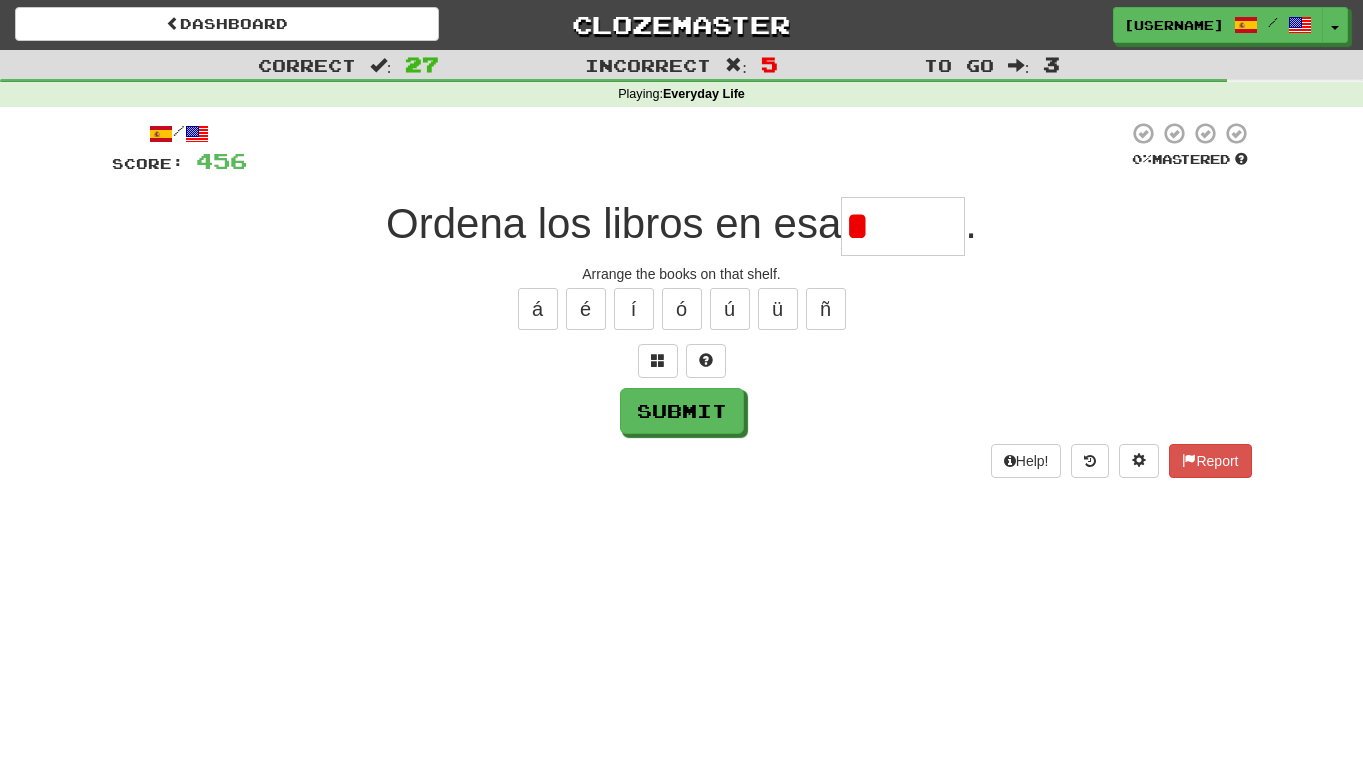 type on "******" 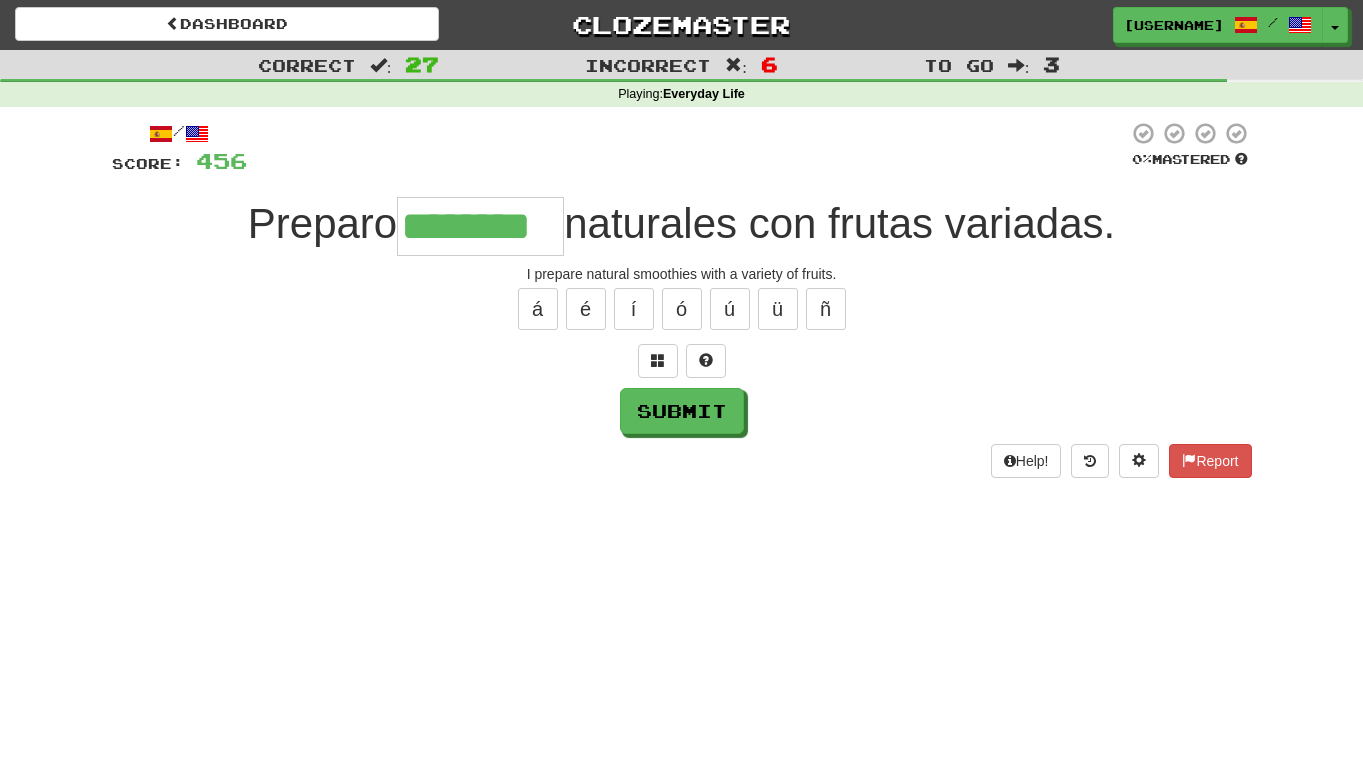type on "********" 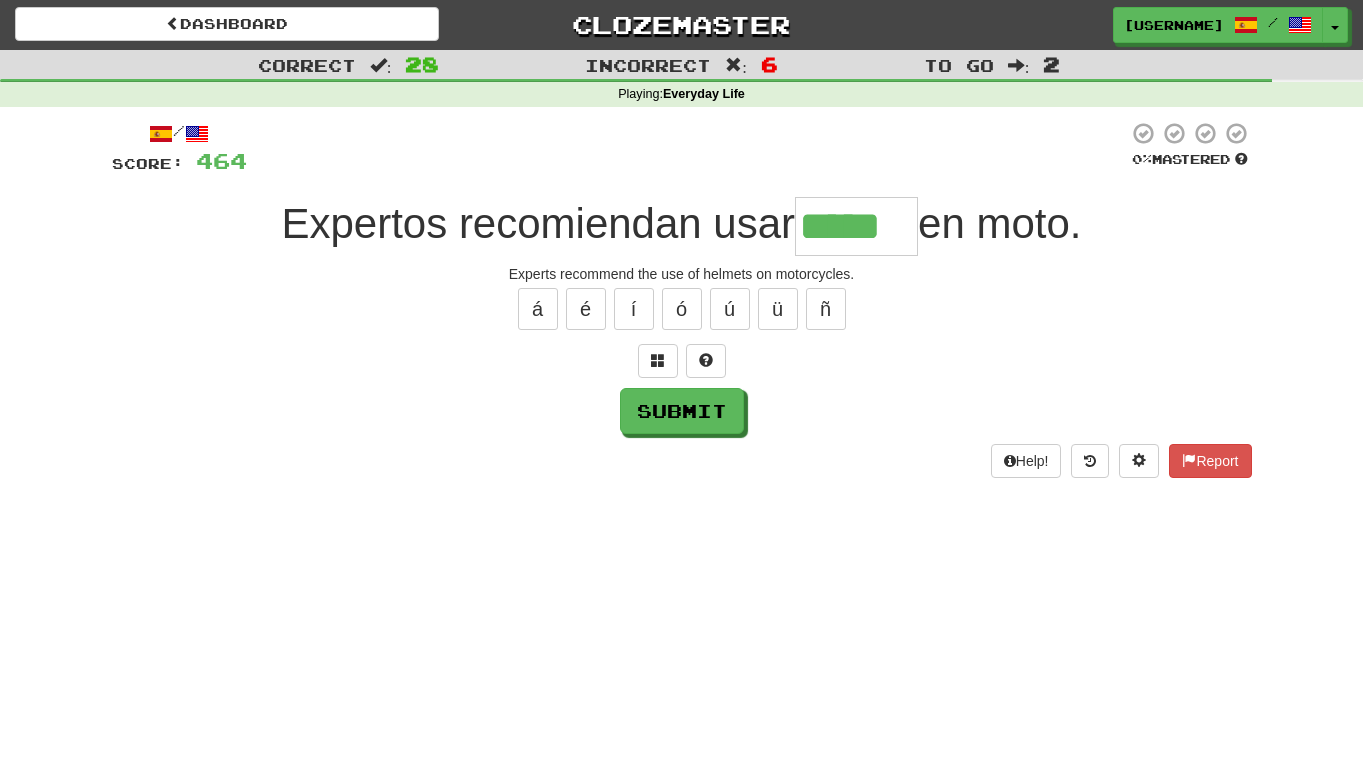type on "*****" 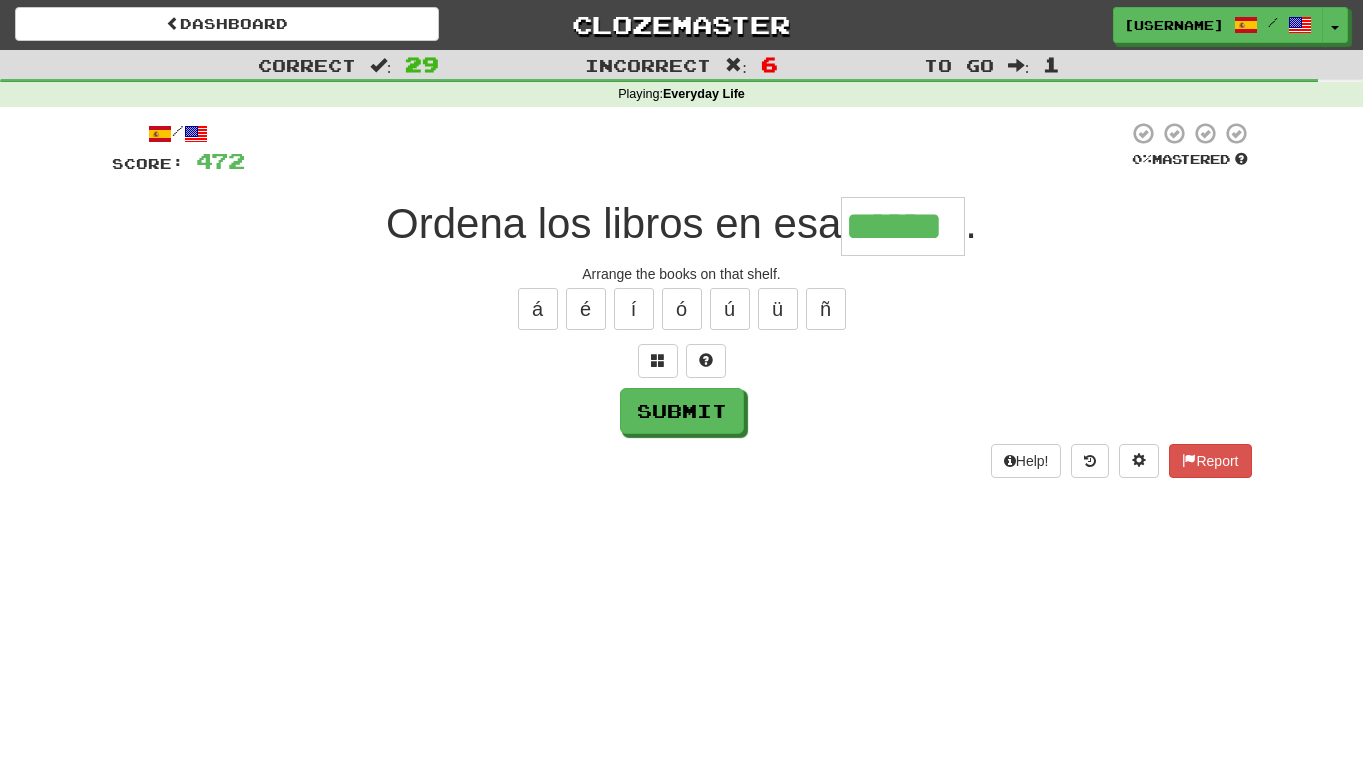 type on "******" 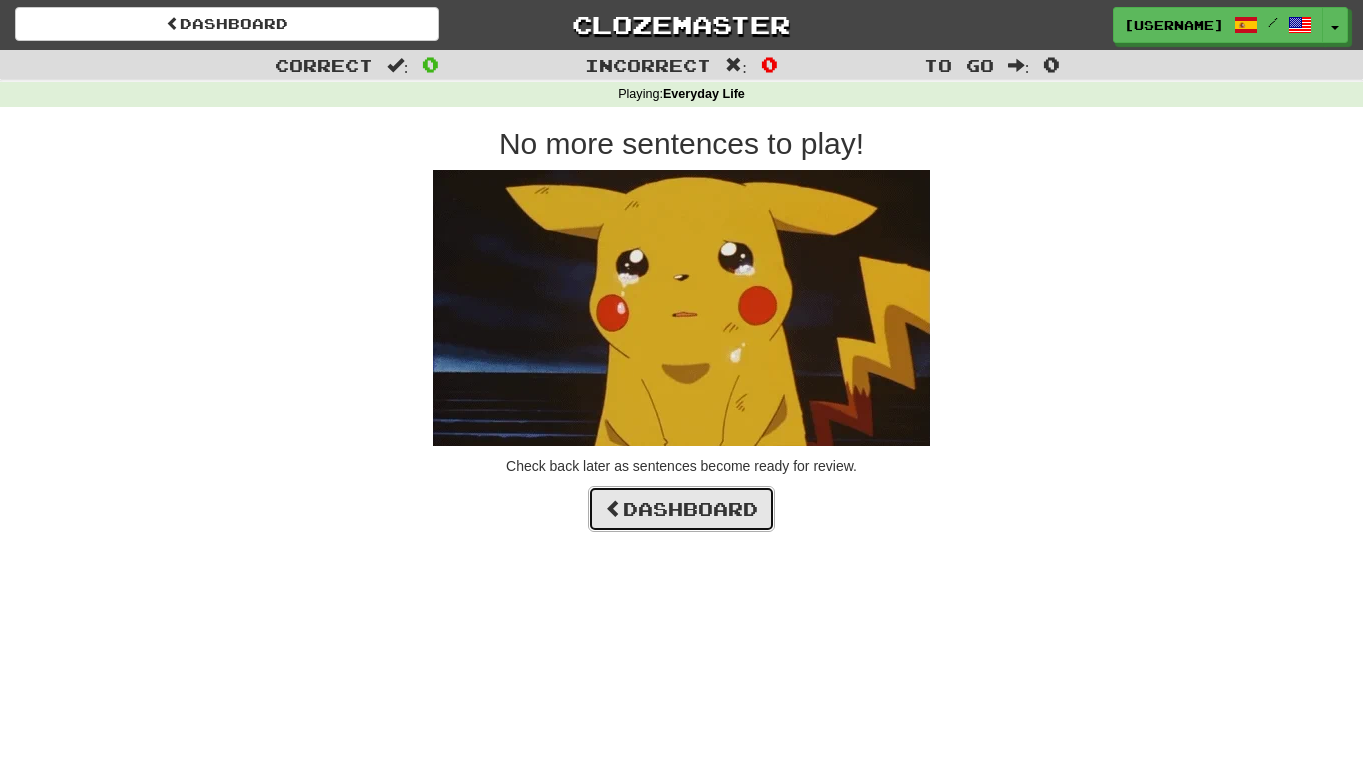 click on "Dashboard" at bounding box center (681, 509) 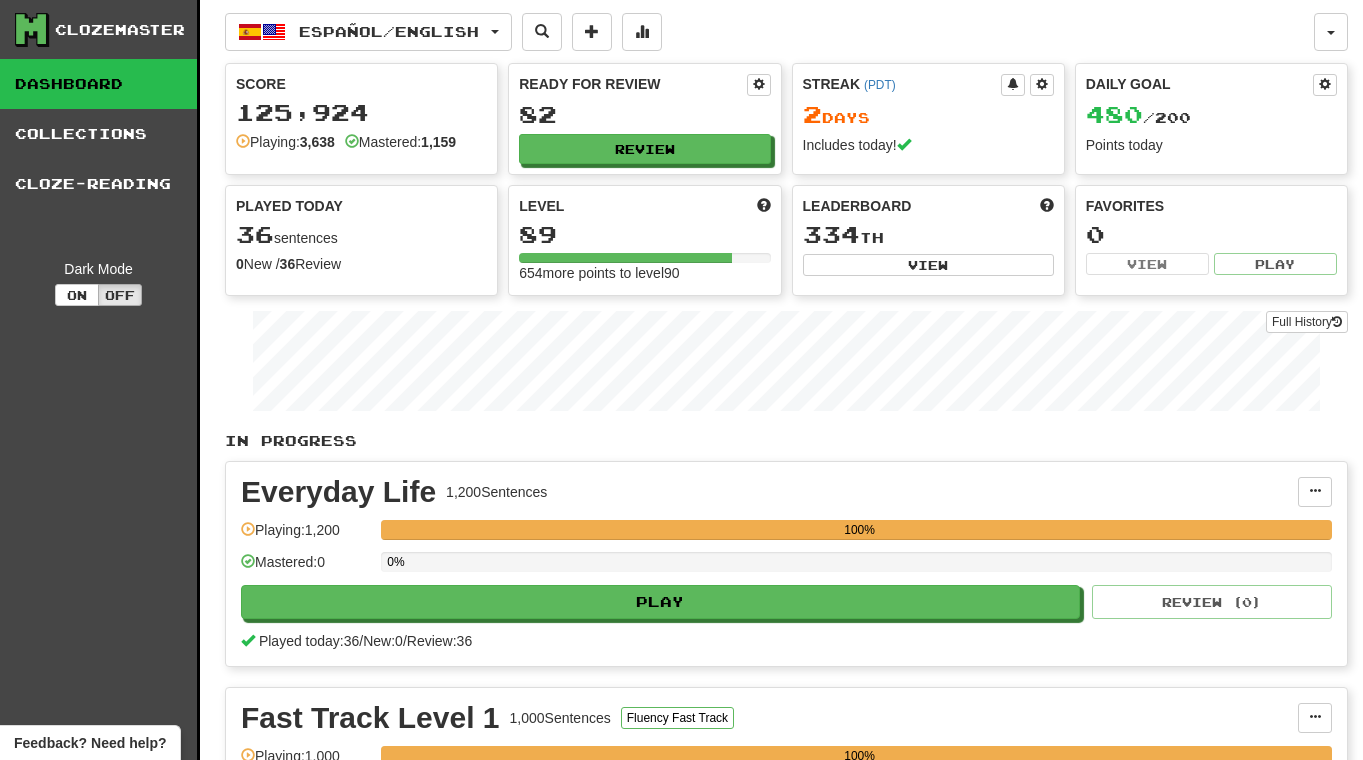 scroll, scrollTop: 0, scrollLeft: 0, axis: both 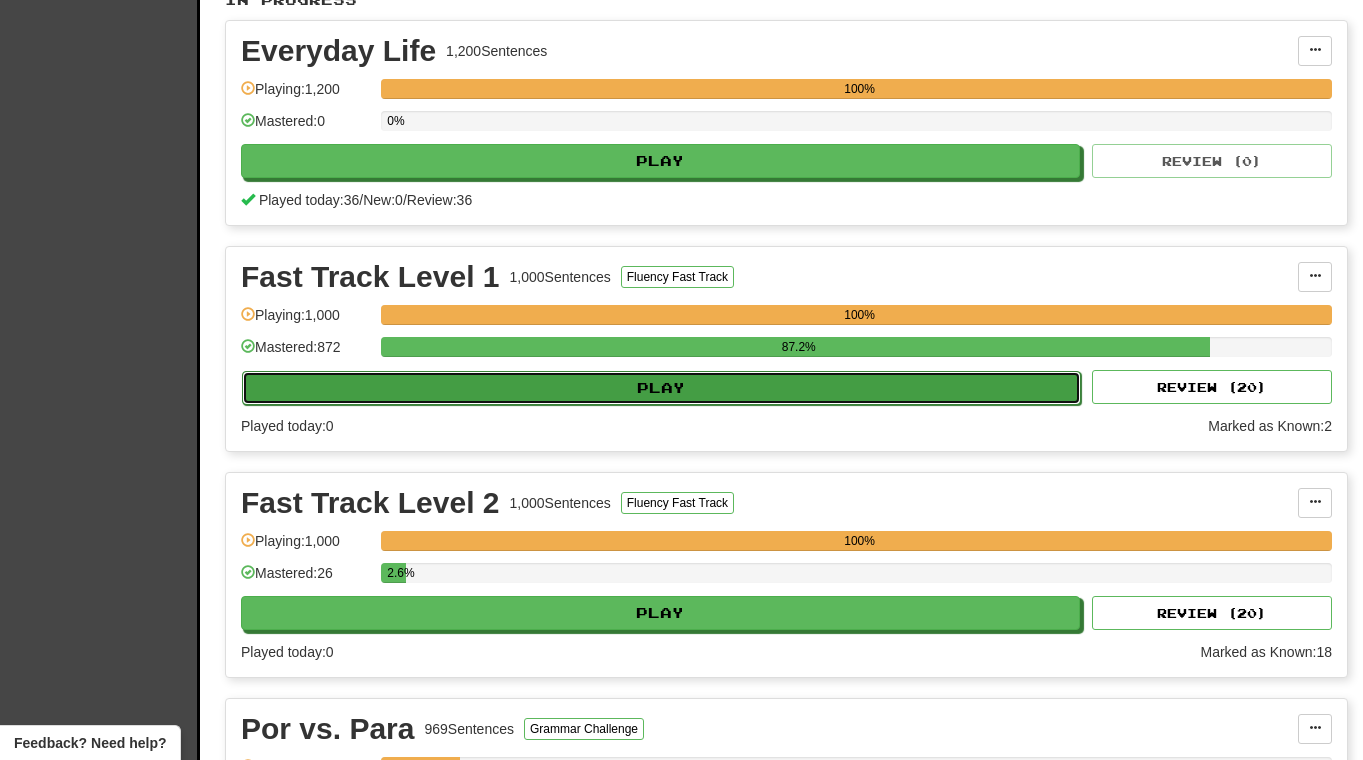 click on "Play" at bounding box center (661, 388) 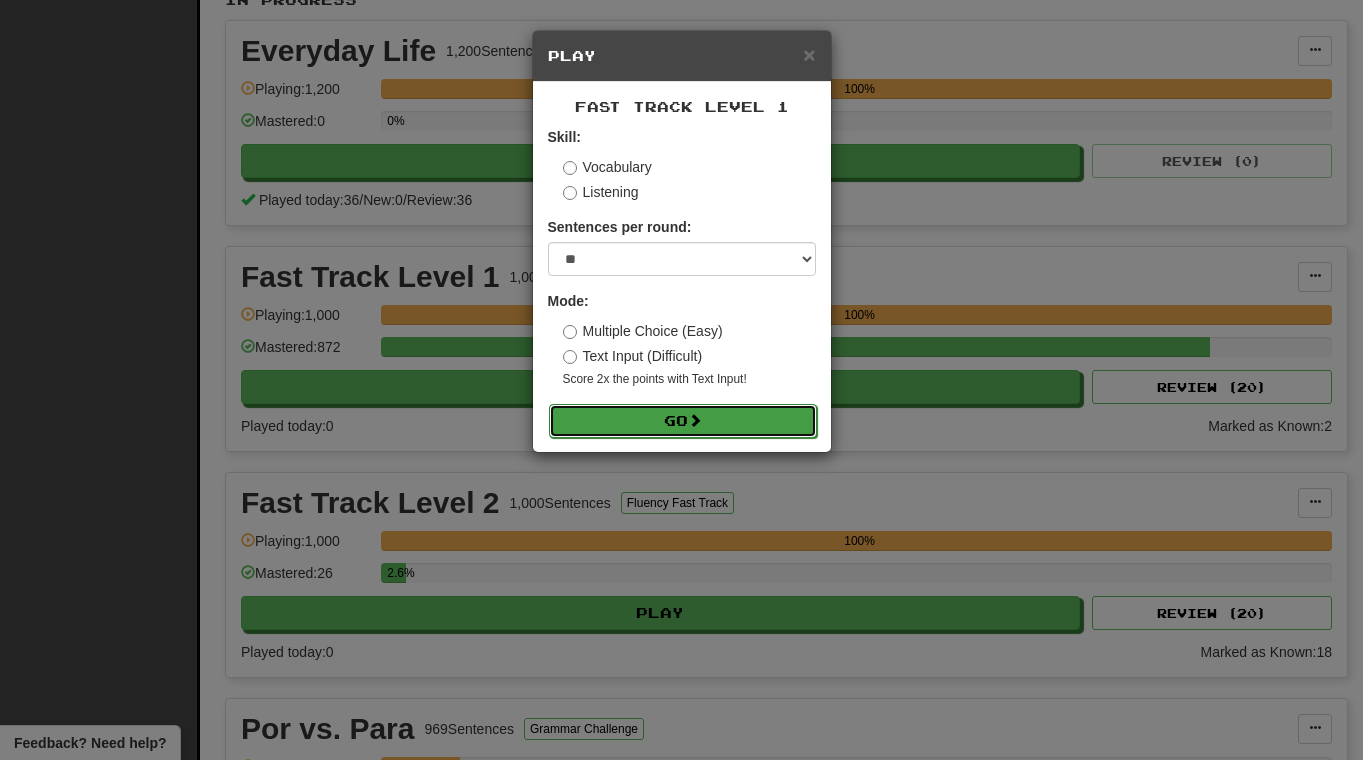 click on "Go" at bounding box center (683, 421) 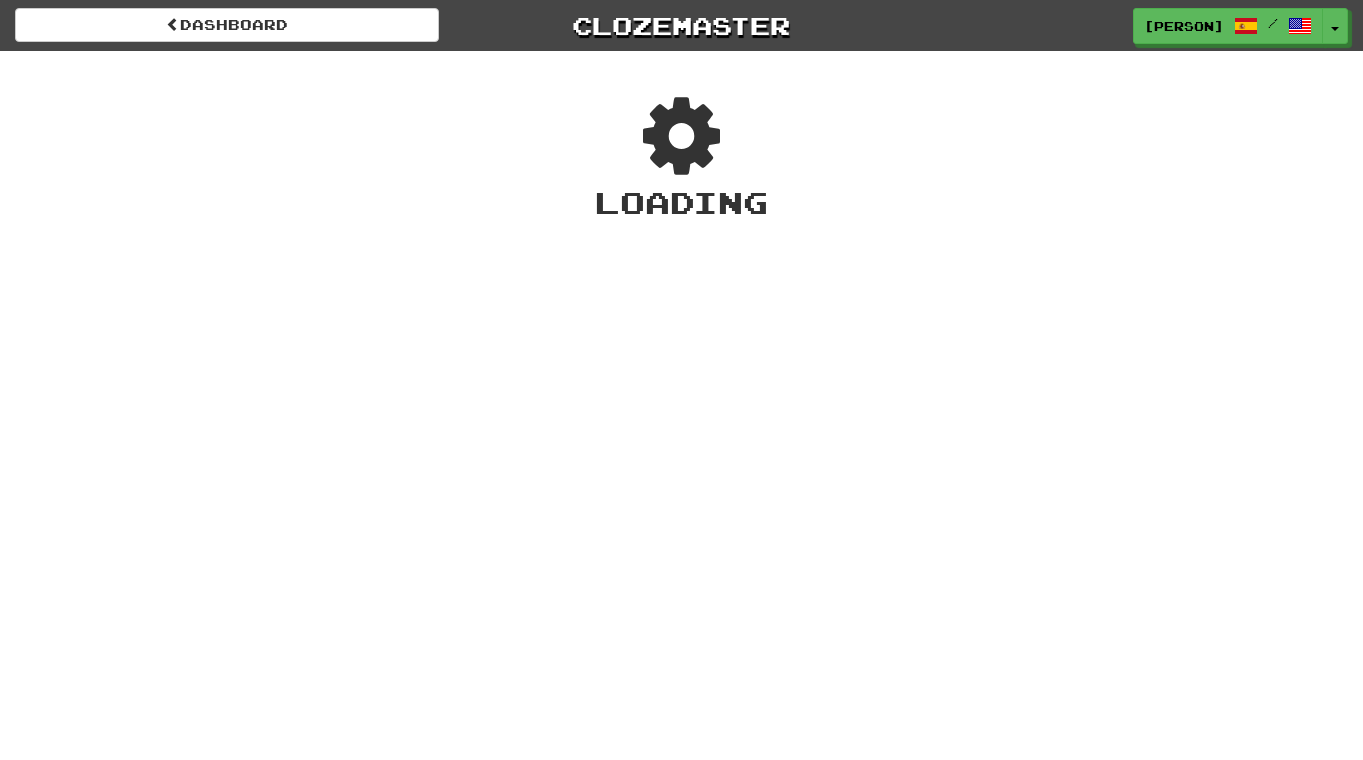 scroll, scrollTop: 0, scrollLeft: 0, axis: both 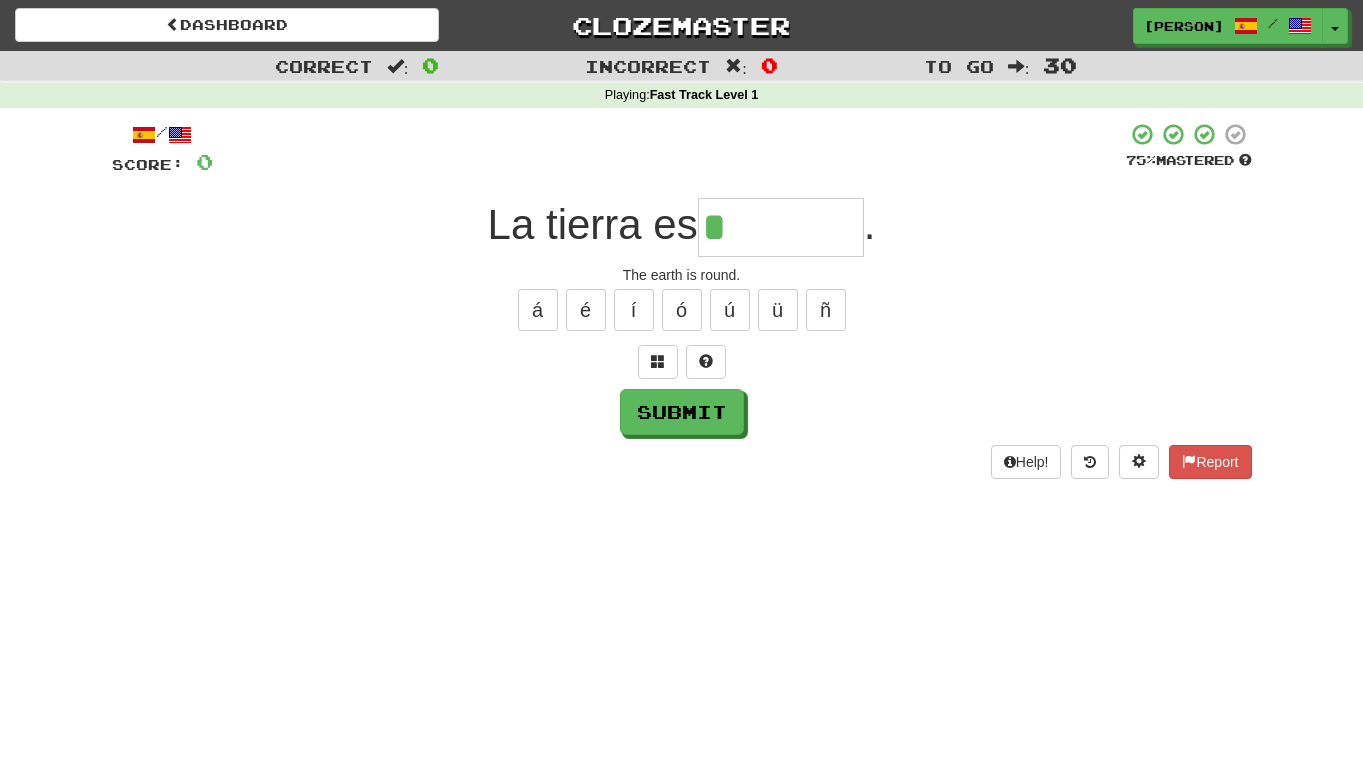 type on "*******" 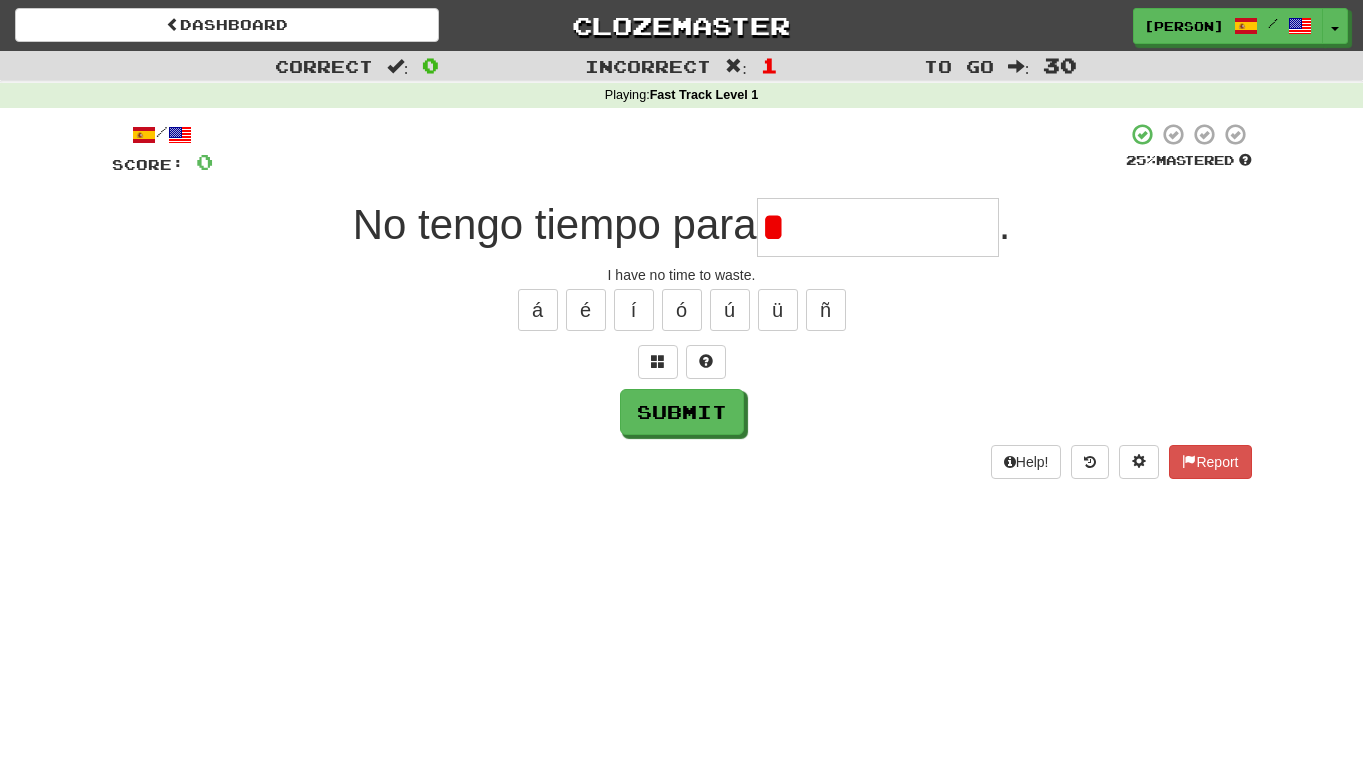 type on "**********" 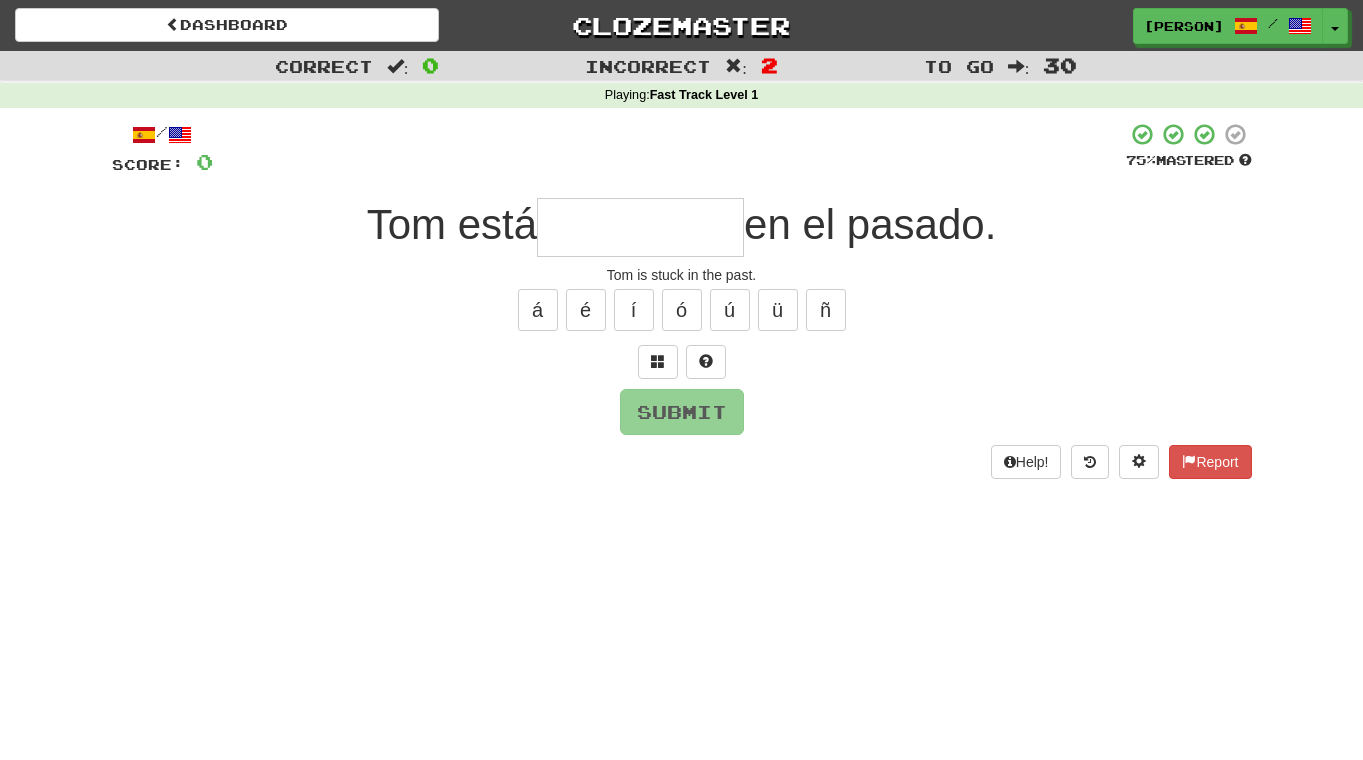 type on "*" 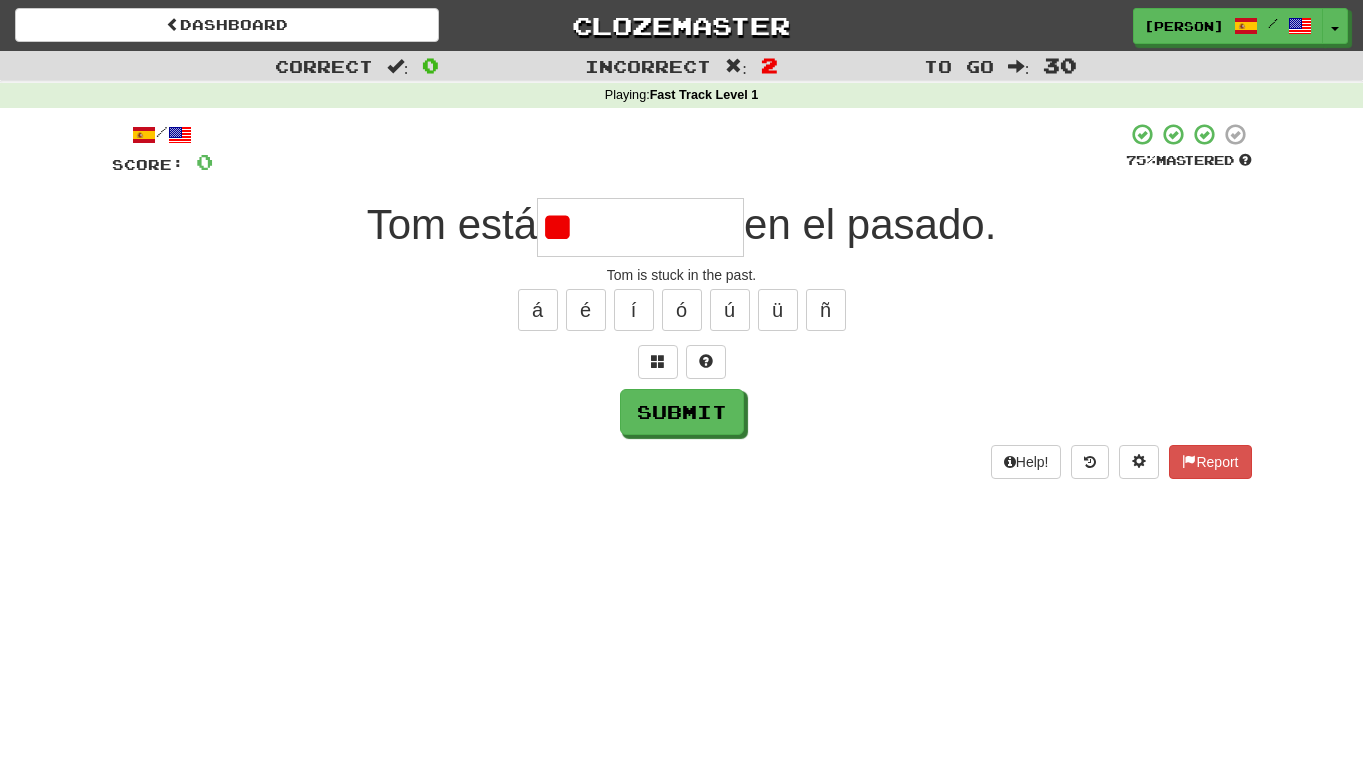 type on "*" 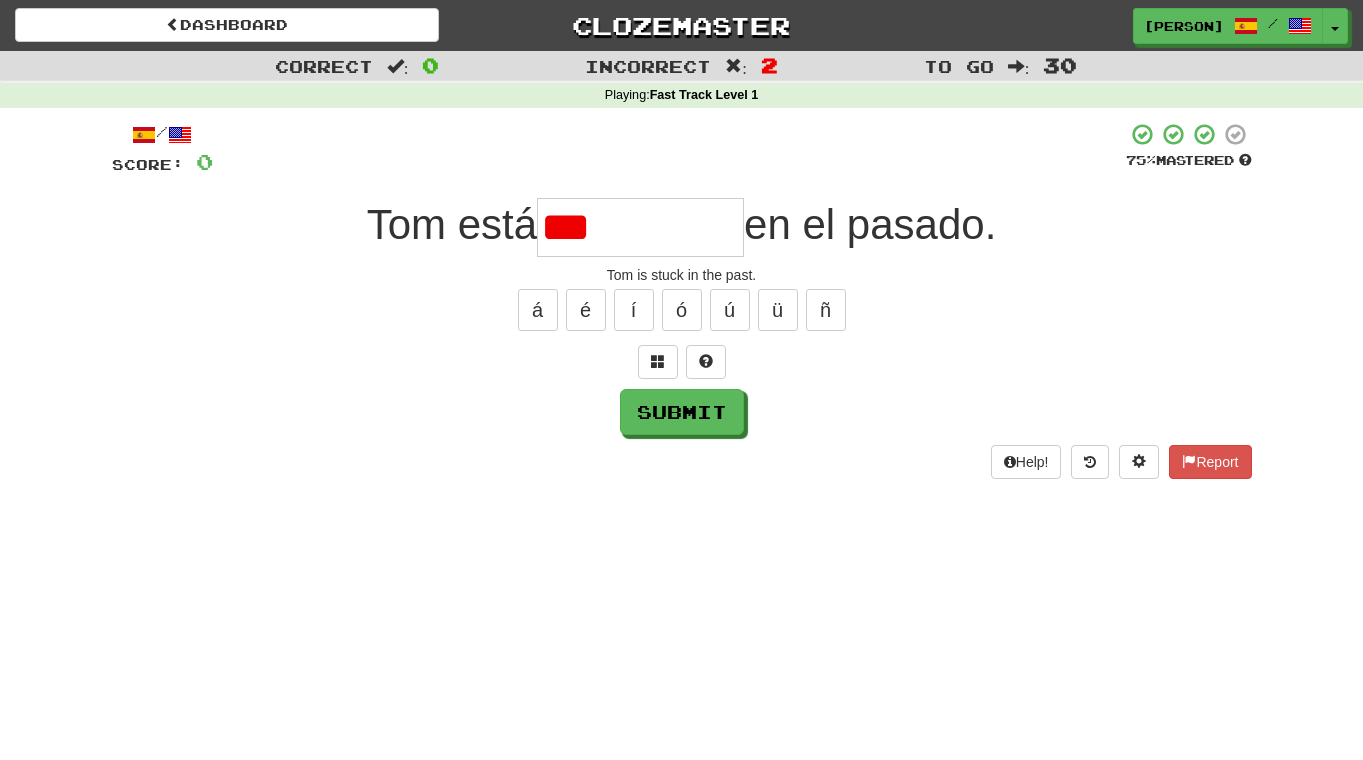type on "*********" 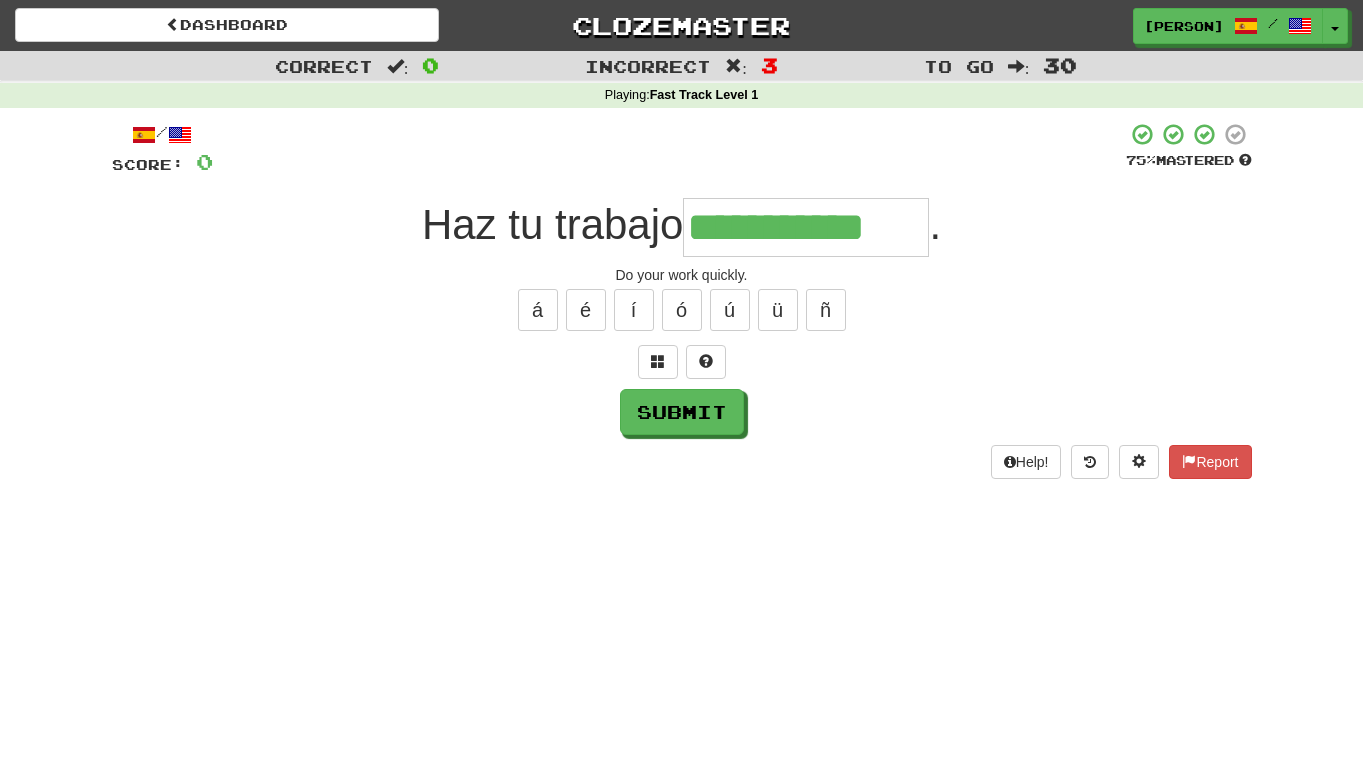 type on "**********" 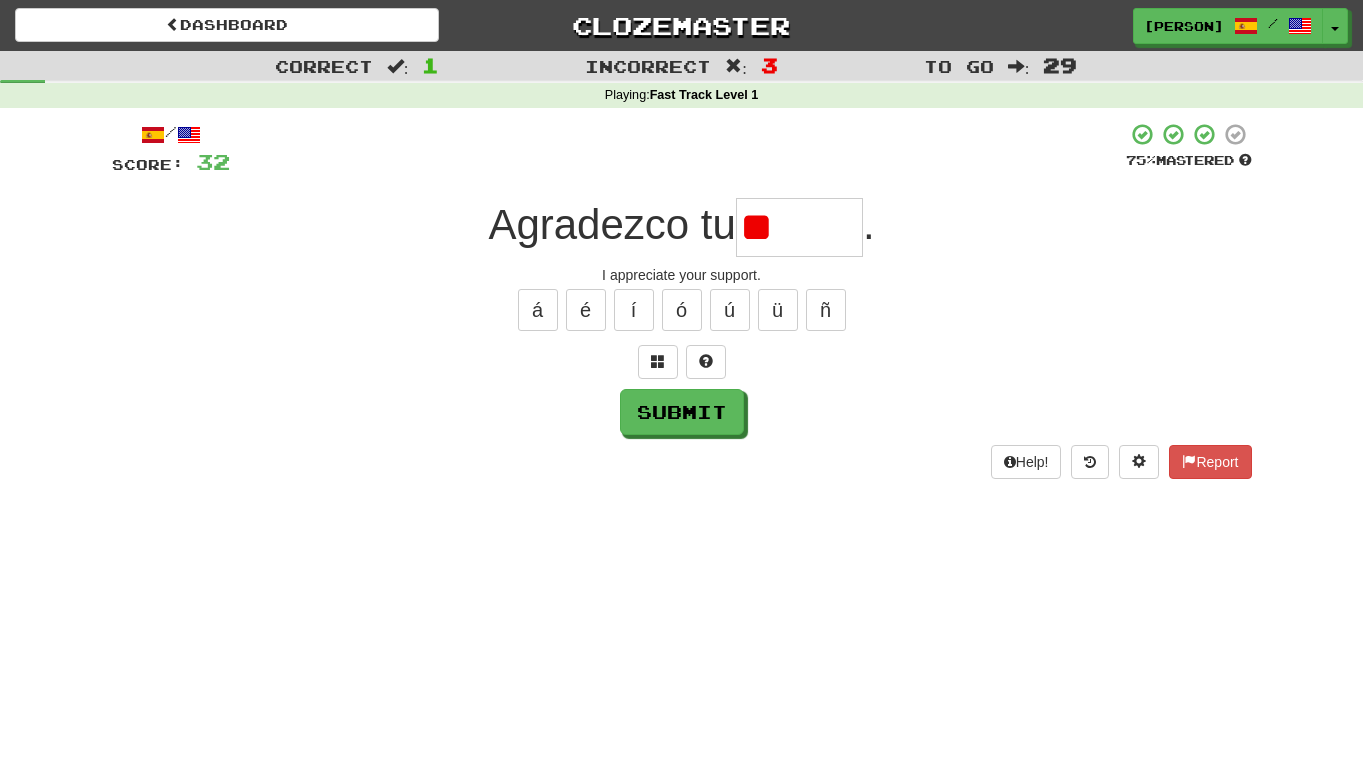 type on "*" 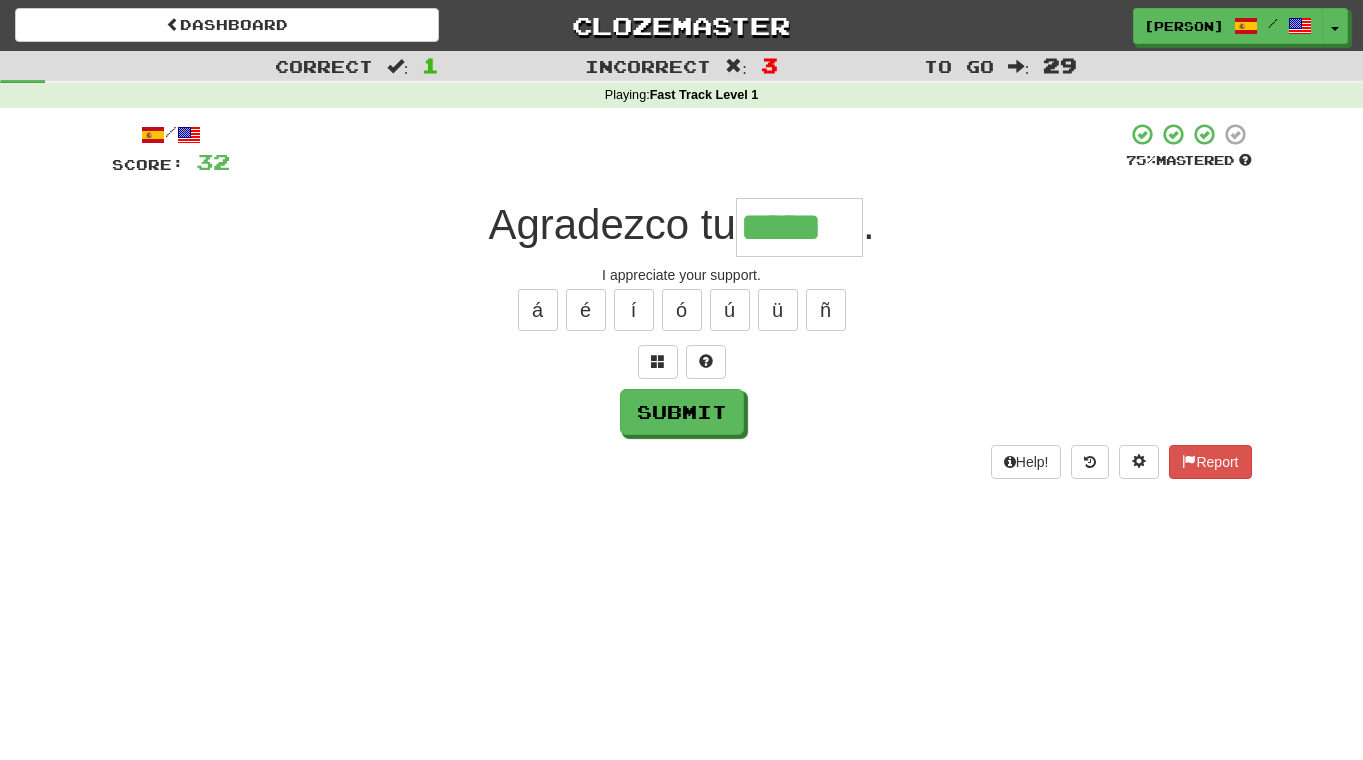 type on "*****" 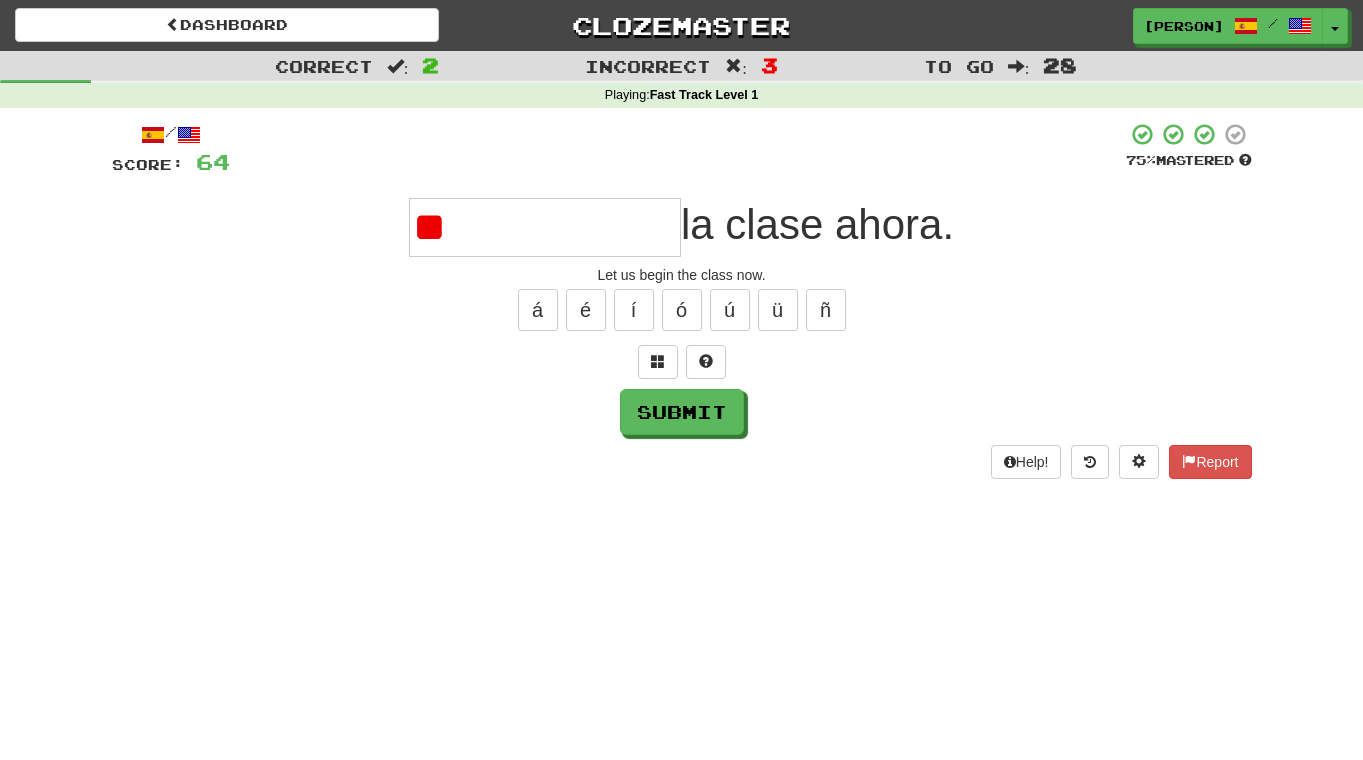 type on "*" 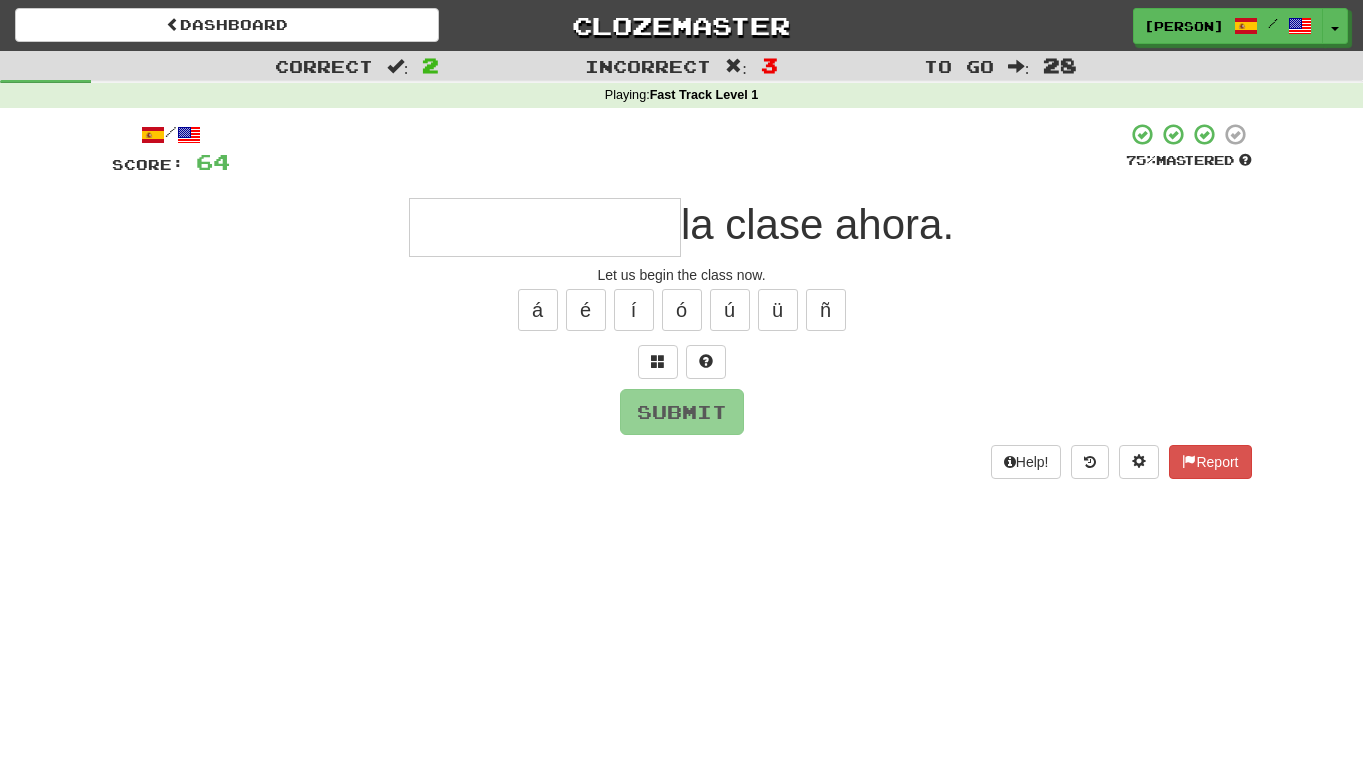 type on "*" 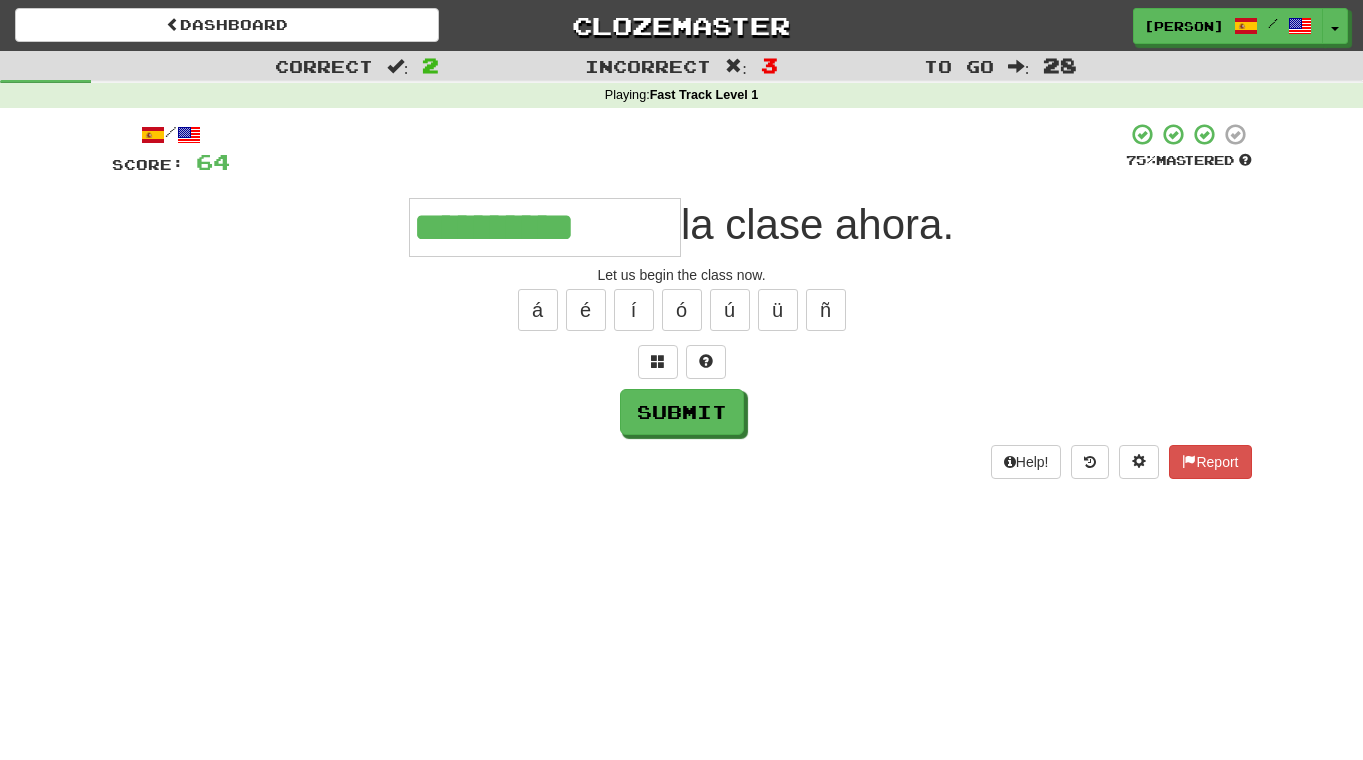 type on "**********" 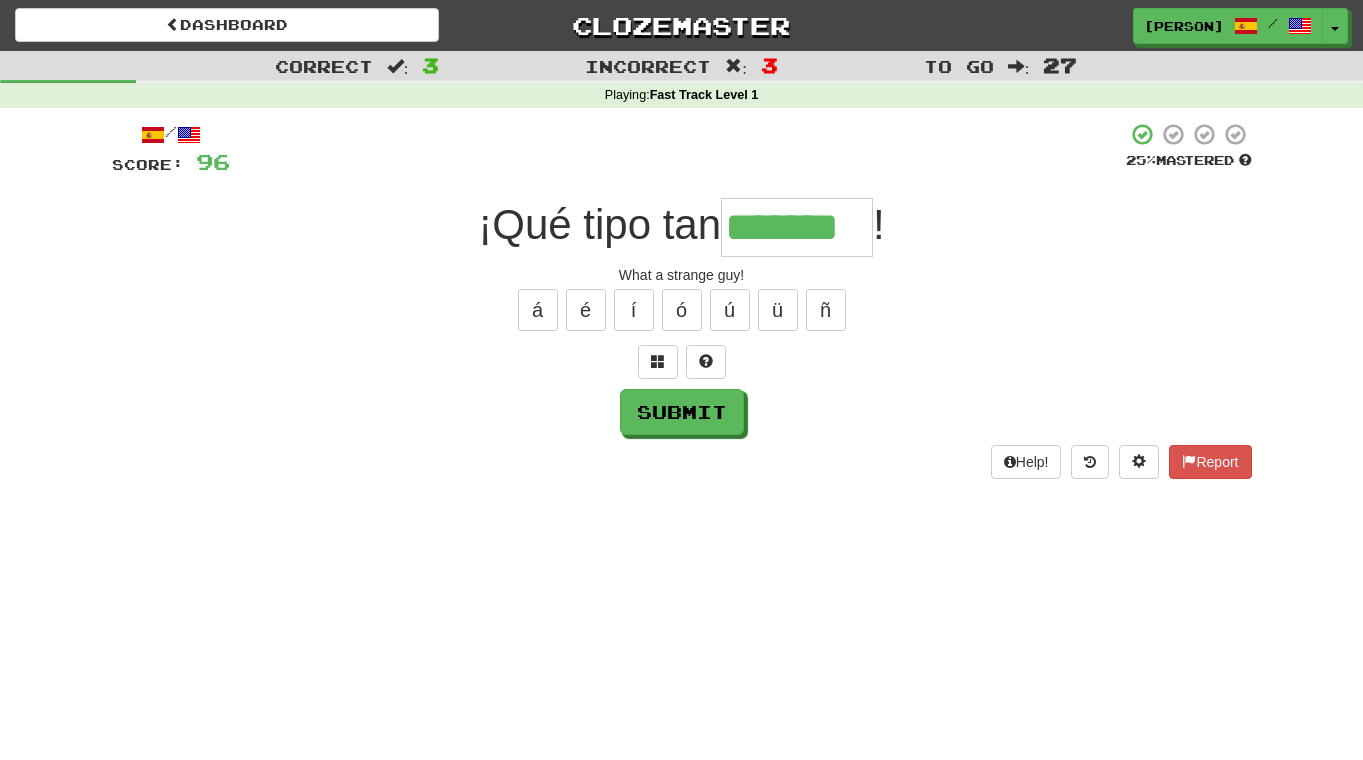type on "*******" 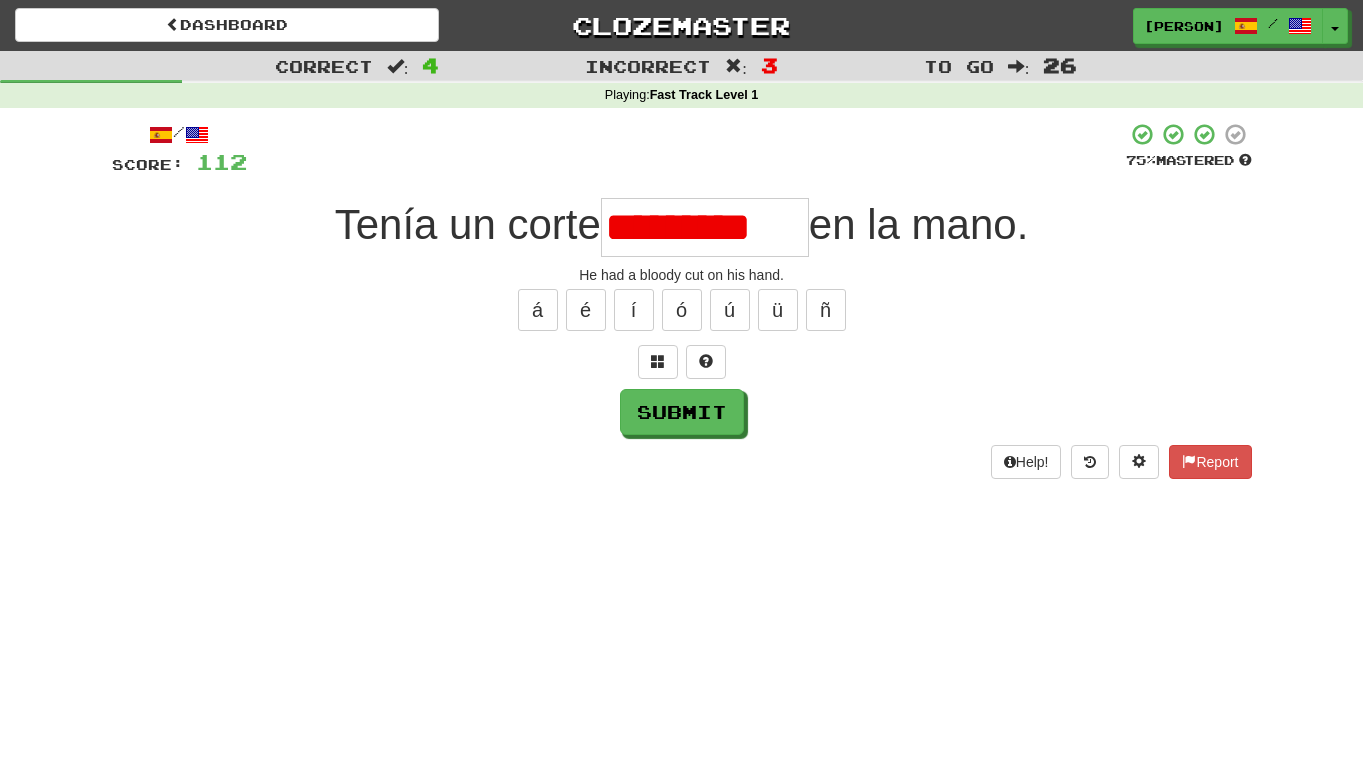 scroll, scrollTop: 0, scrollLeft: 0, axis: both 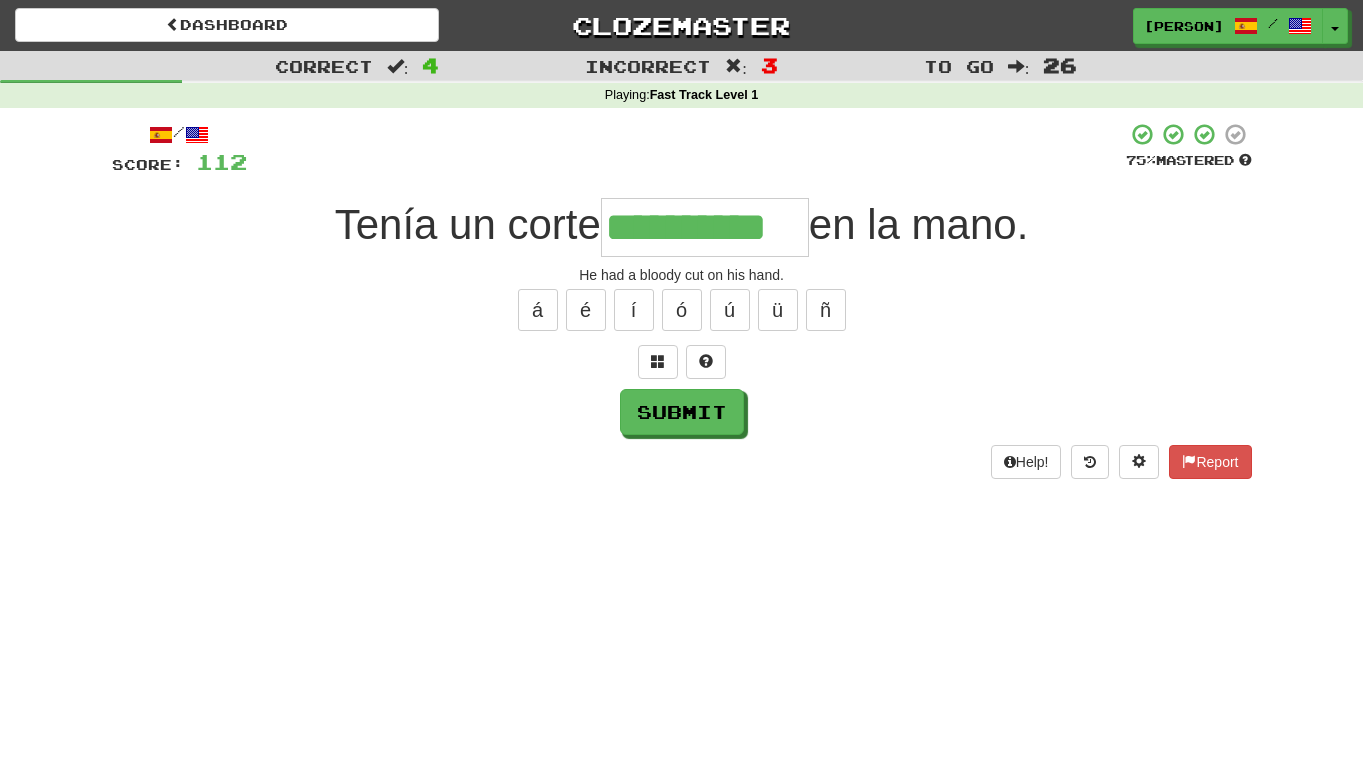 type on "**********" 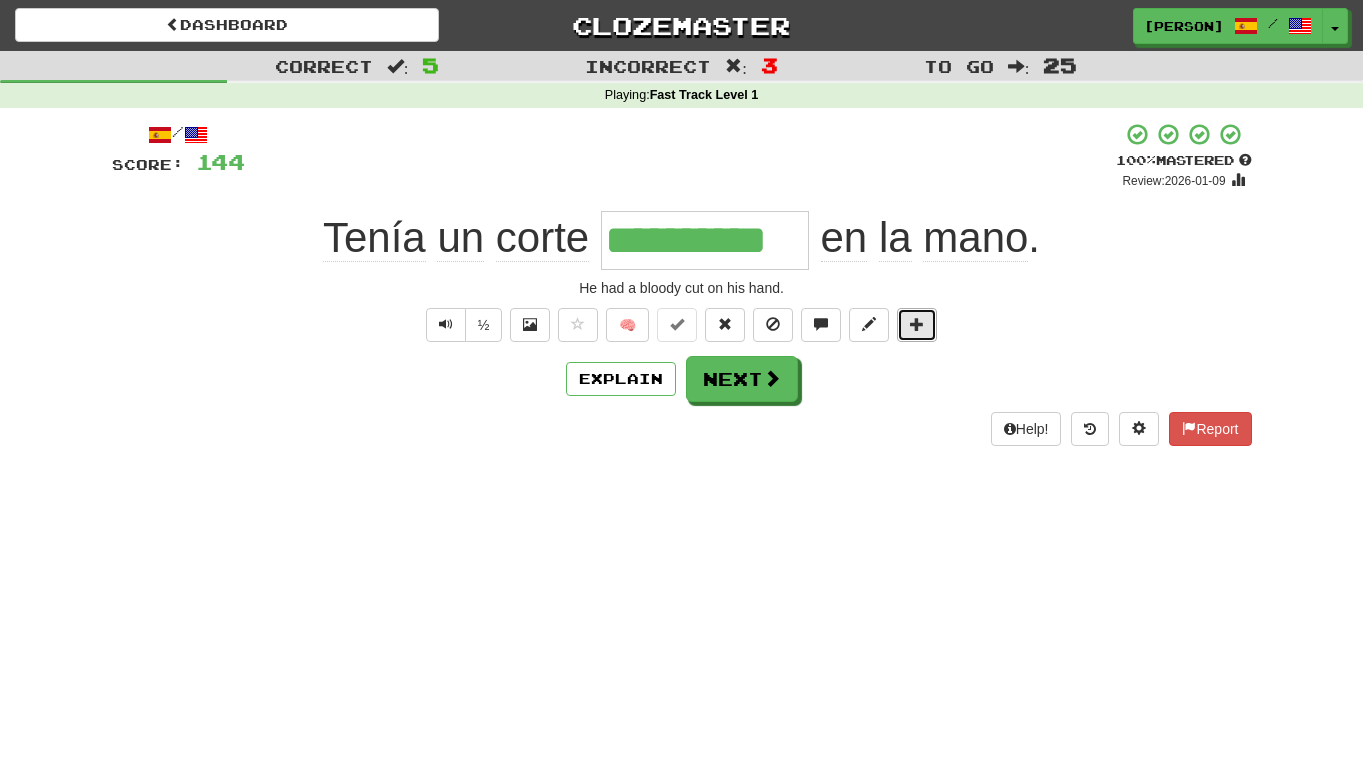 click at bounding box center [917, 324] 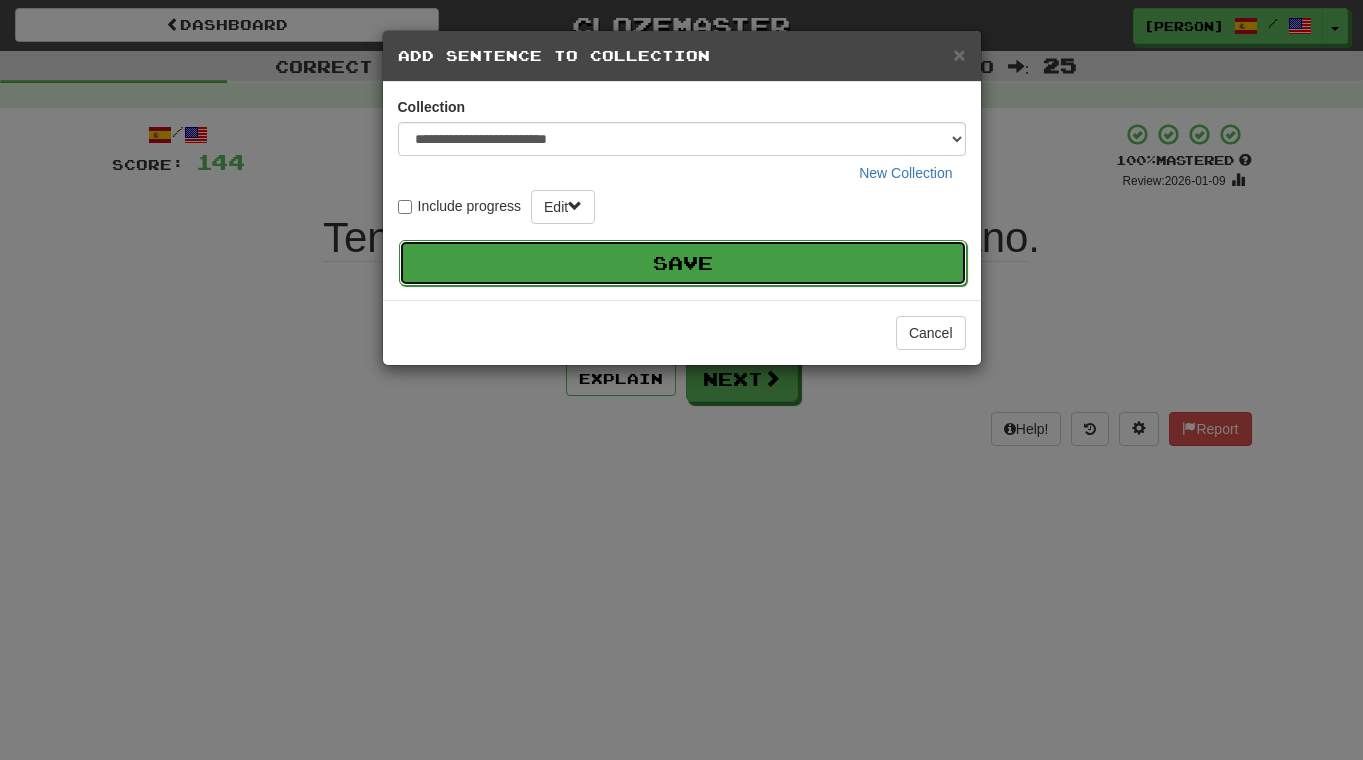 click on "Save" at bounding box center (683, 263) 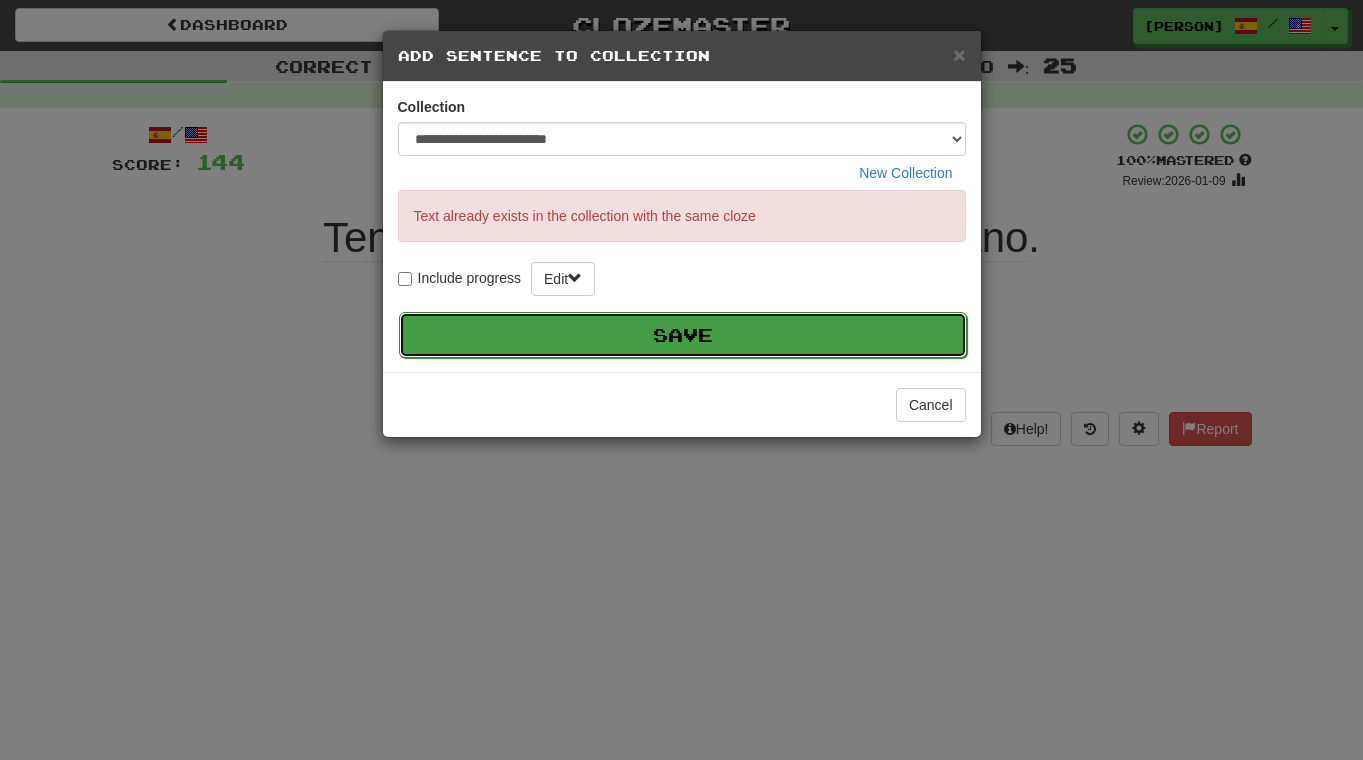 click on "Save" at bounding box center (683, 335) 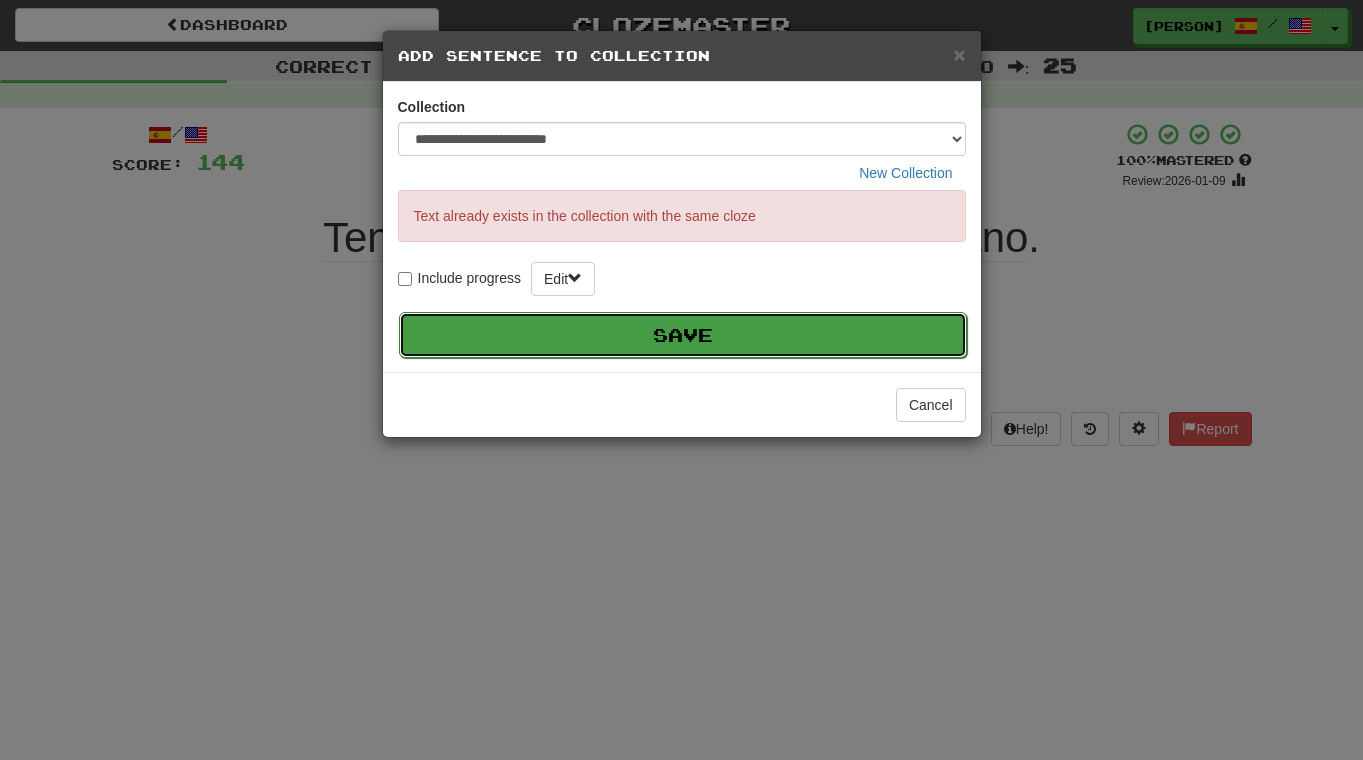 click on "Save" at bounding box center [683, 335] 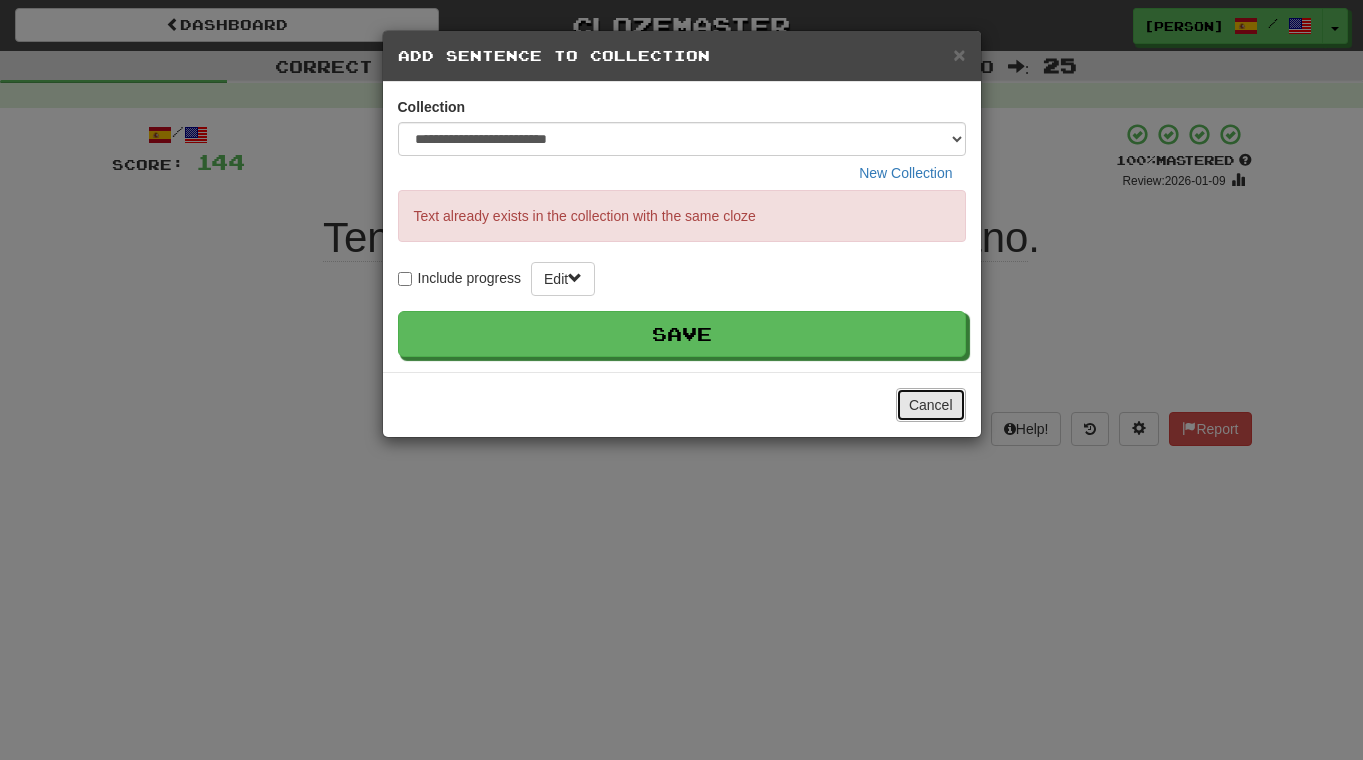 click on "Cancel" at bounding box center (931, 405) 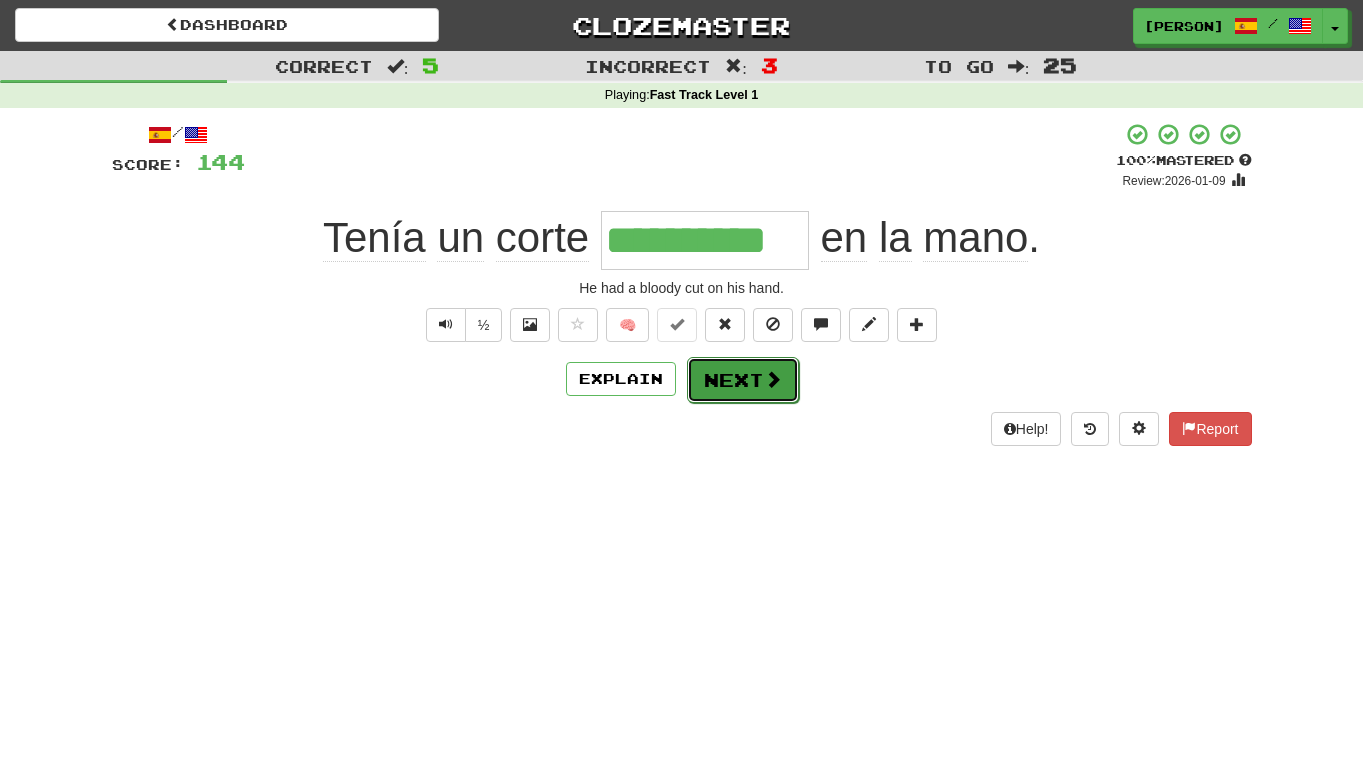 click on "Next" at bounding box center [743, 380] 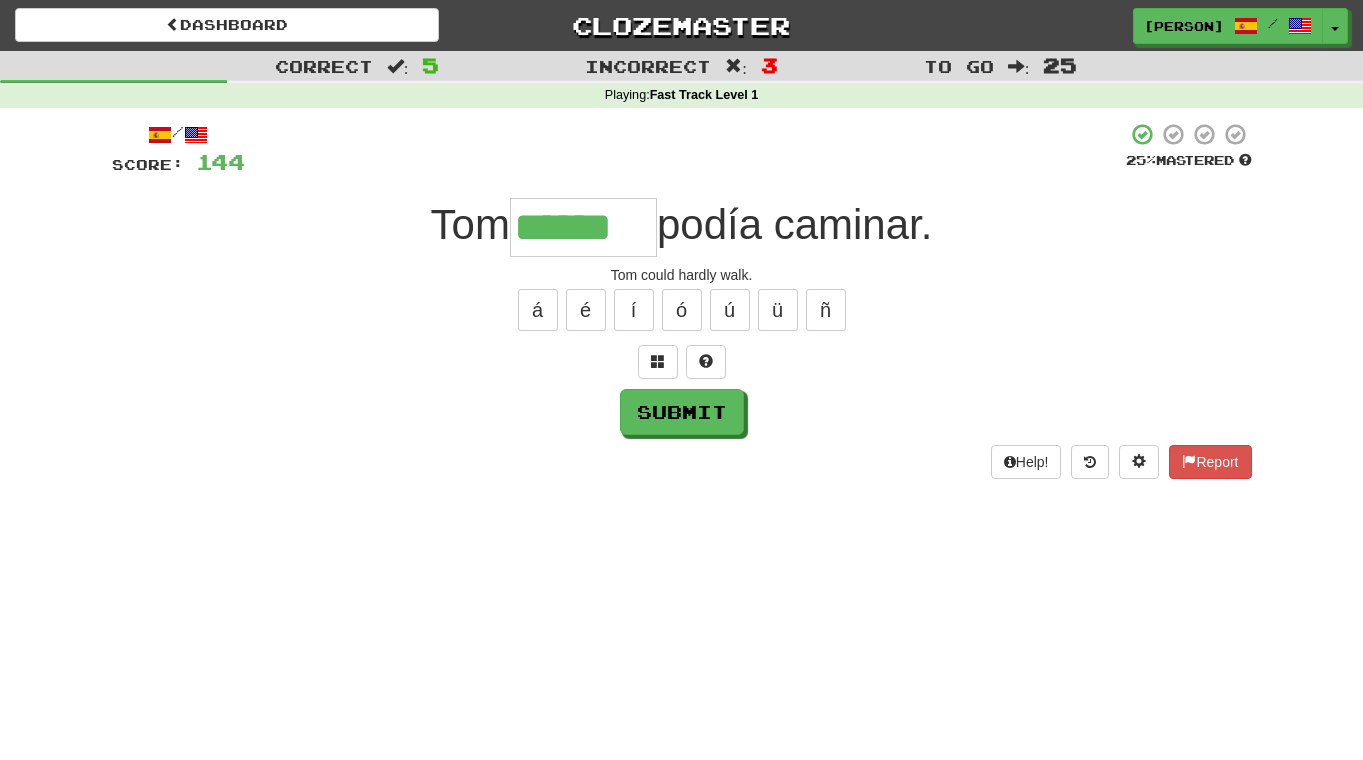type on "******" 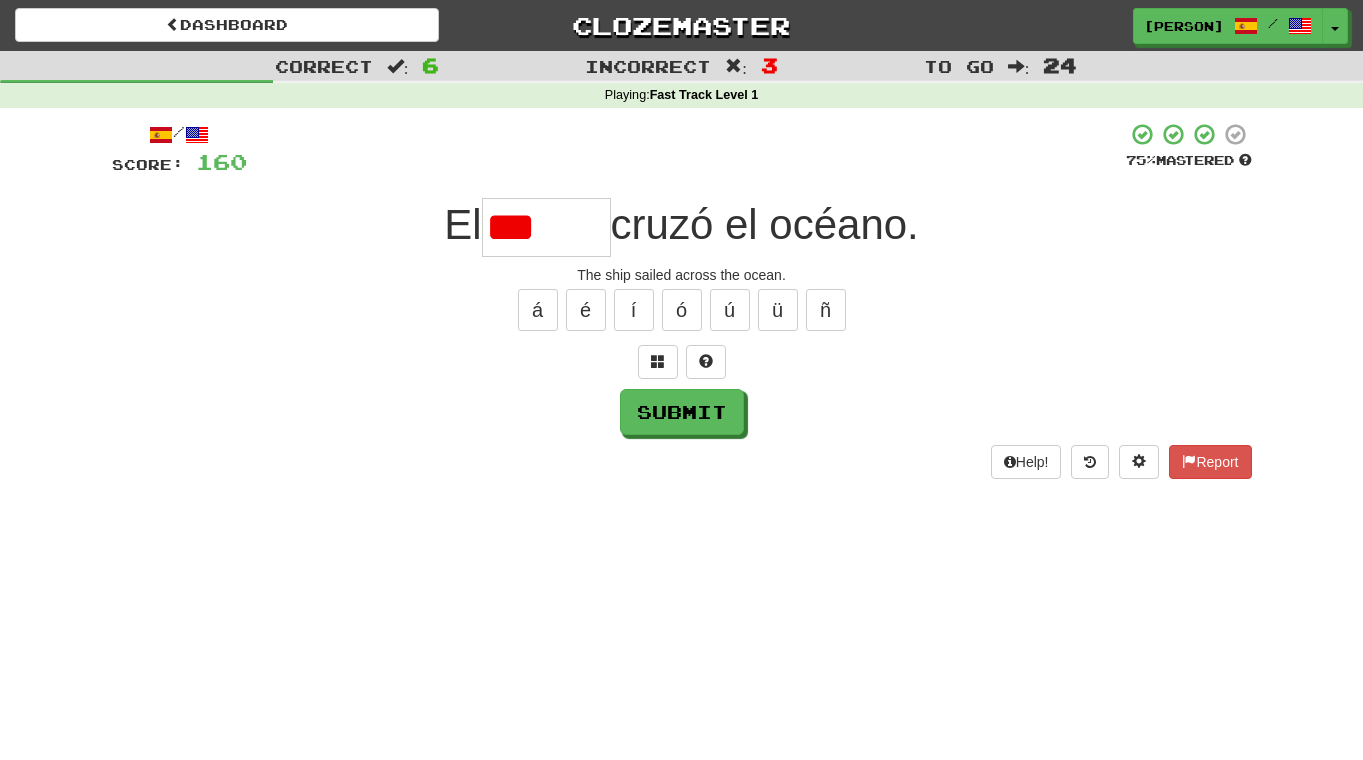 type on "*****" 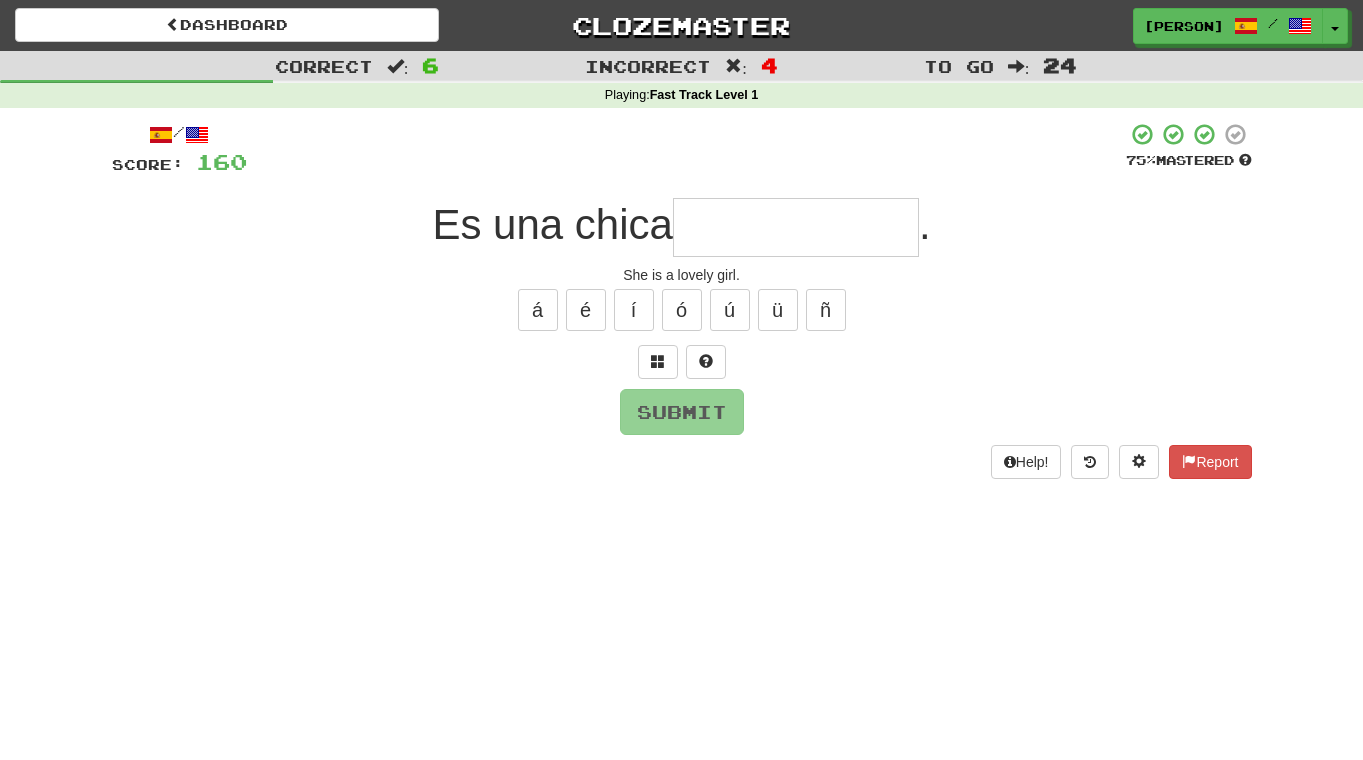 type on "*" 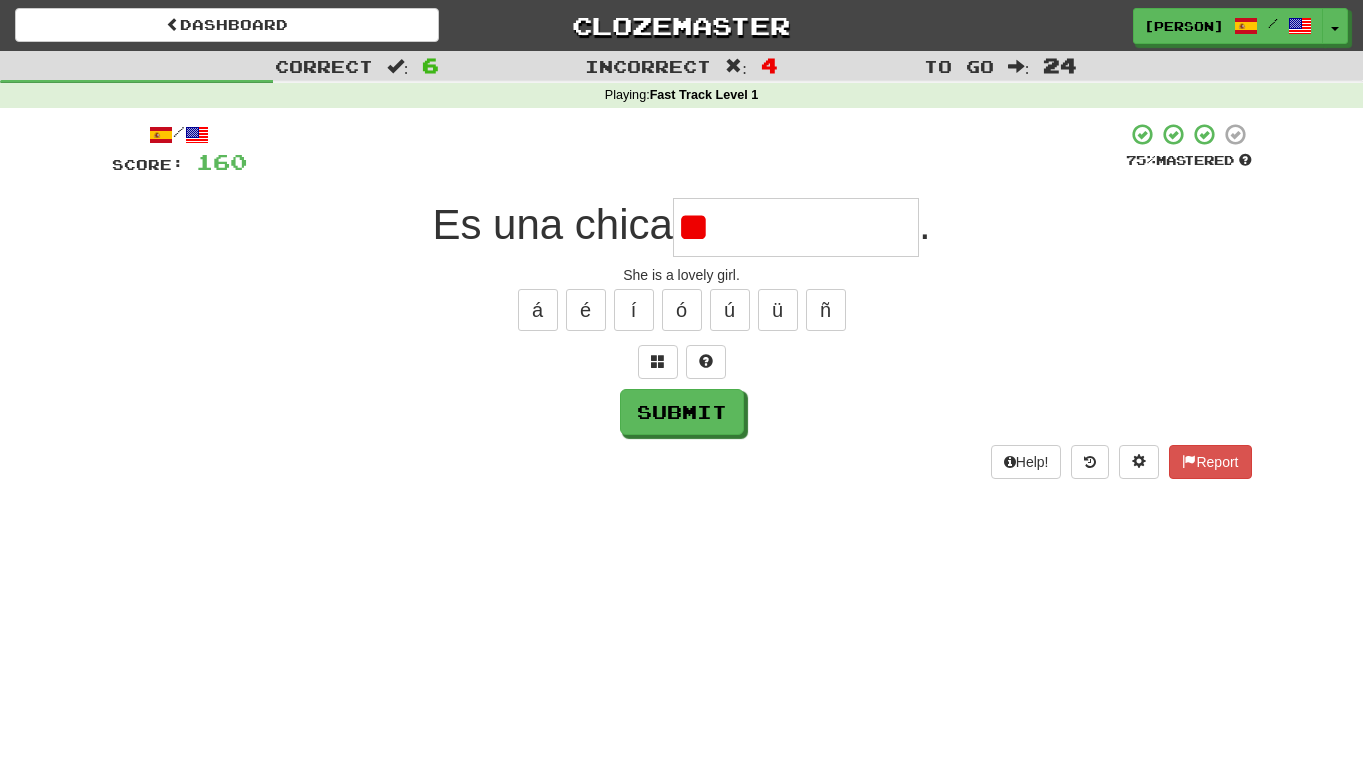 type on "*" 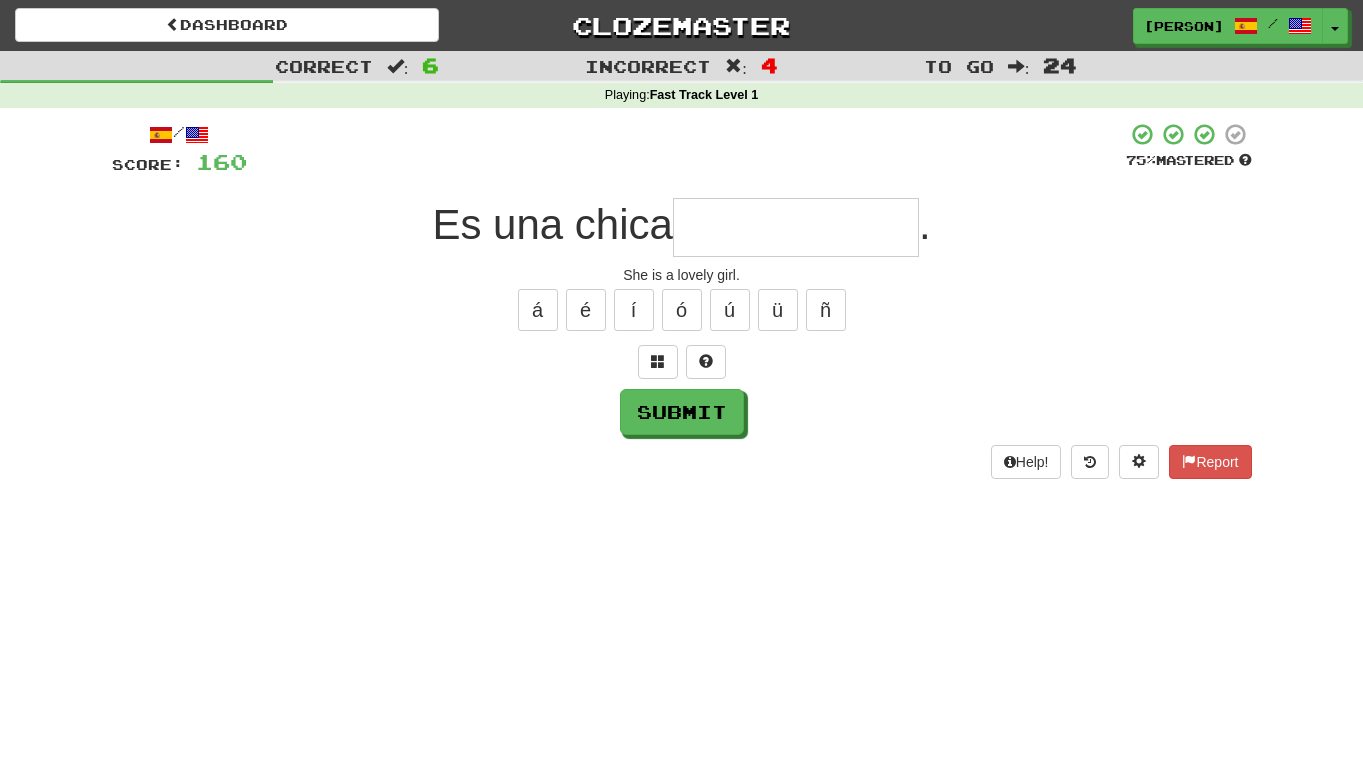 type on "*" 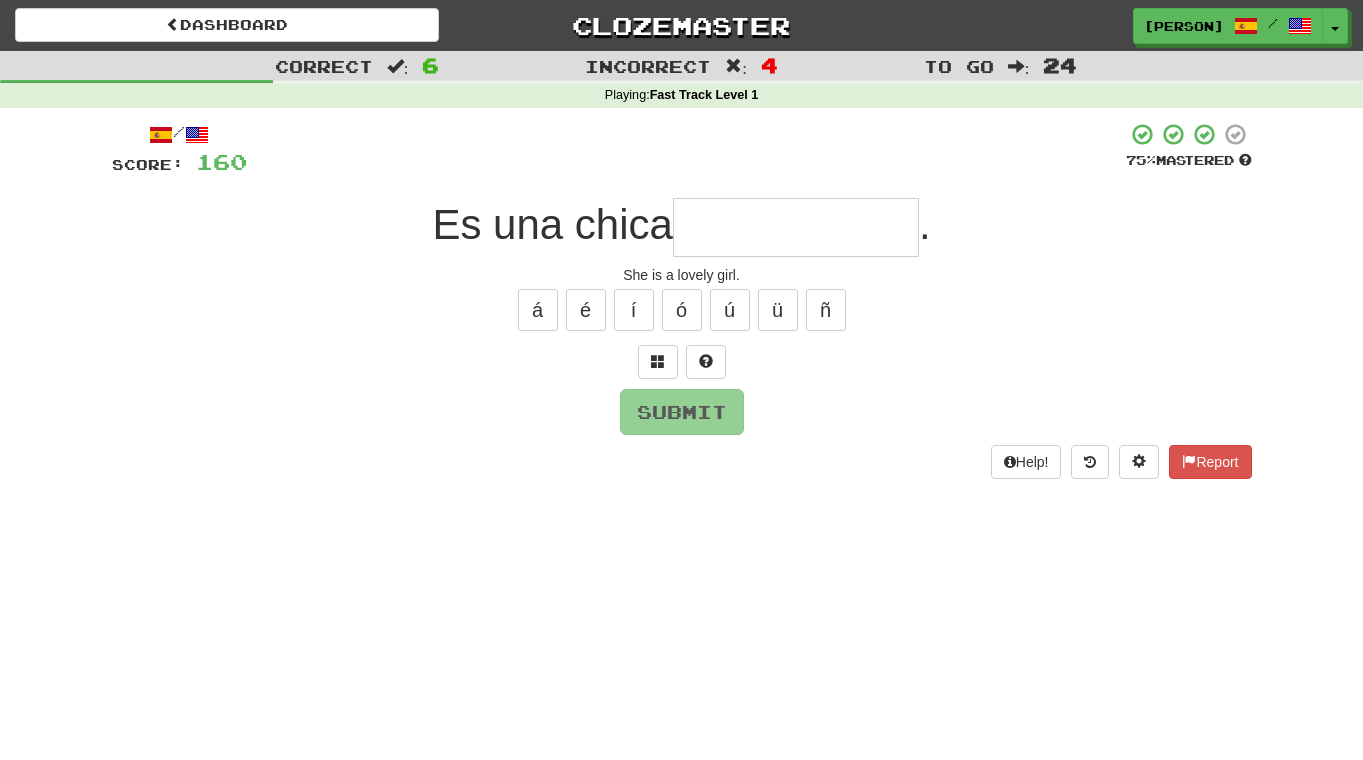 type on "*" 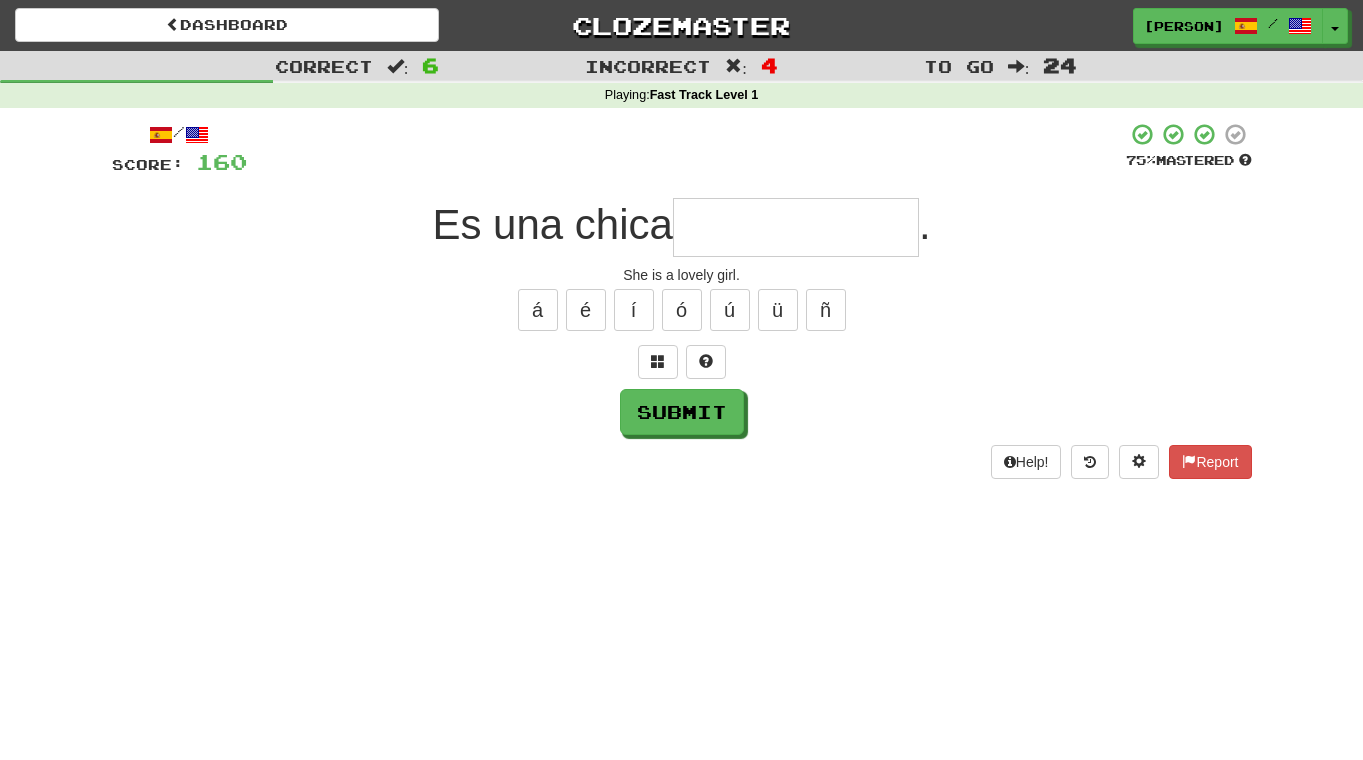 type on "*" 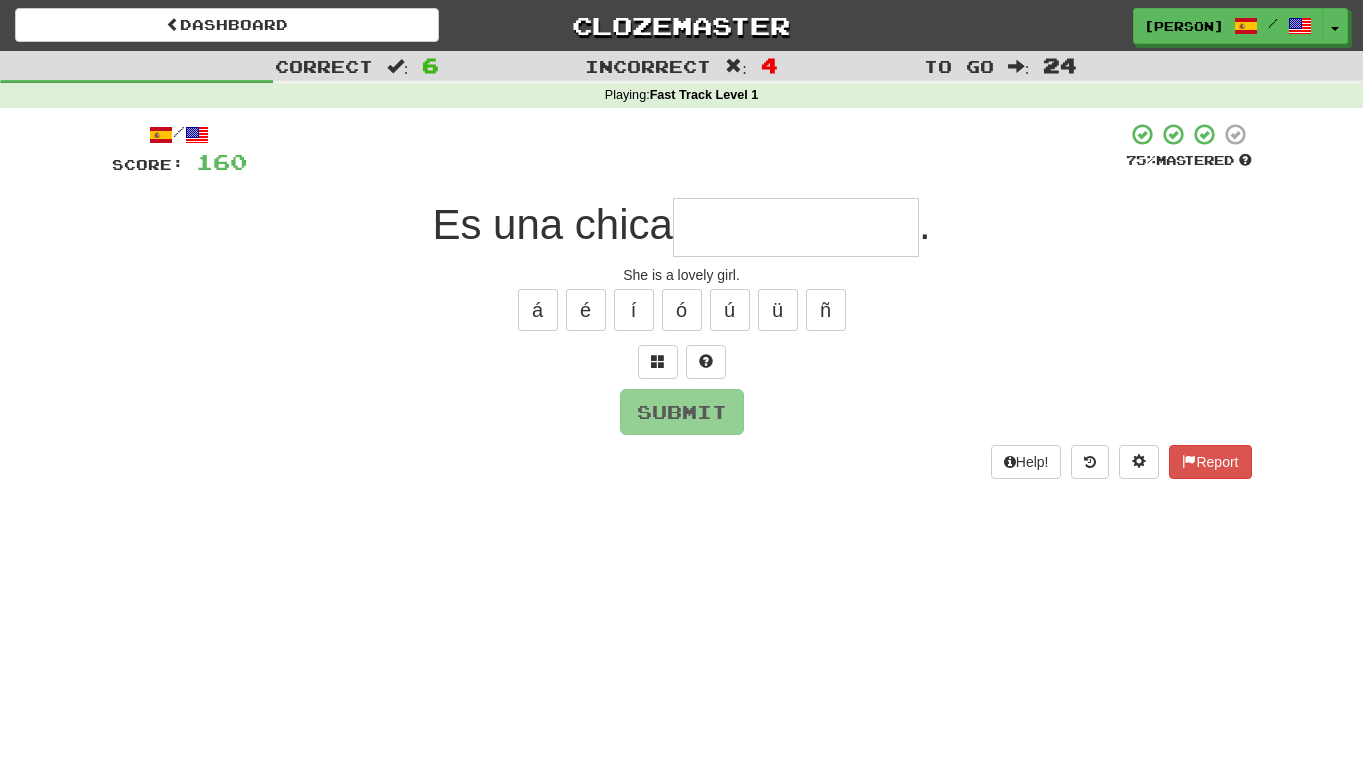 type on "*" 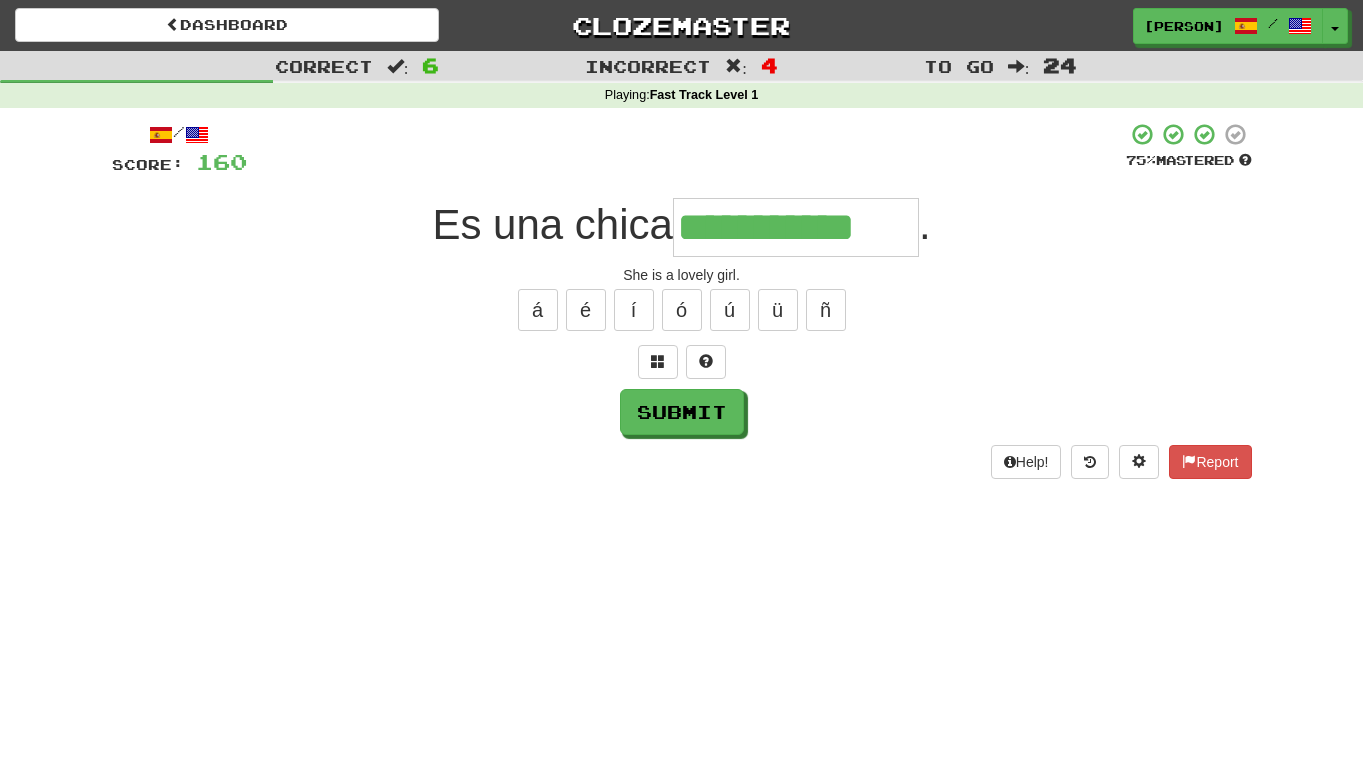 type on "**********" 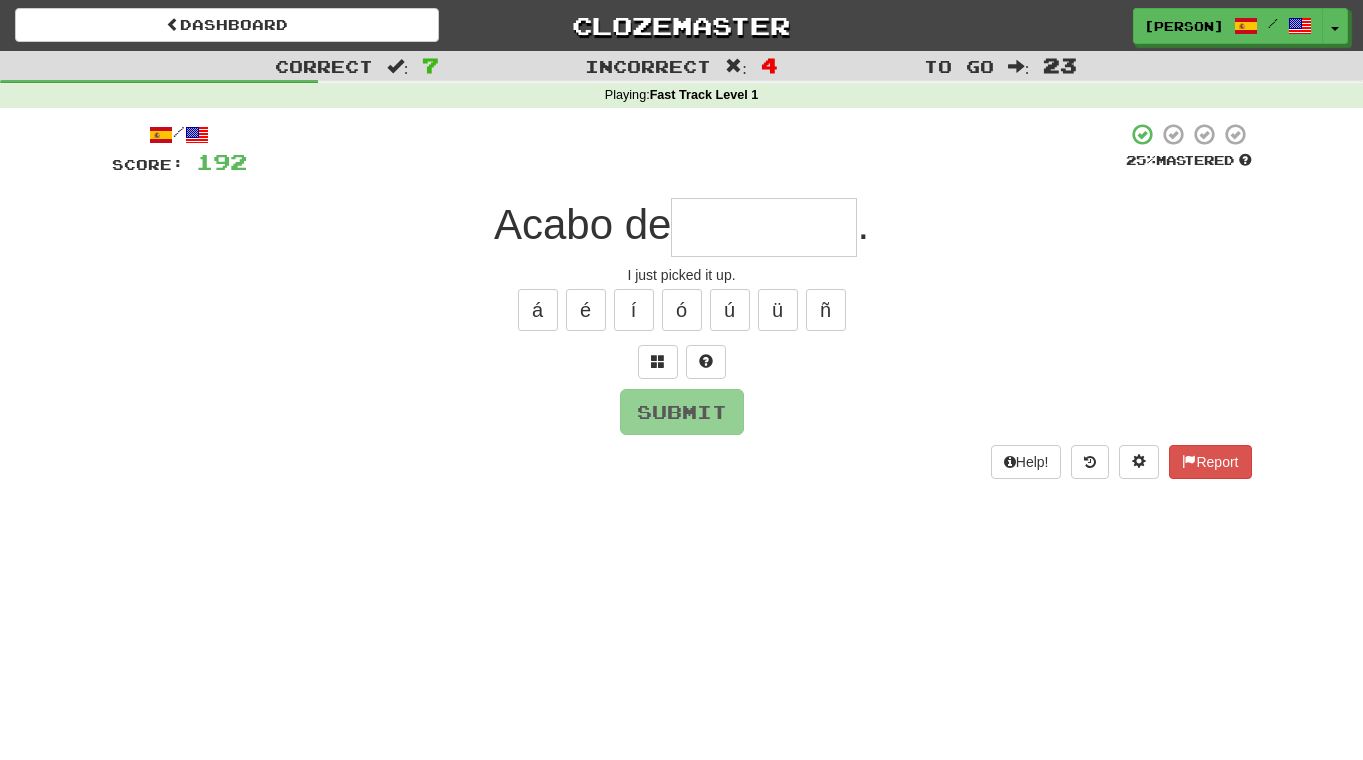 type on "*" 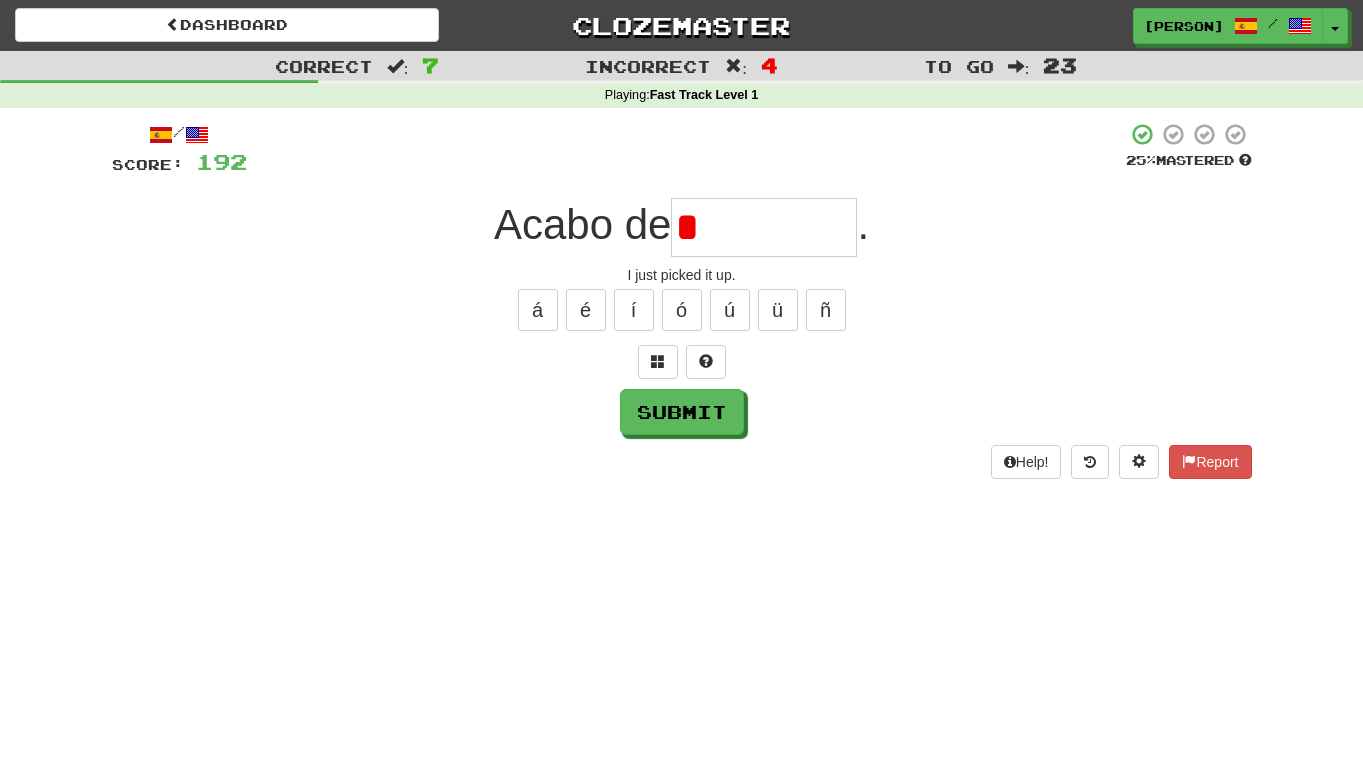type on "*********" 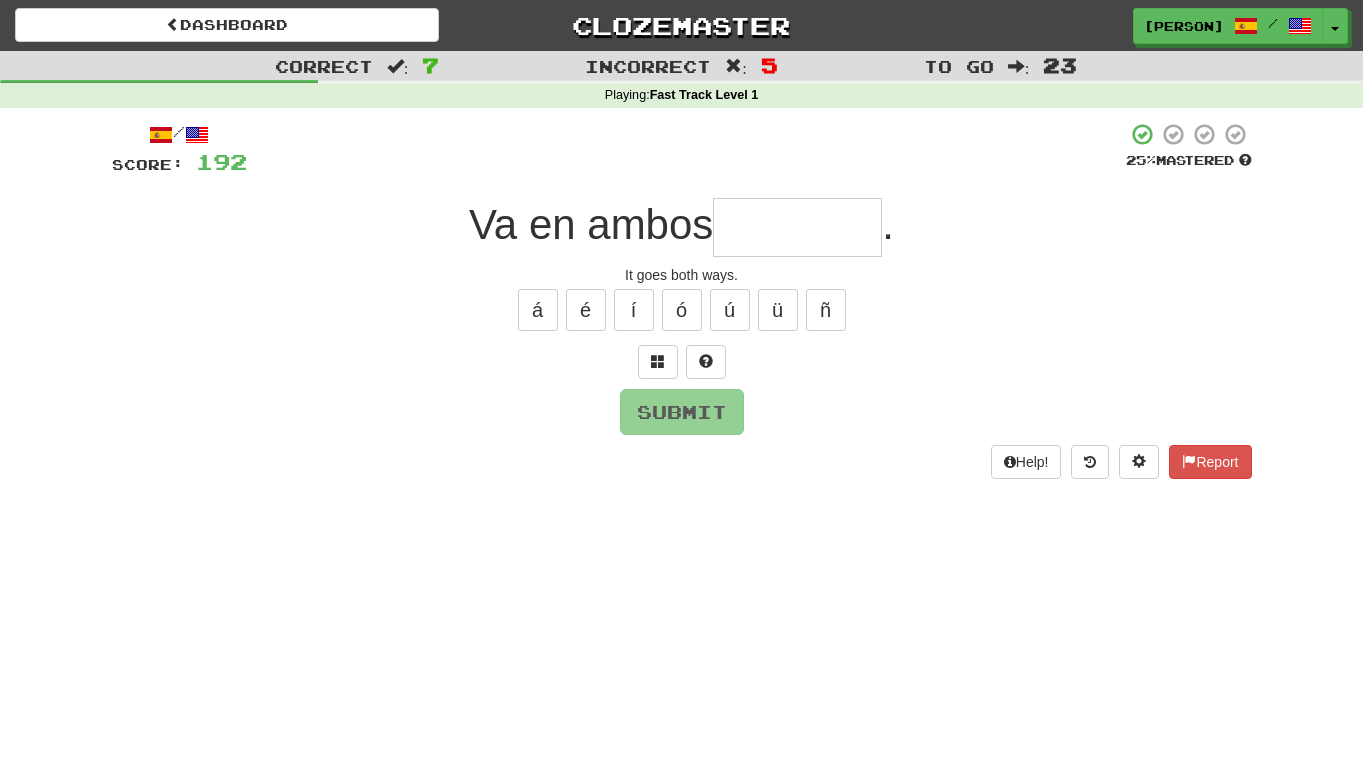 type on "*" 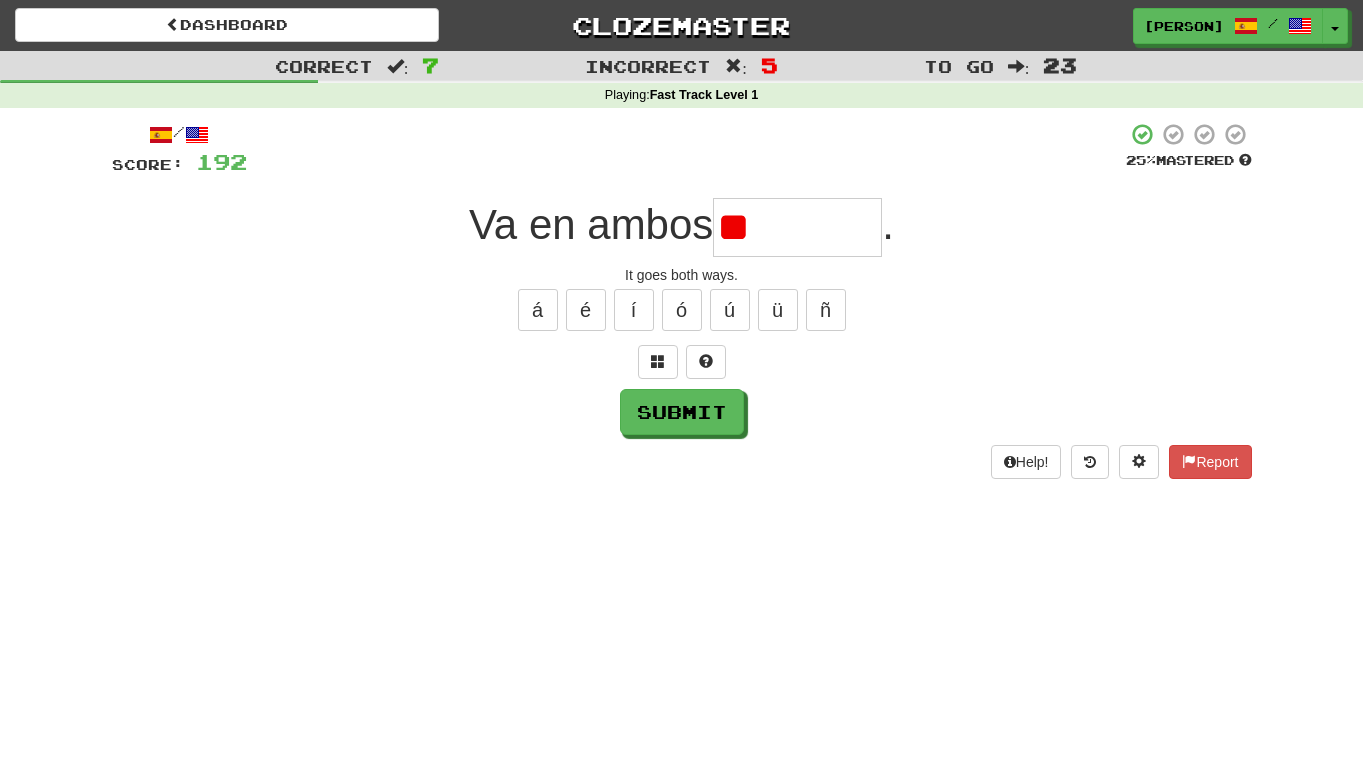 type on "*" 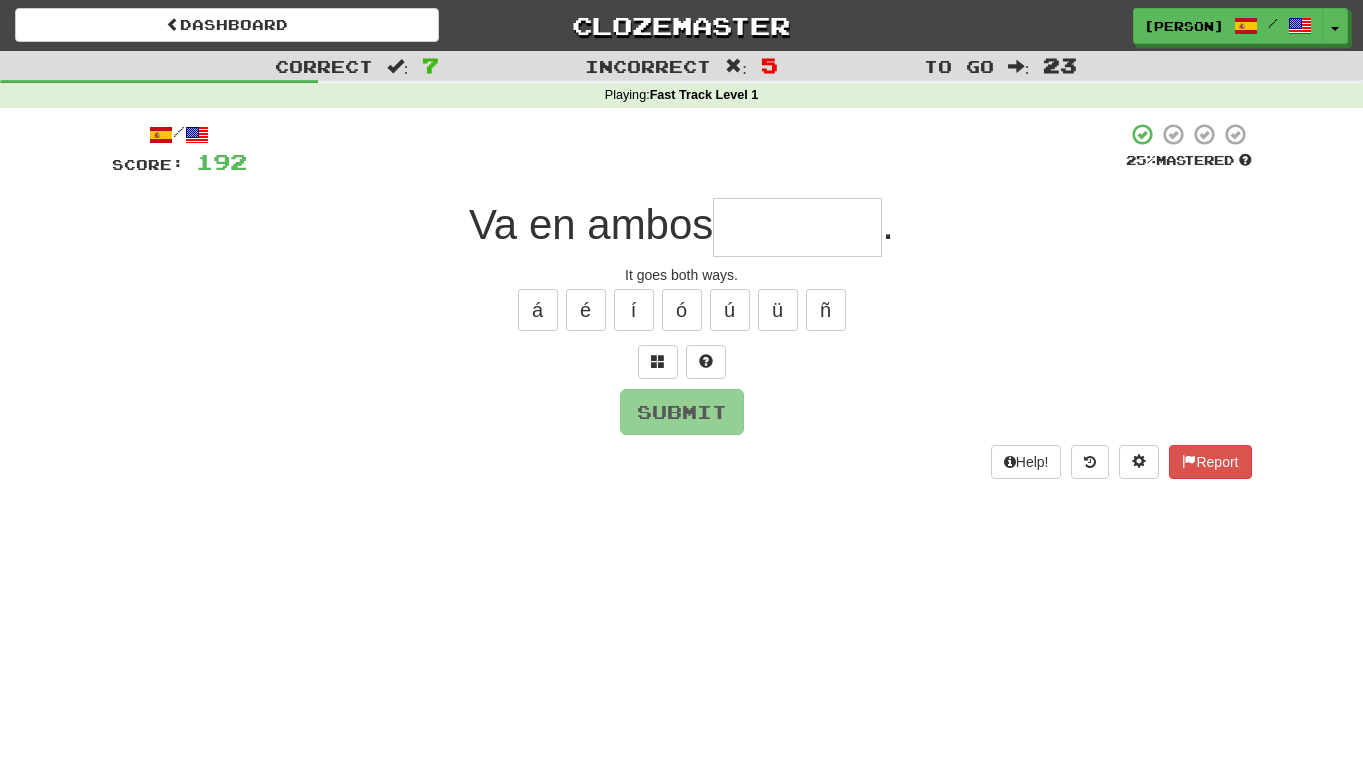 type on "*" 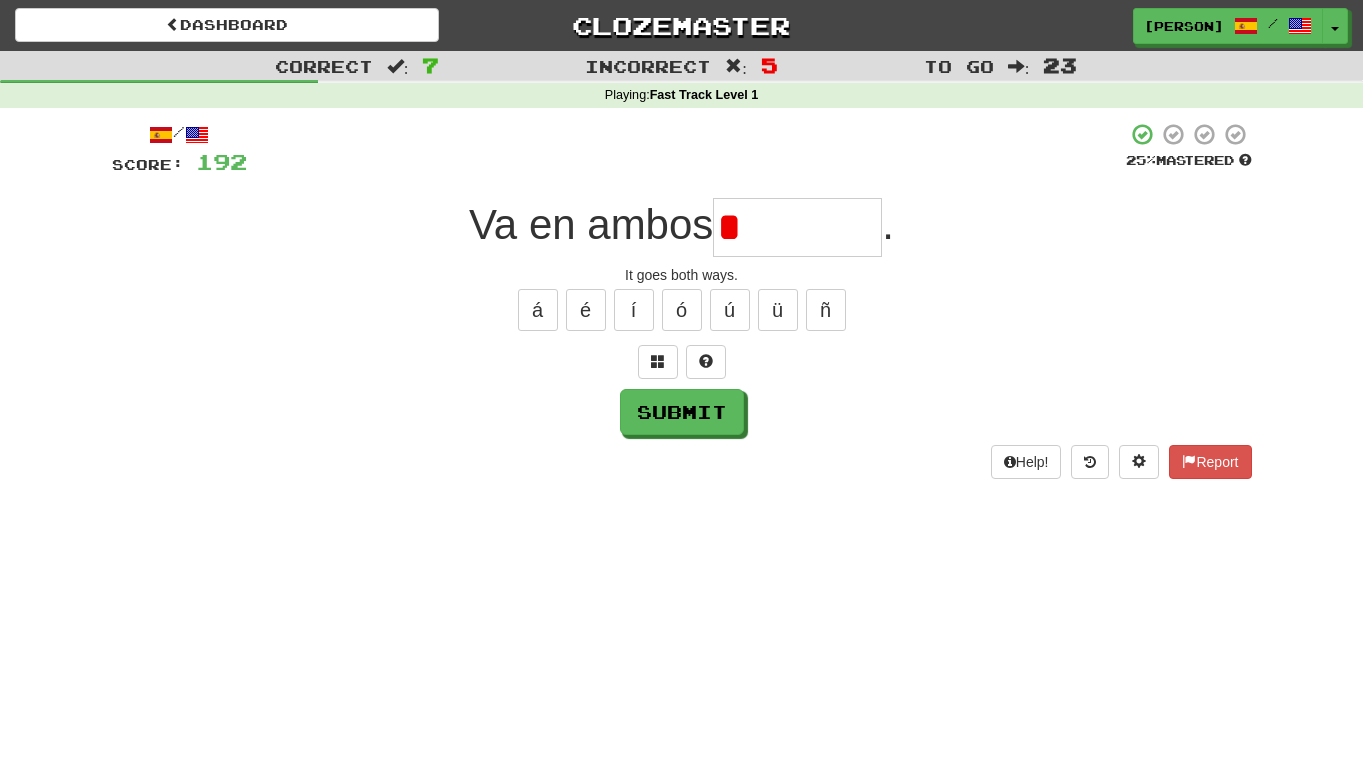 type on "********" 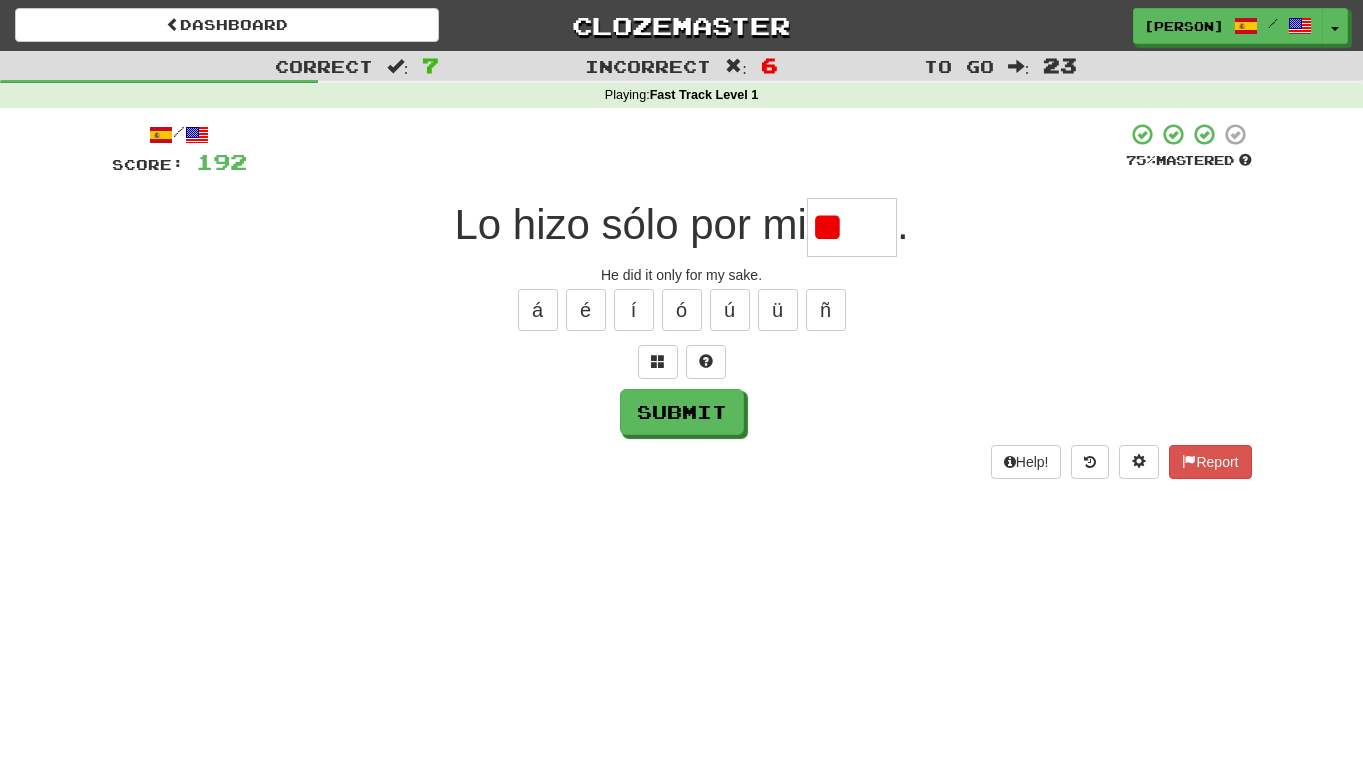 type on "*" 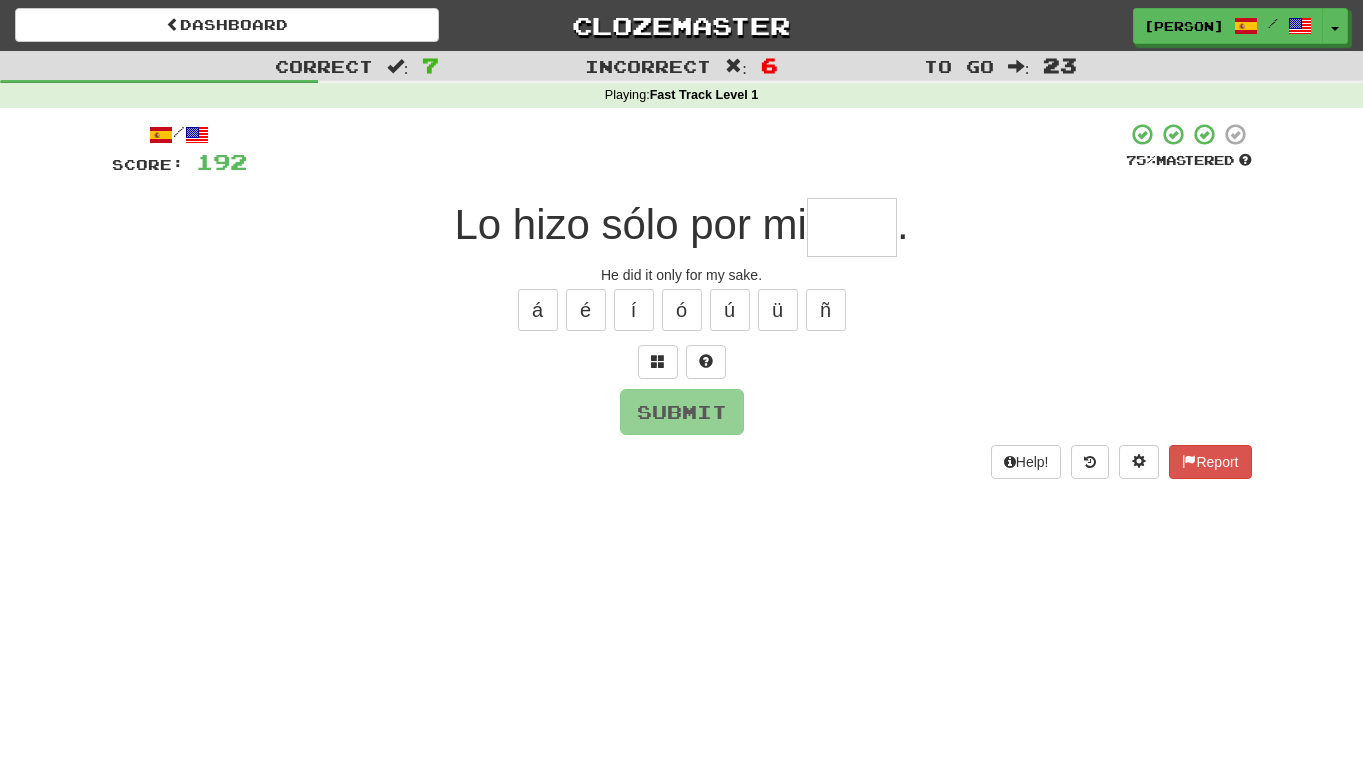 type on "****" 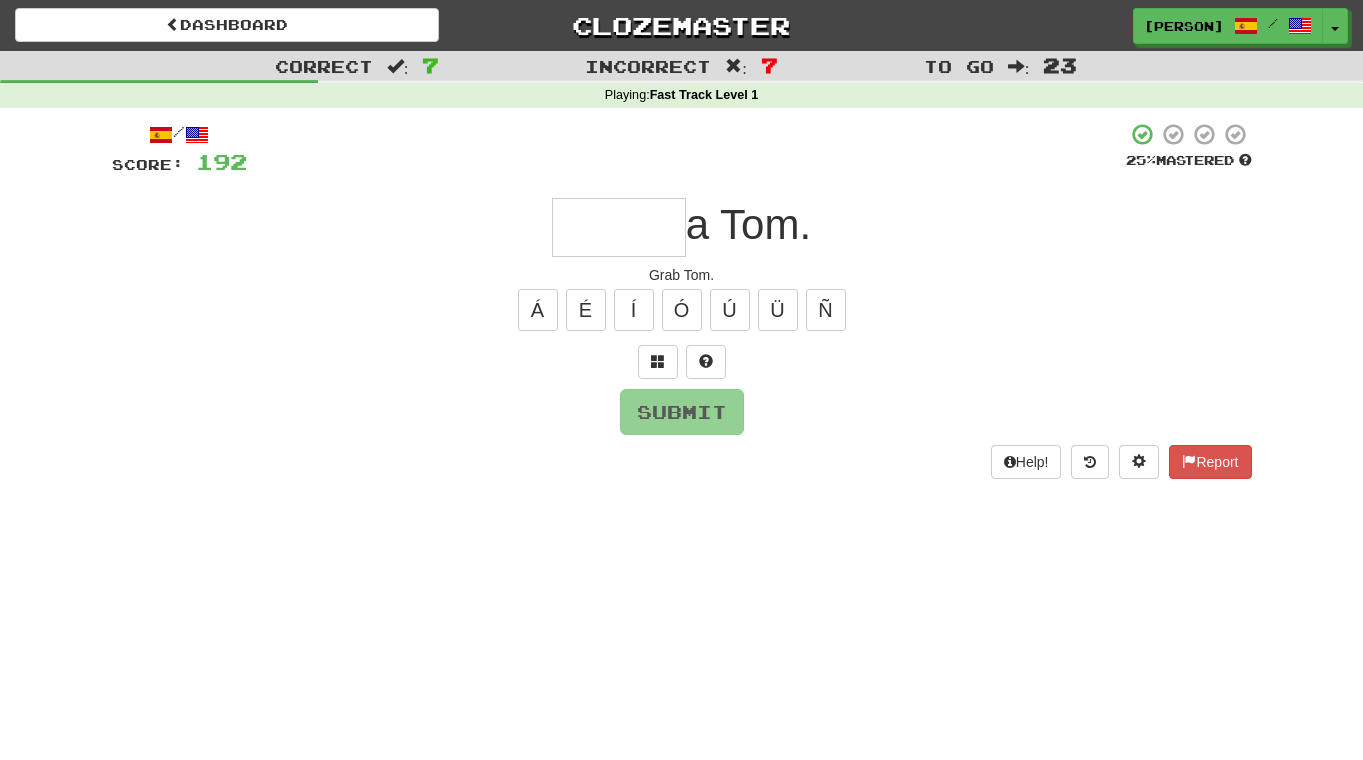 type on "*" 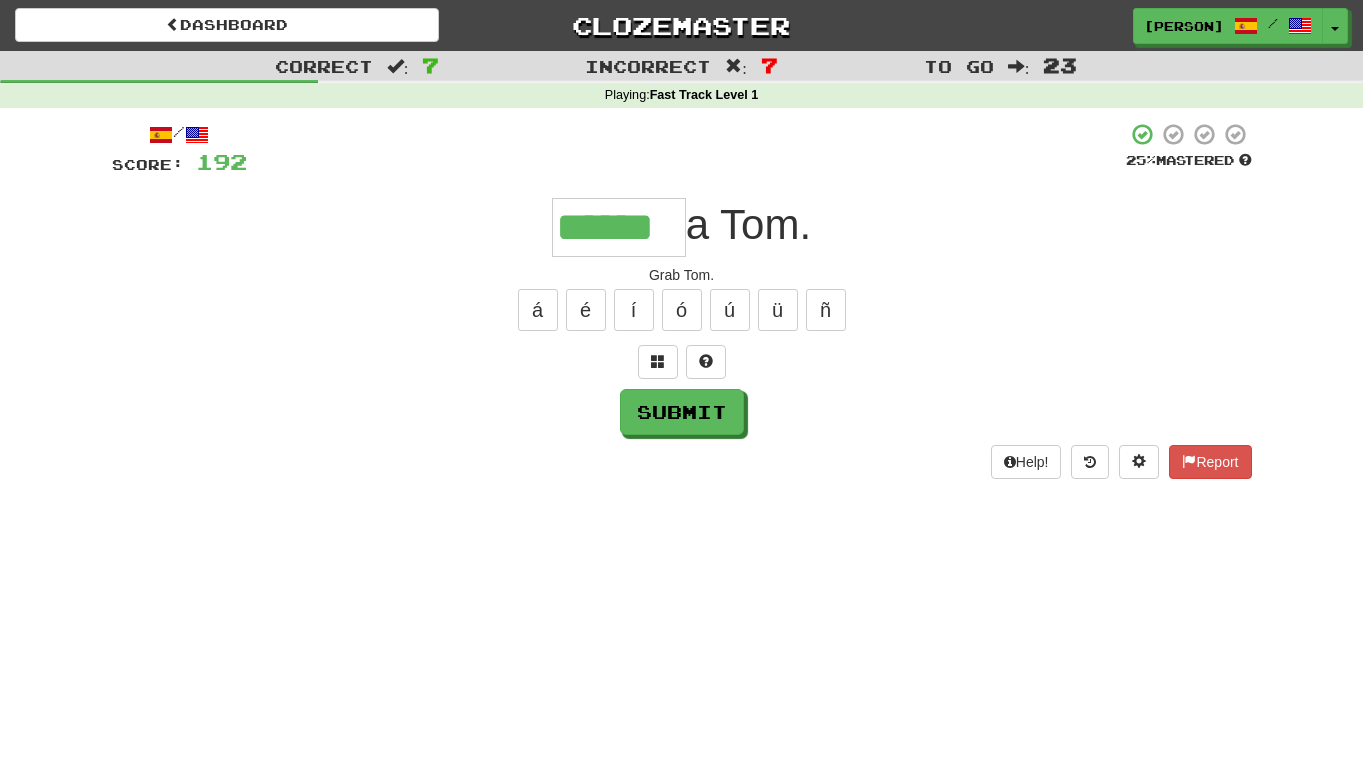 type on "******" 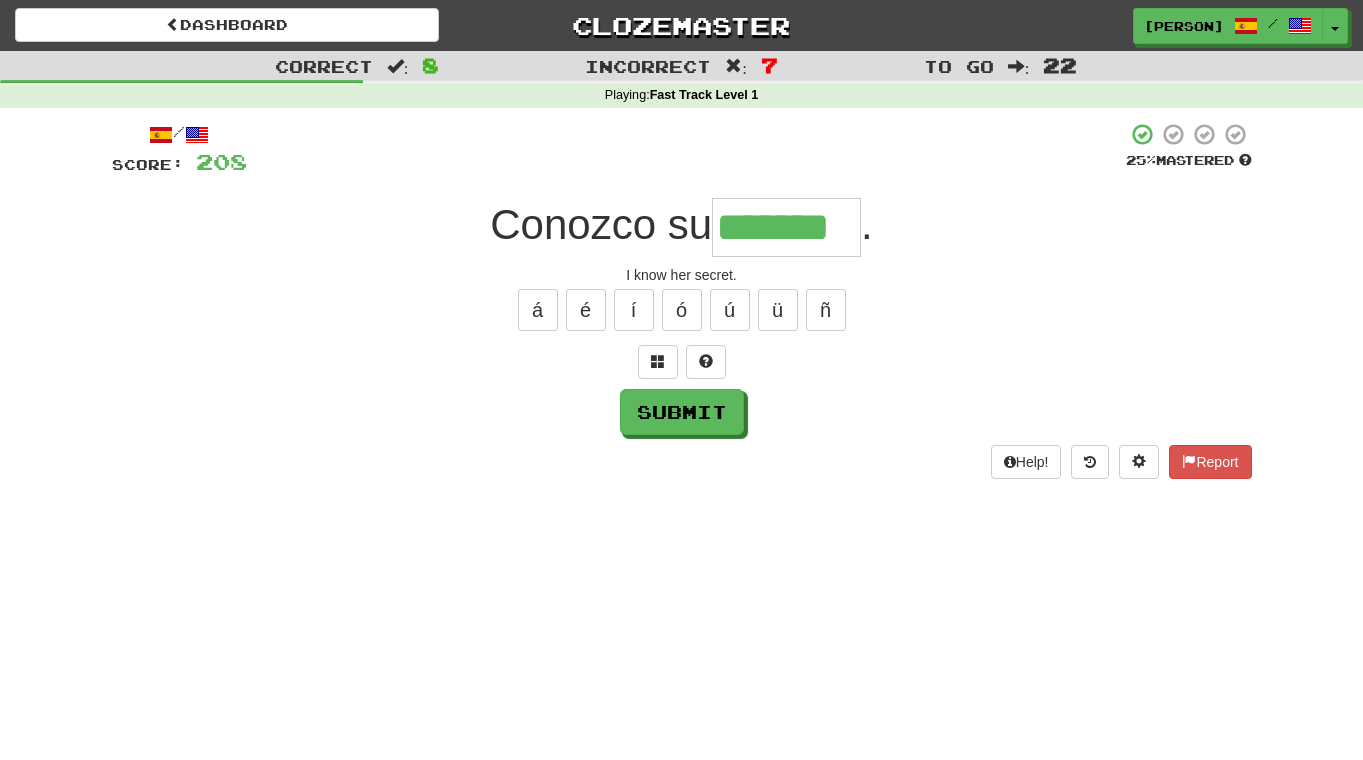 type on "*******" 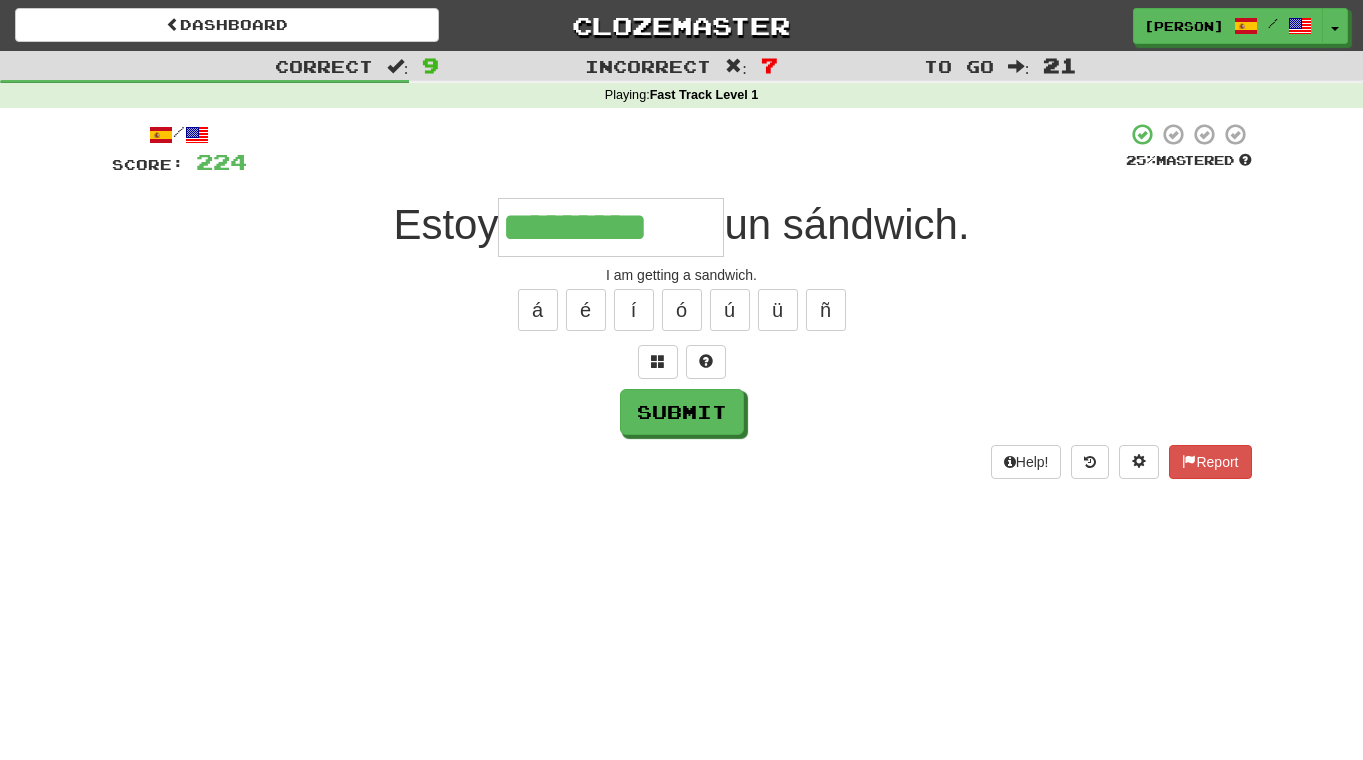 type on "*********" 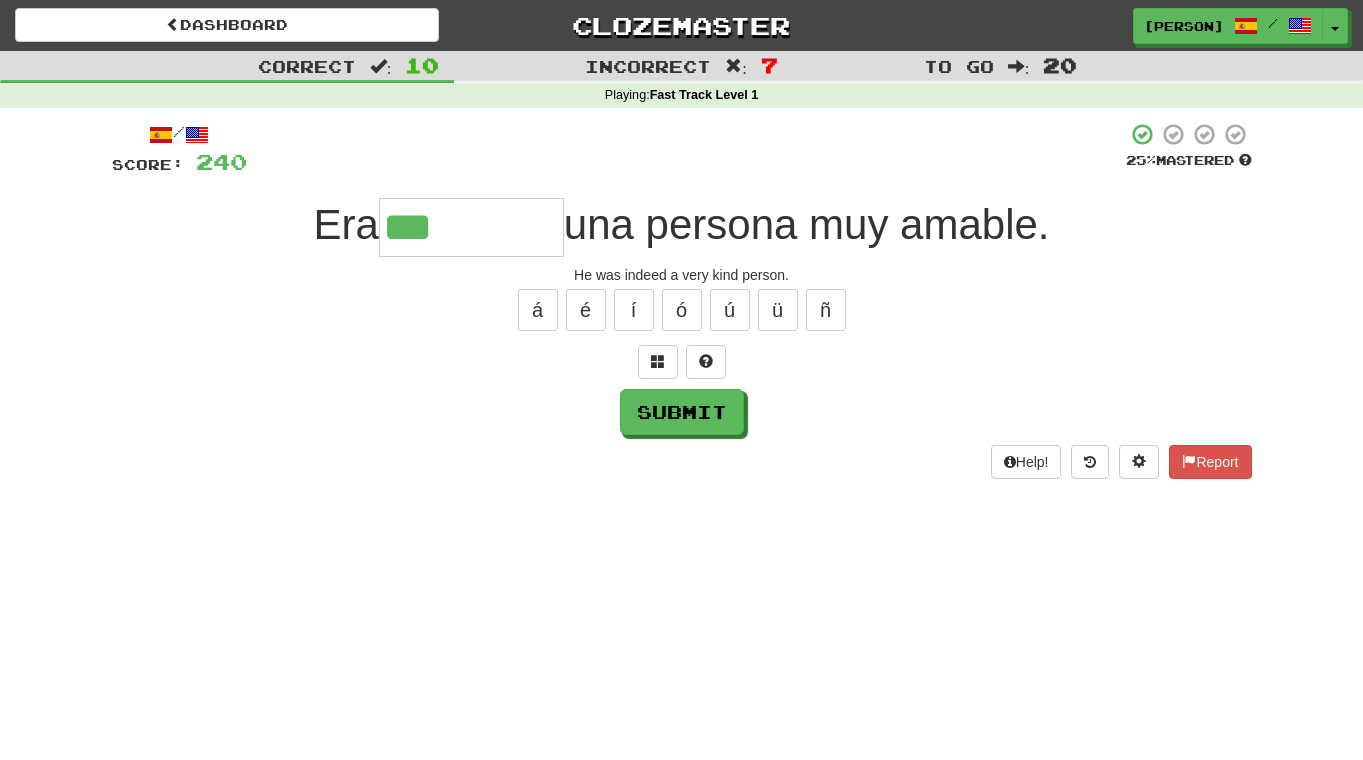 type on "********" 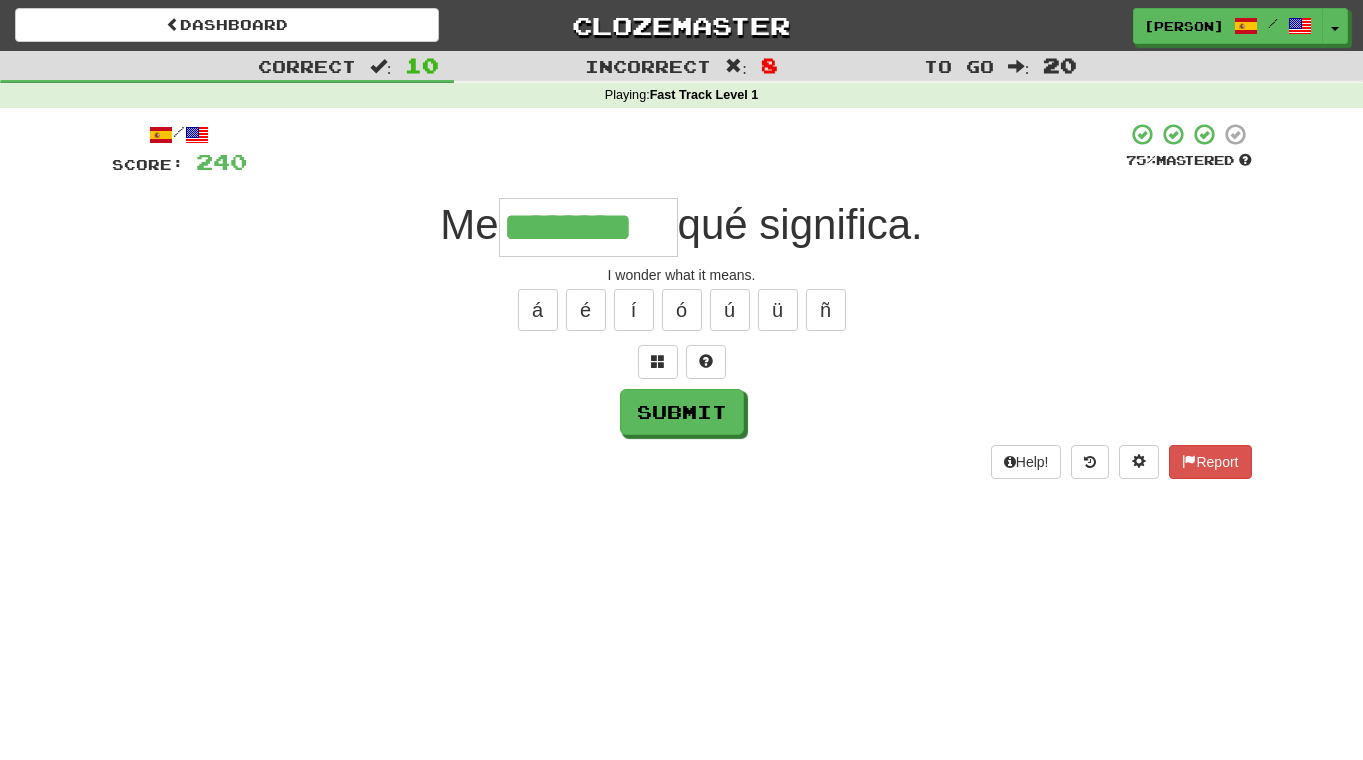 type on "********" 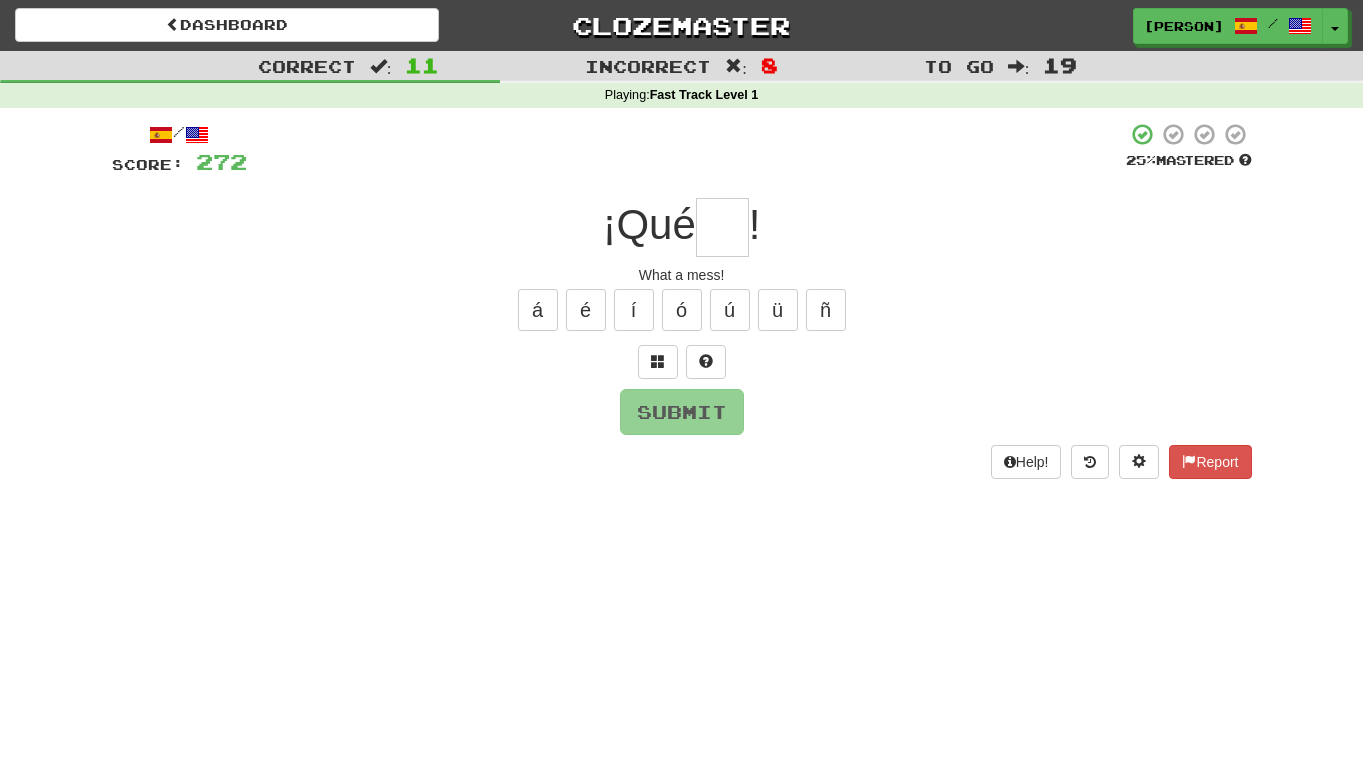 type on "*" 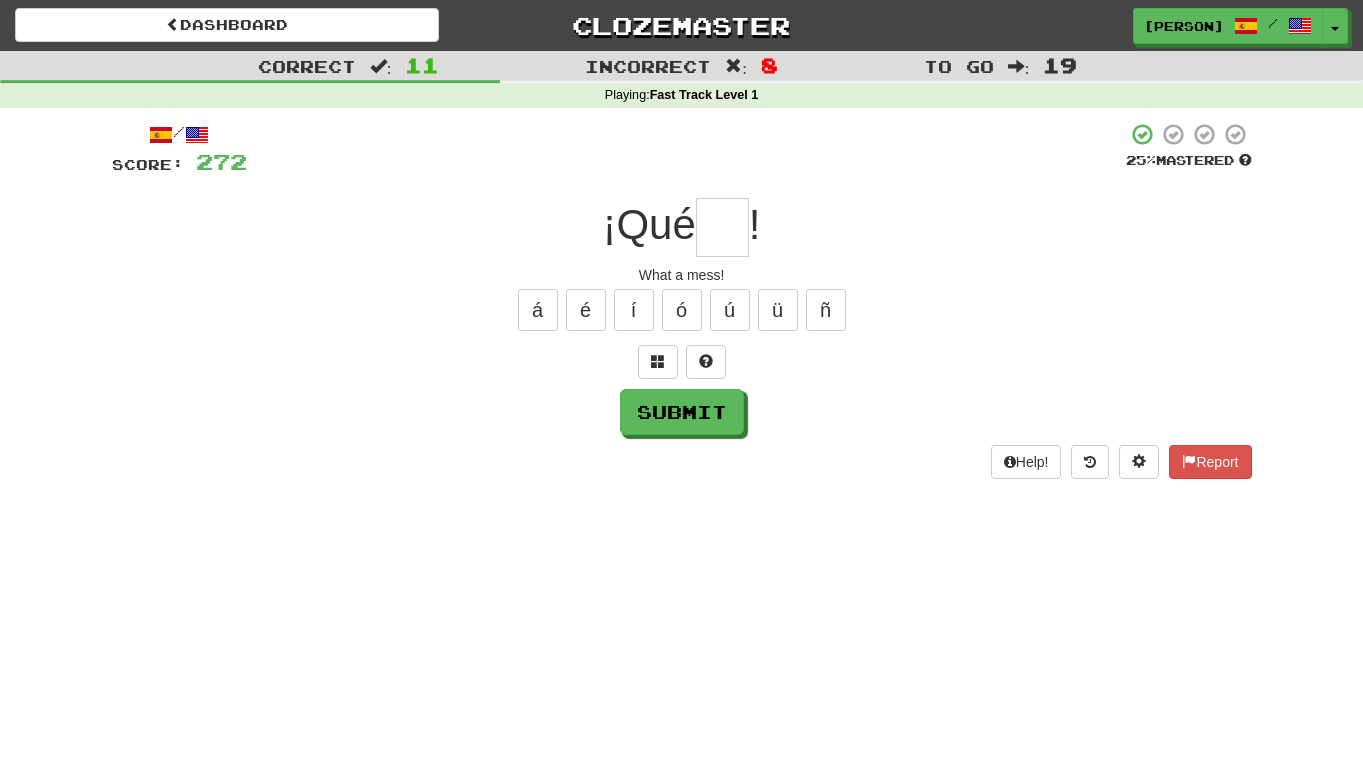 type on "*" 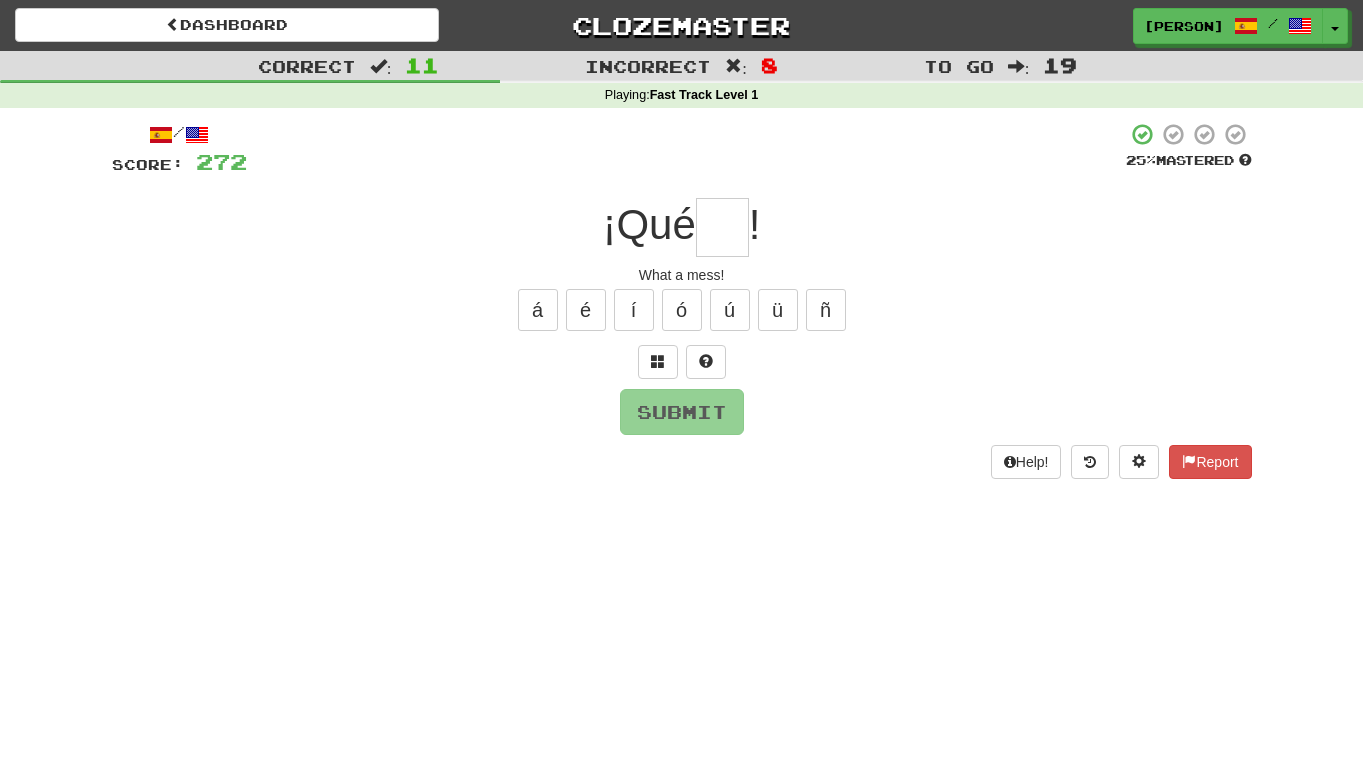 type on "*" 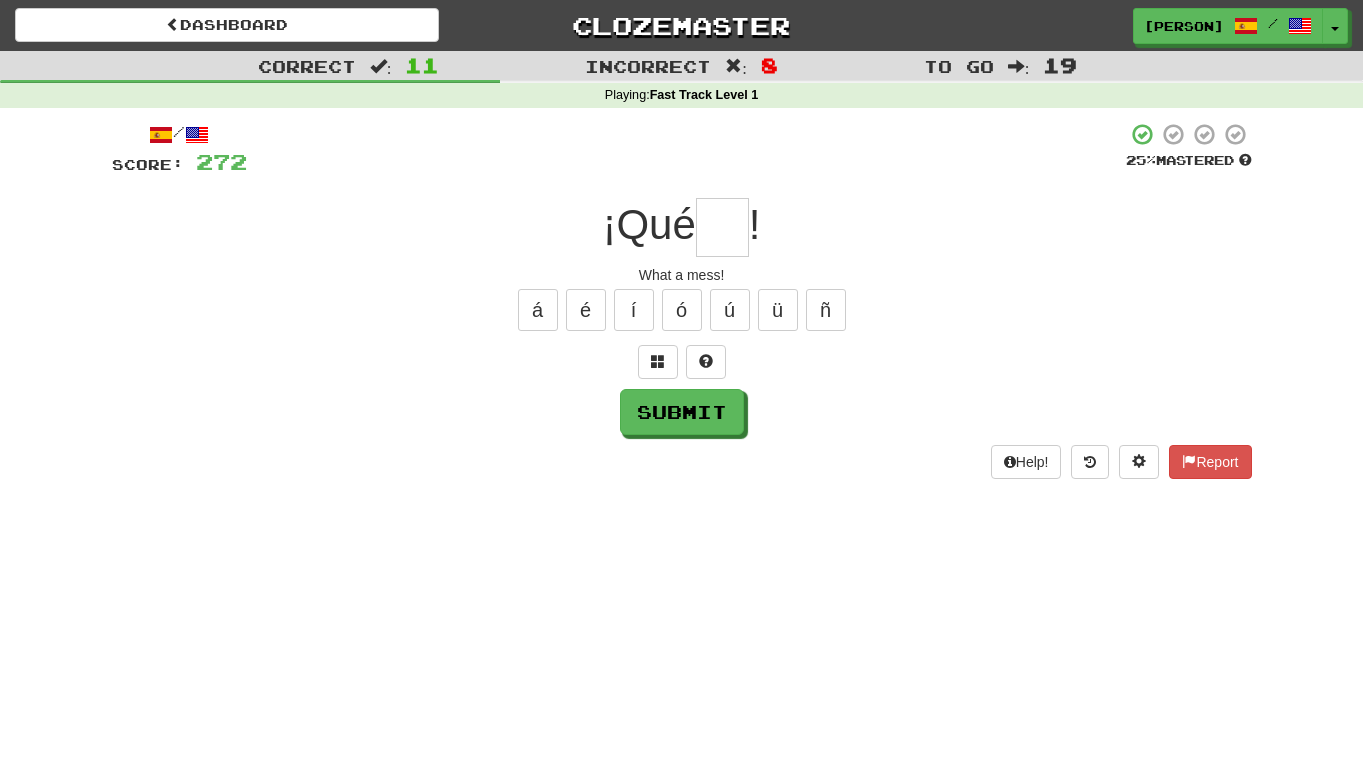 type on "*" 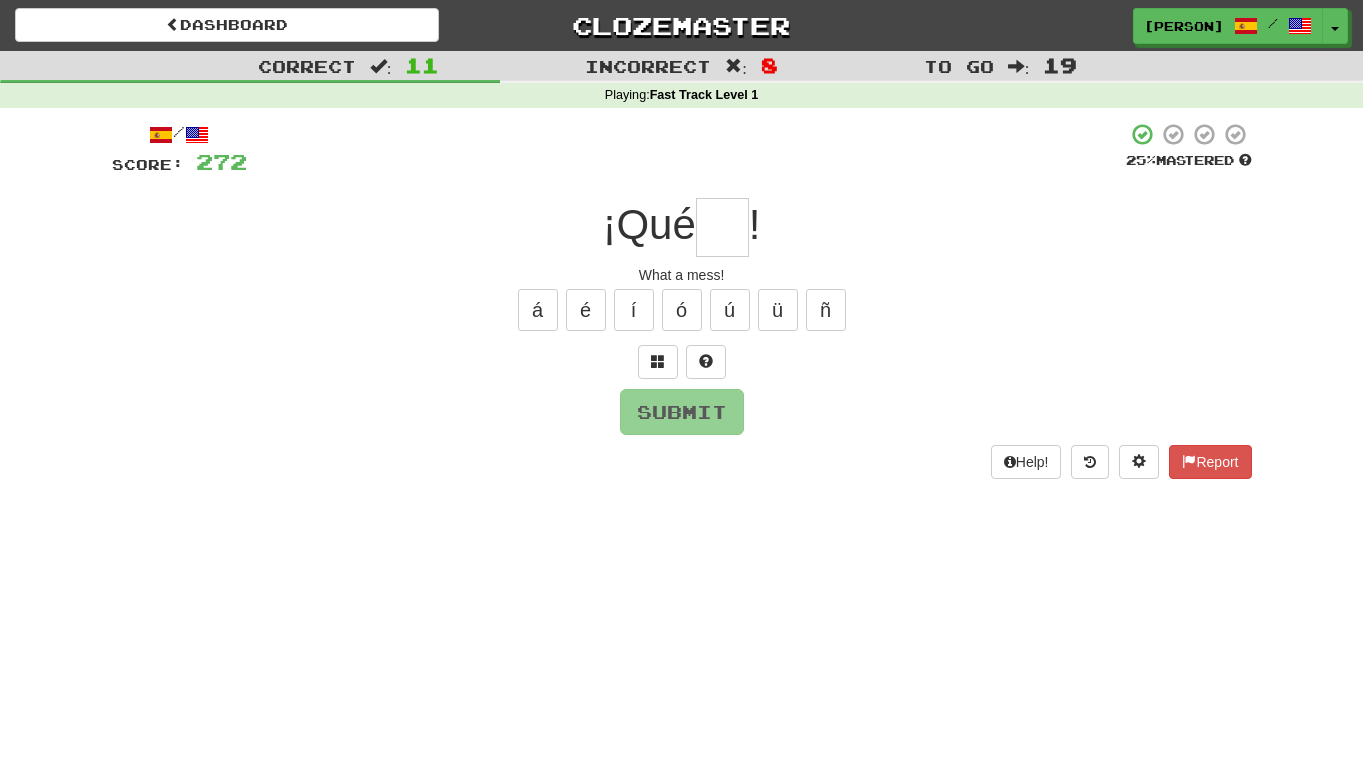 type on "*" 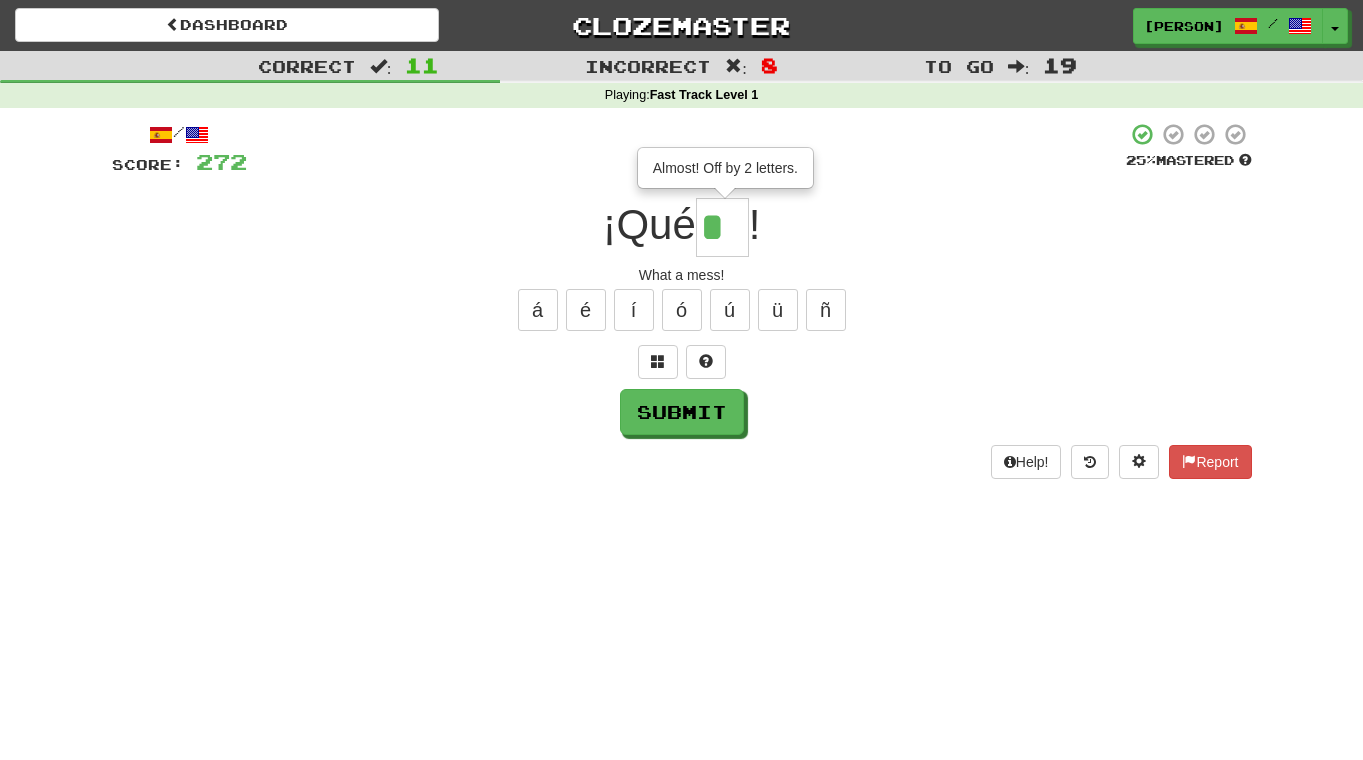 type on "***" 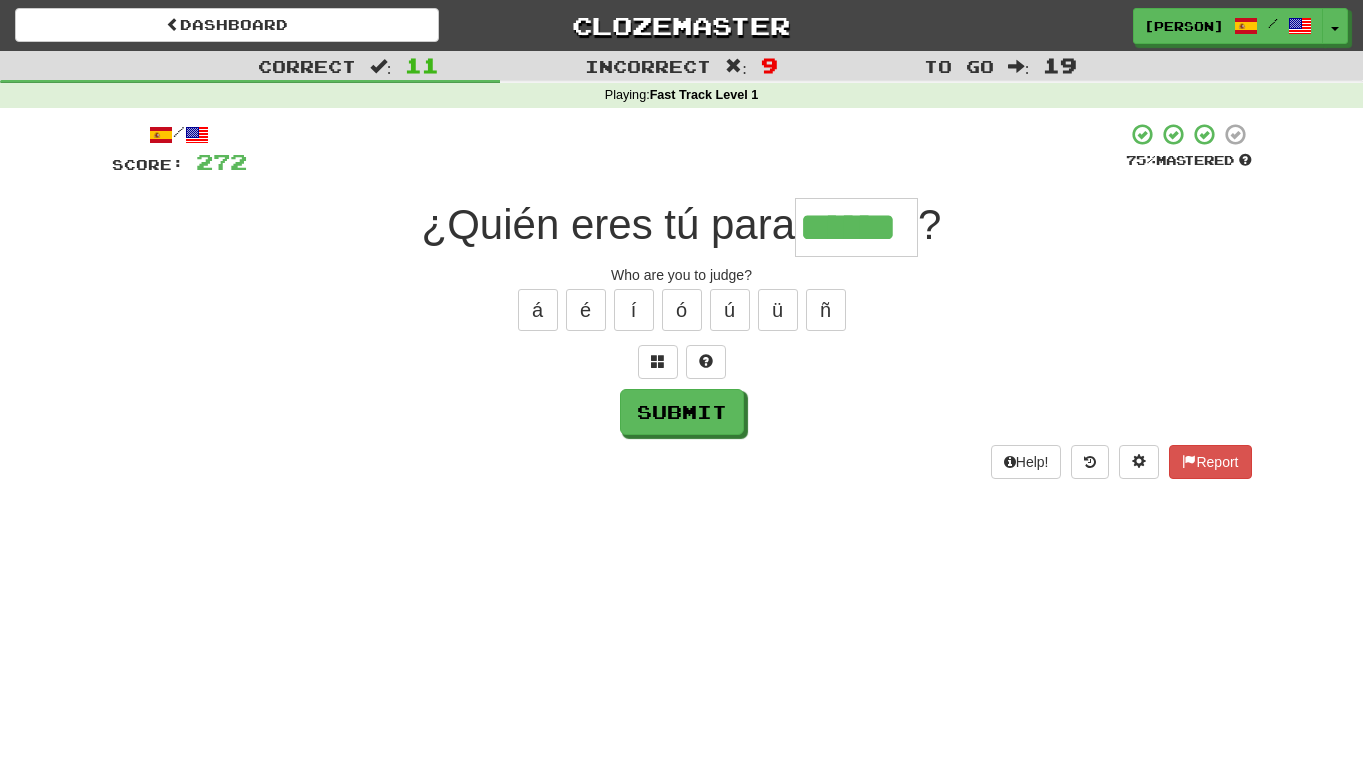type on "******" 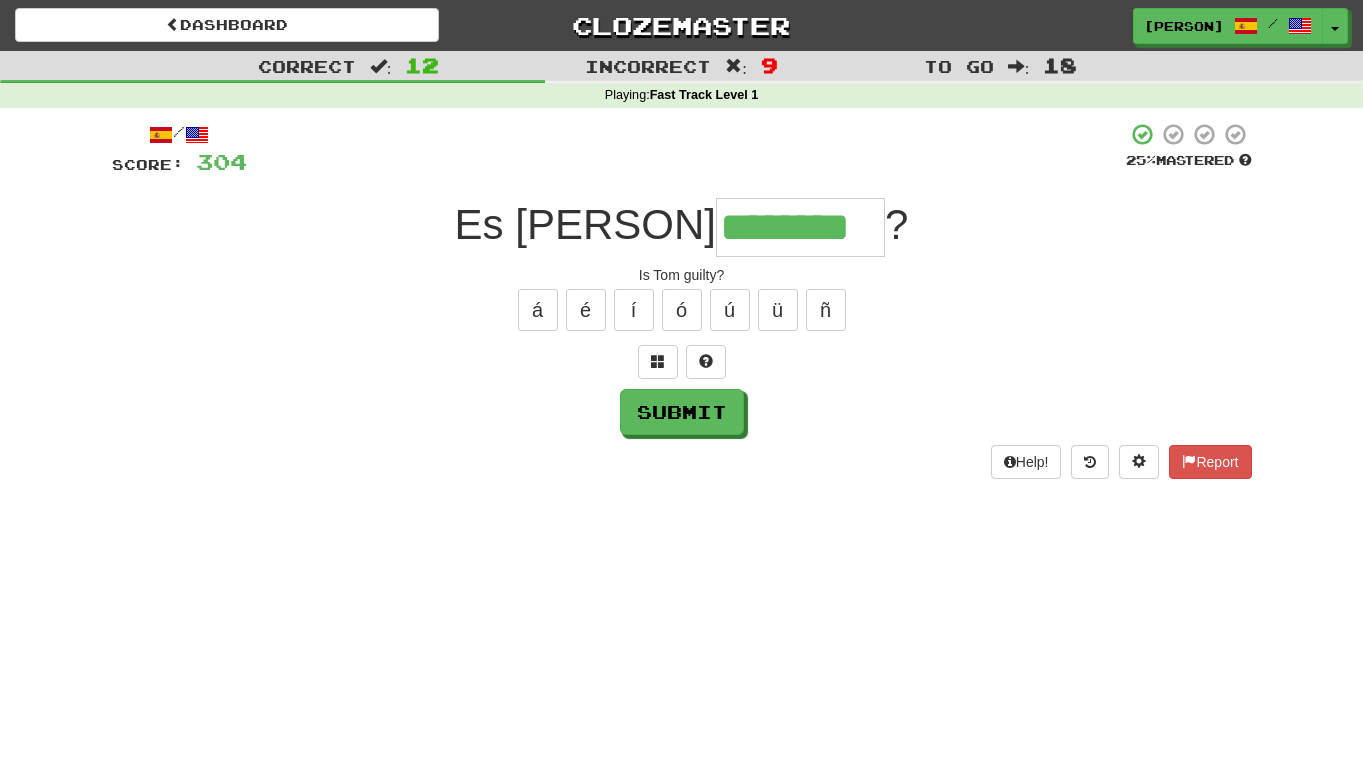 type on "********" 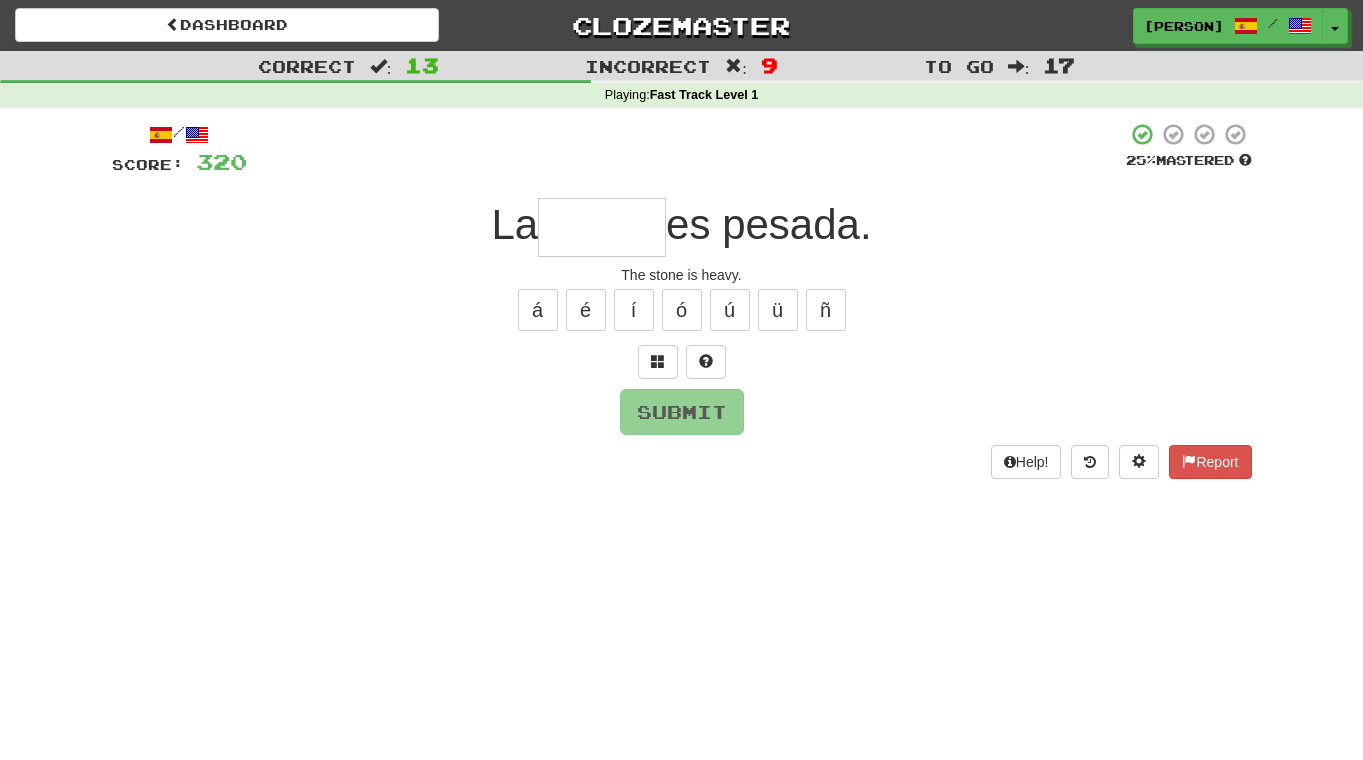 type on "*" 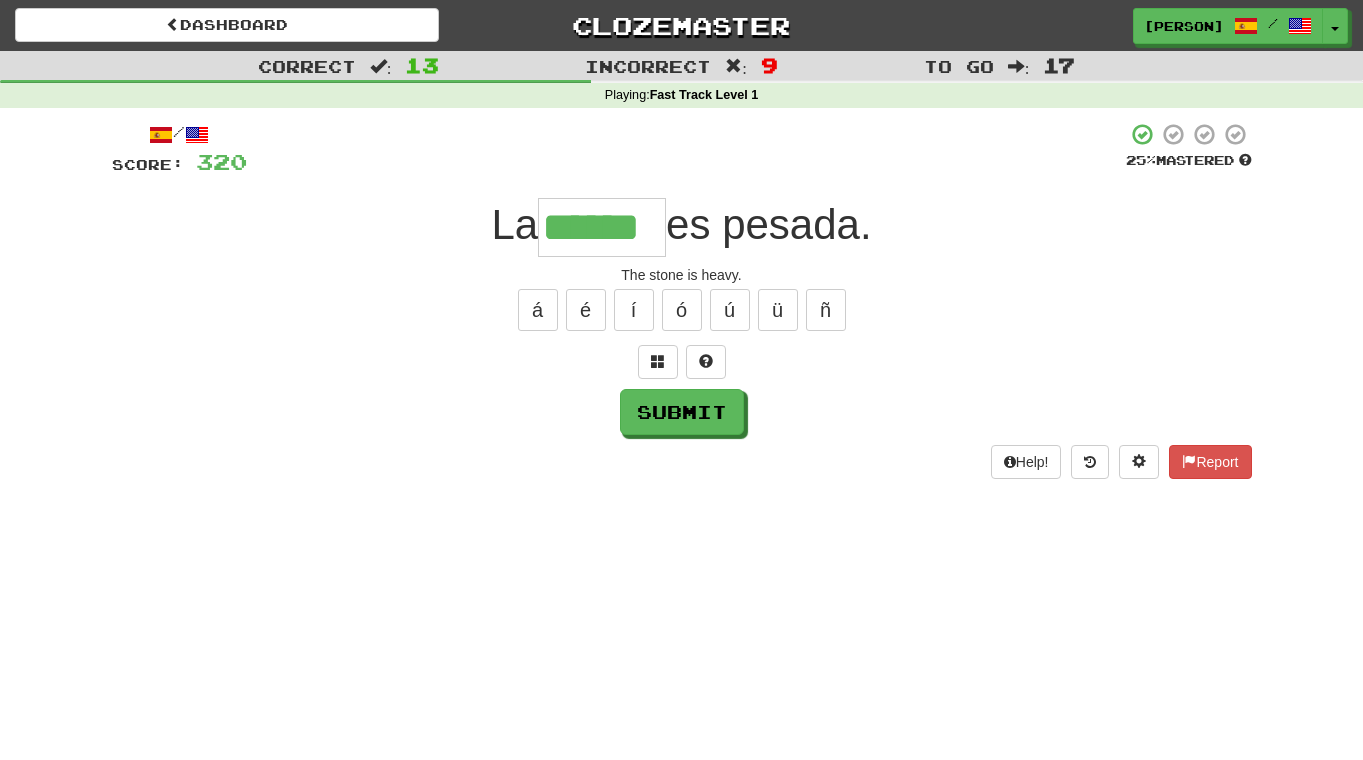 type on "******" 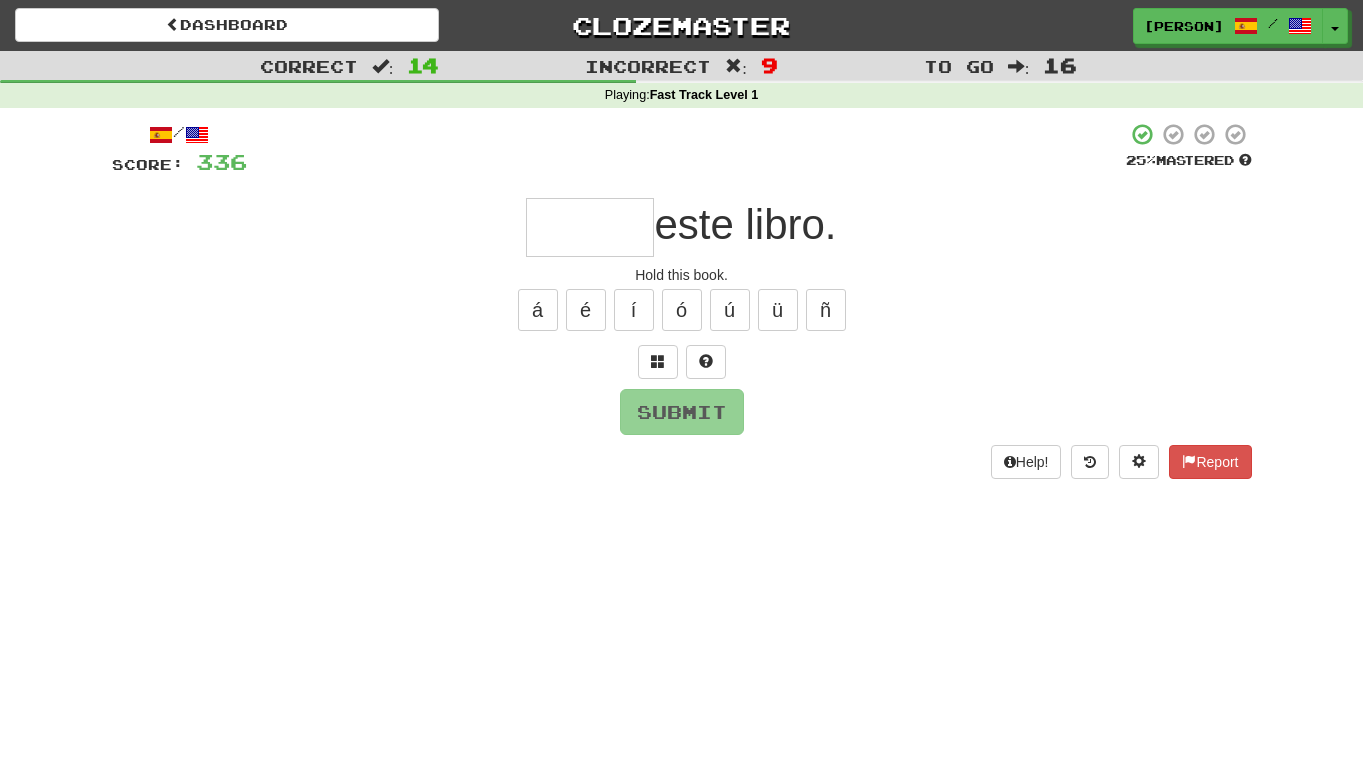 type on "*" 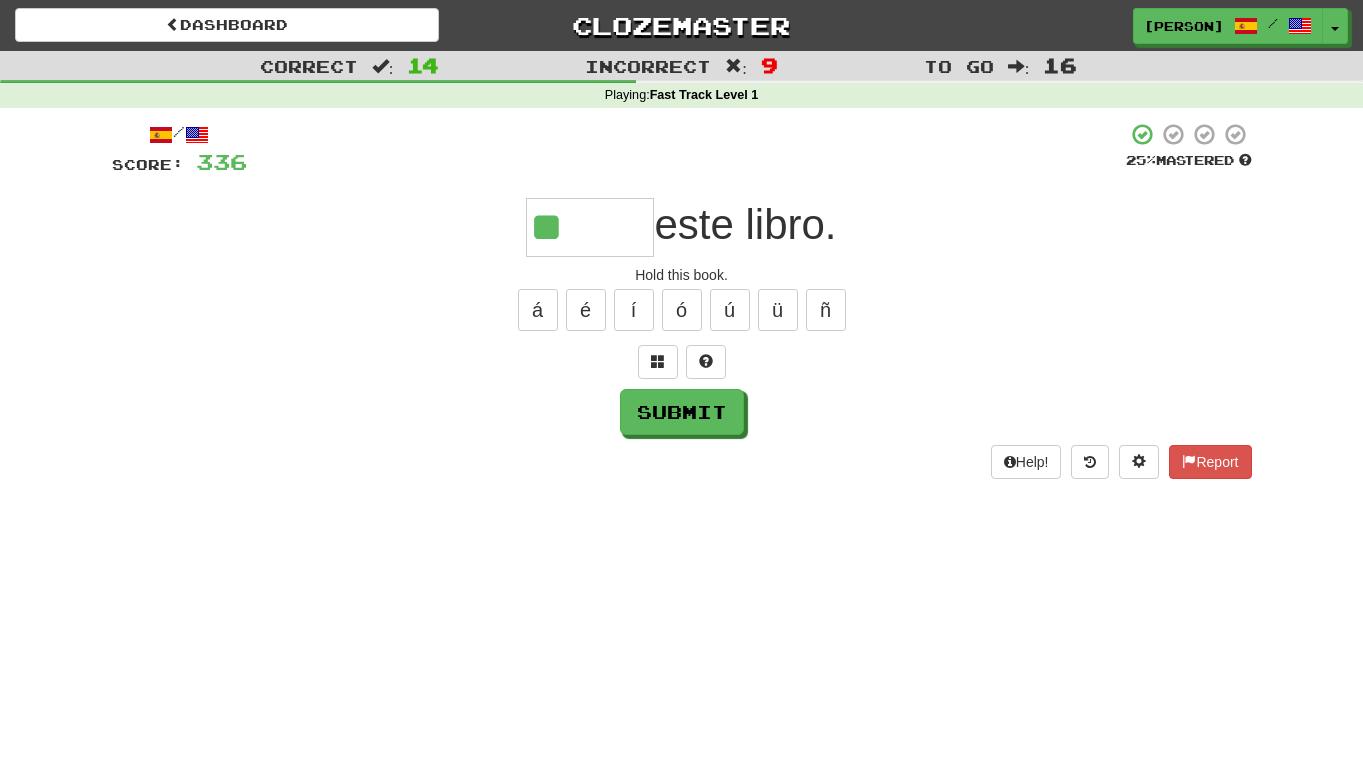 type on "******" 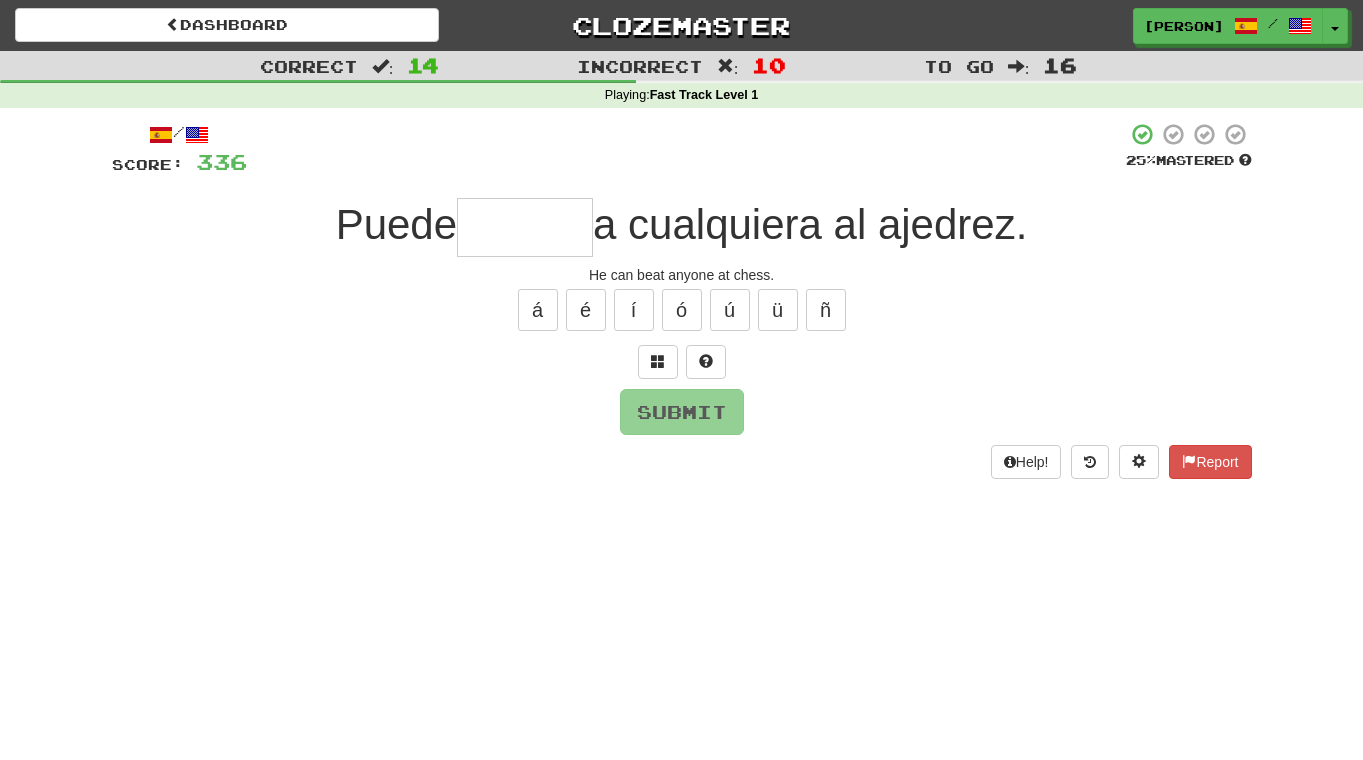 type on "*" 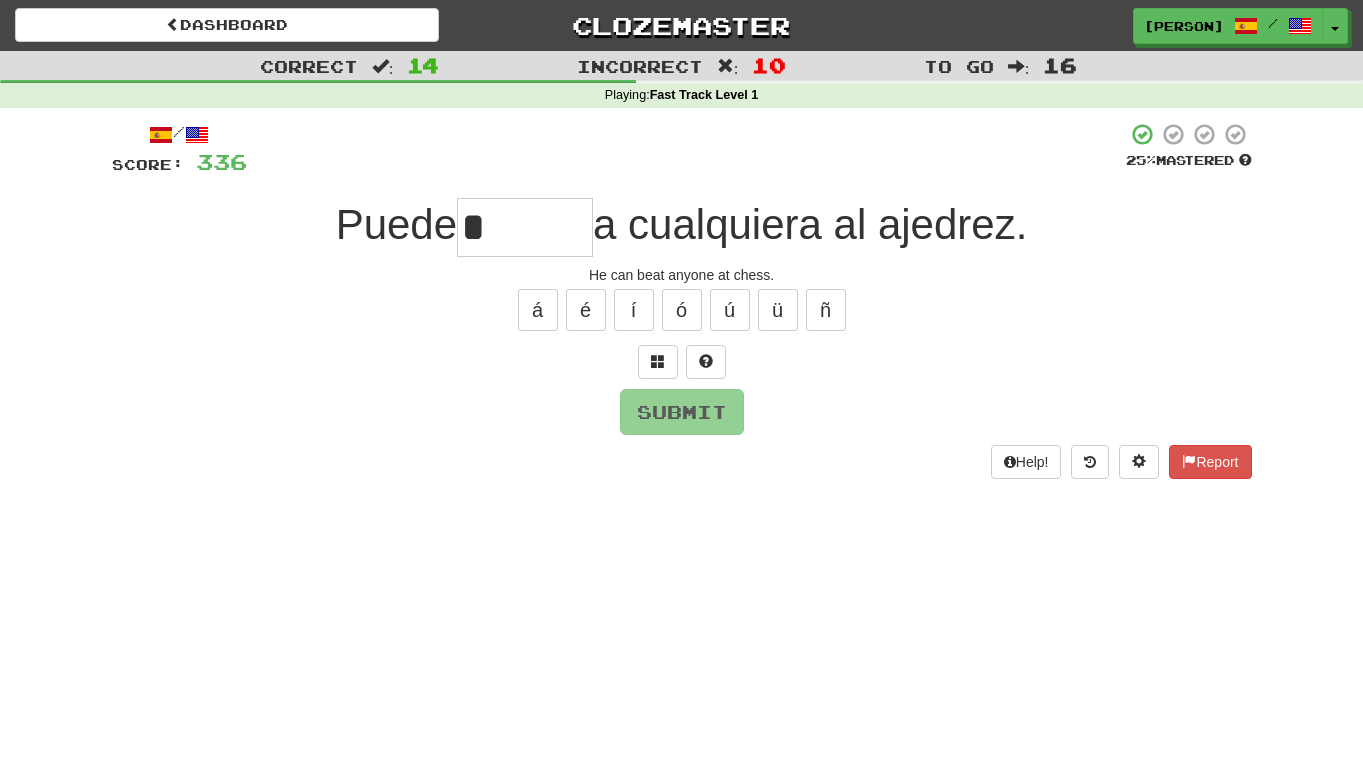 type on "******" 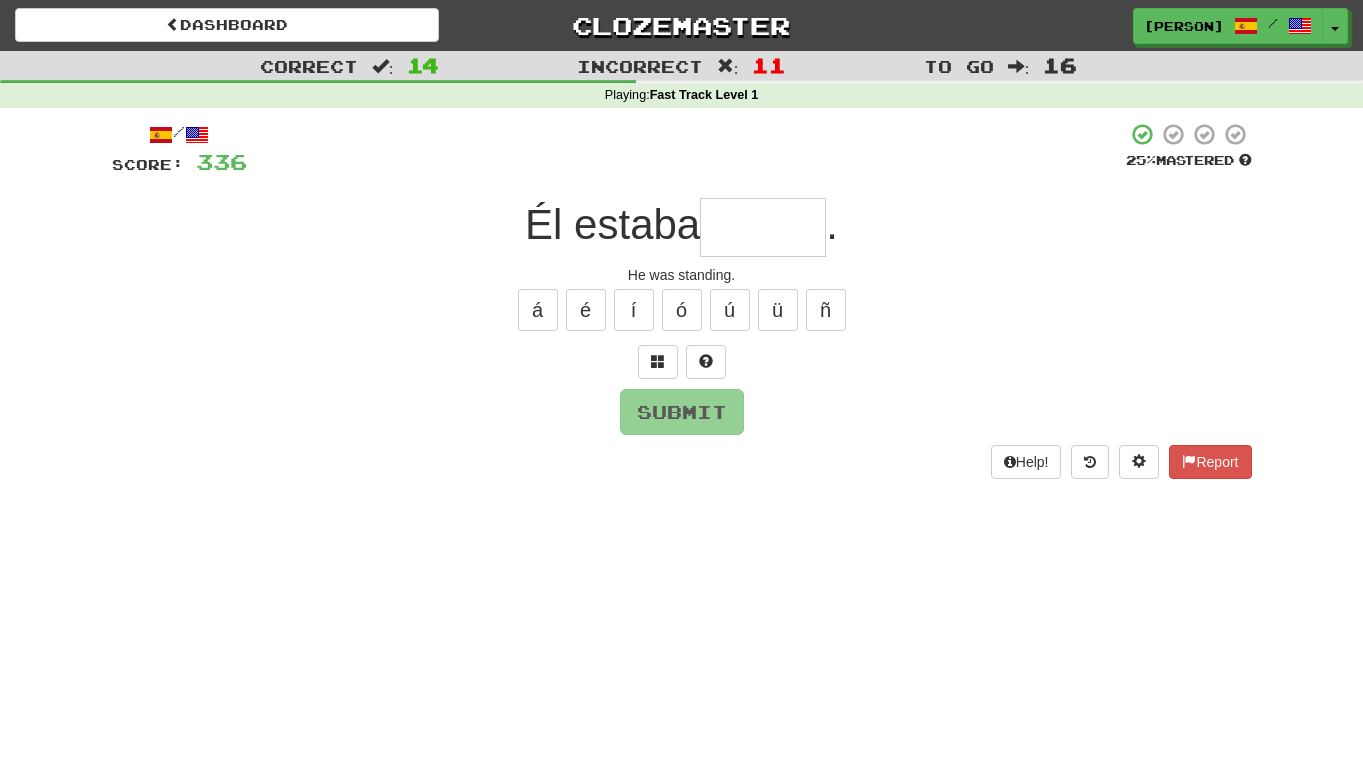 type on "*" 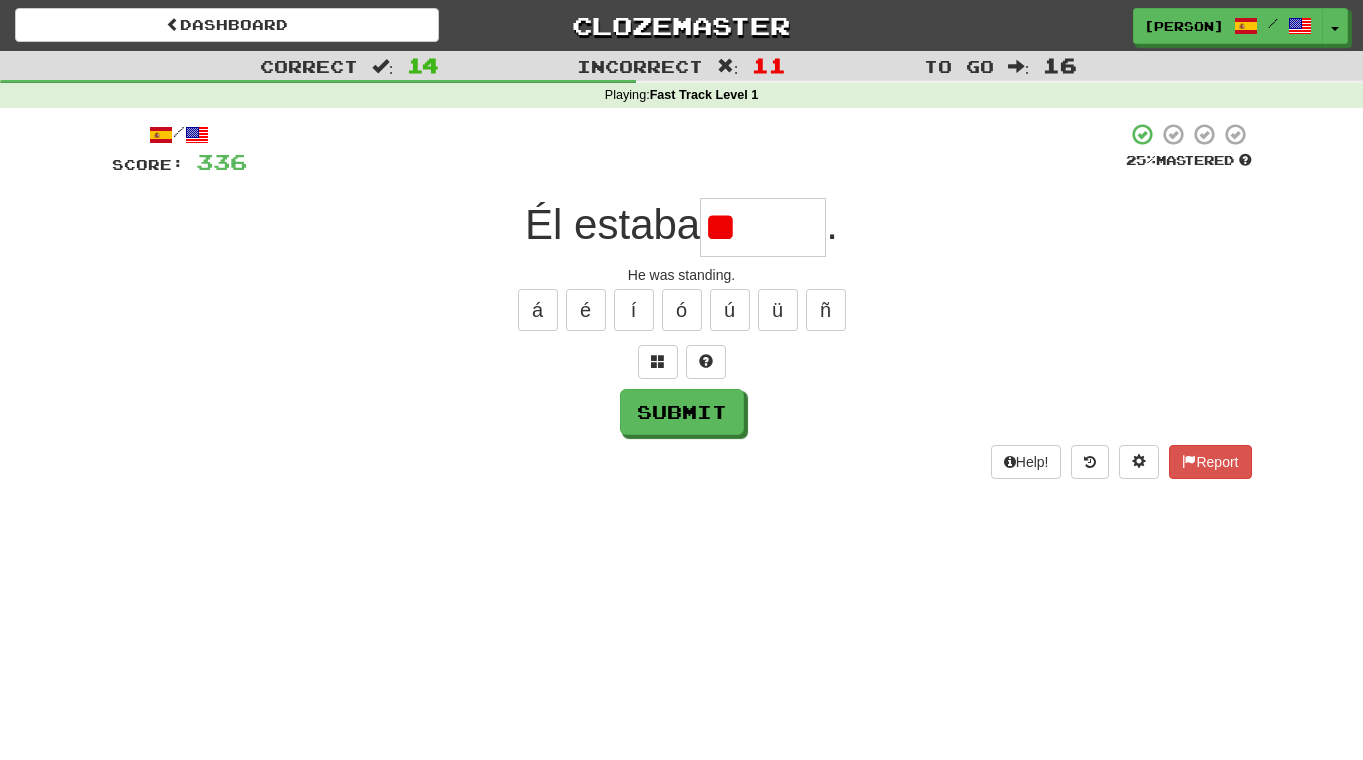 type on "*" 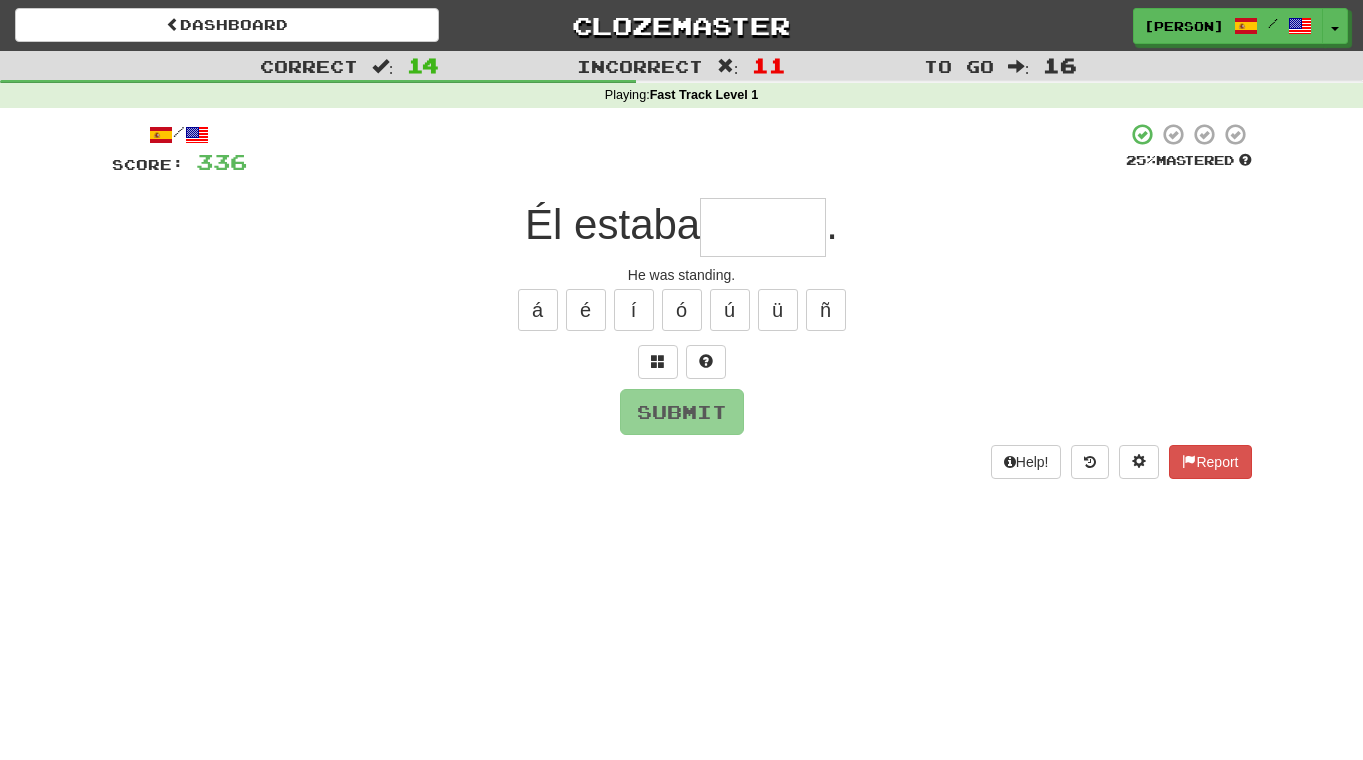 type on "******" 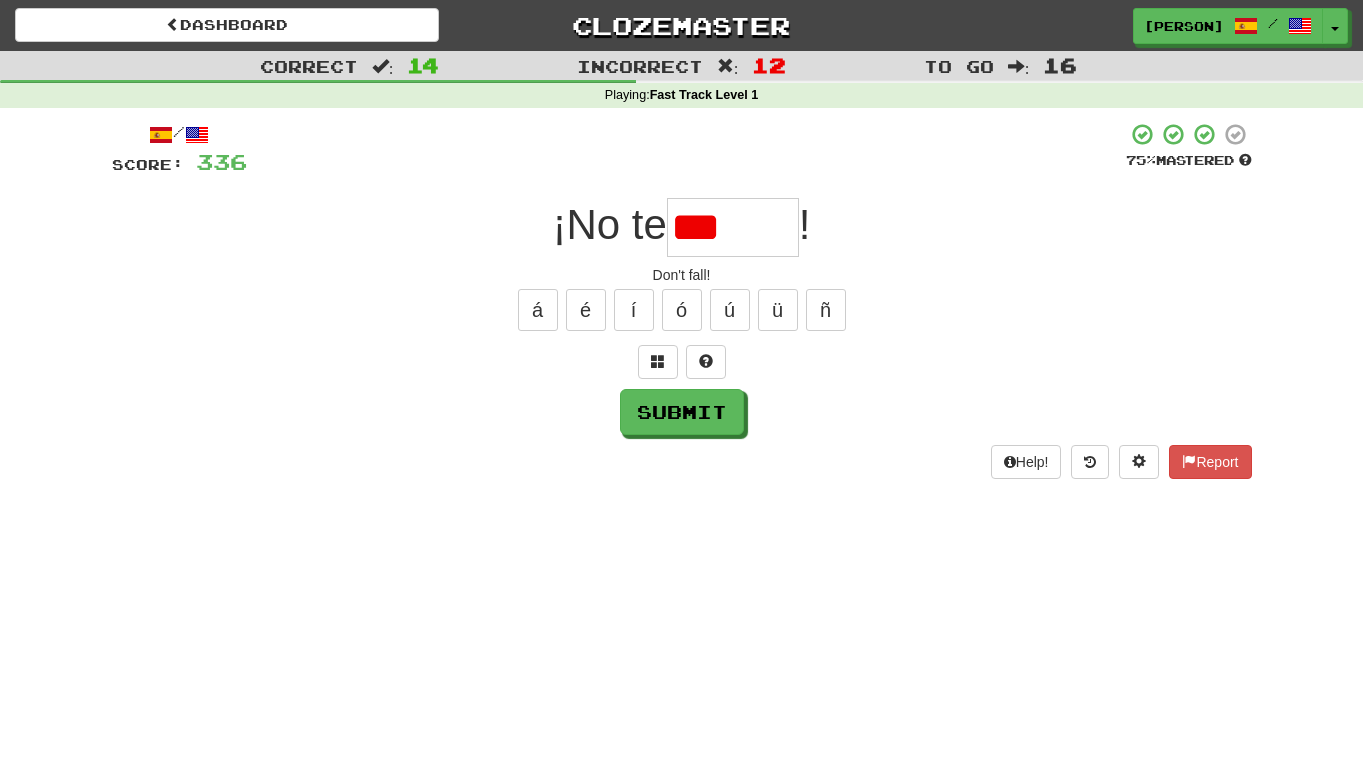 type on "******" 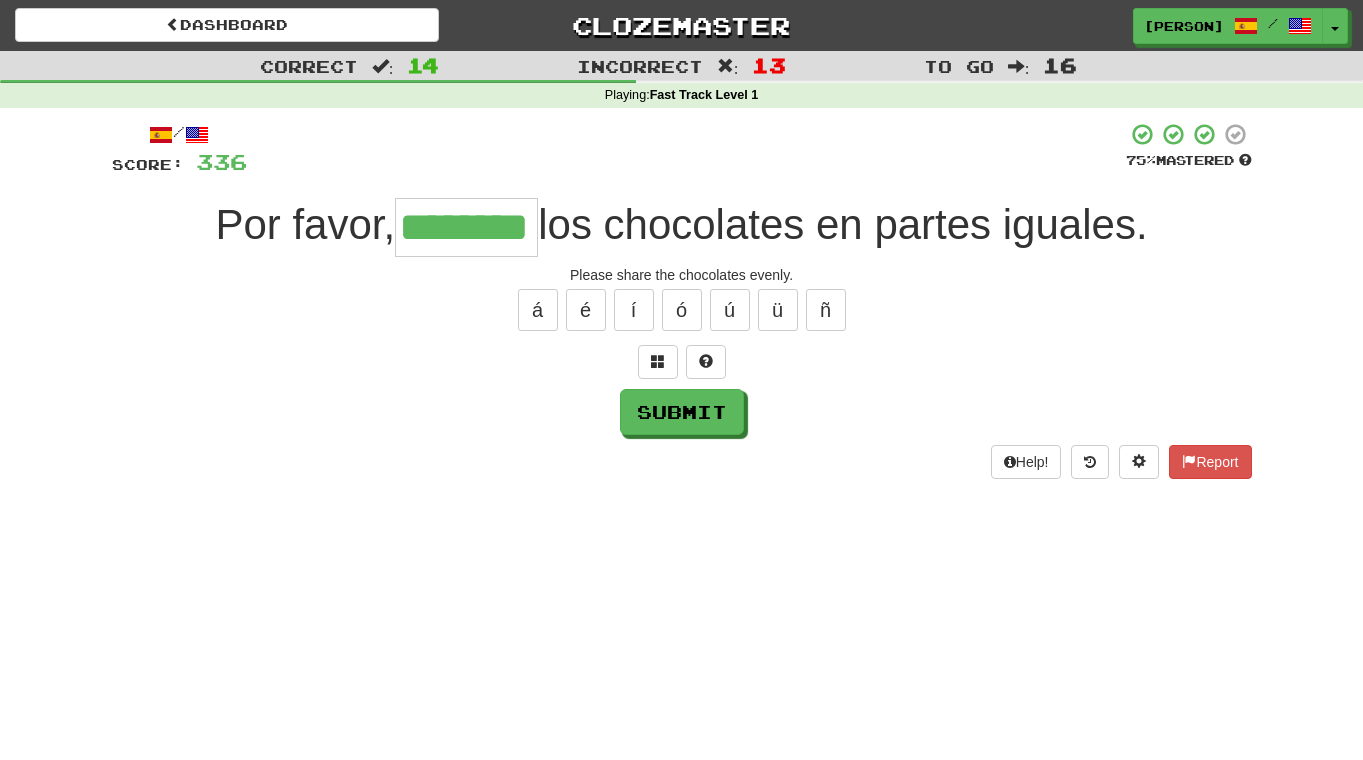 scroll, scrollTop: 0, scrollLeft: 45, axis: horizontal 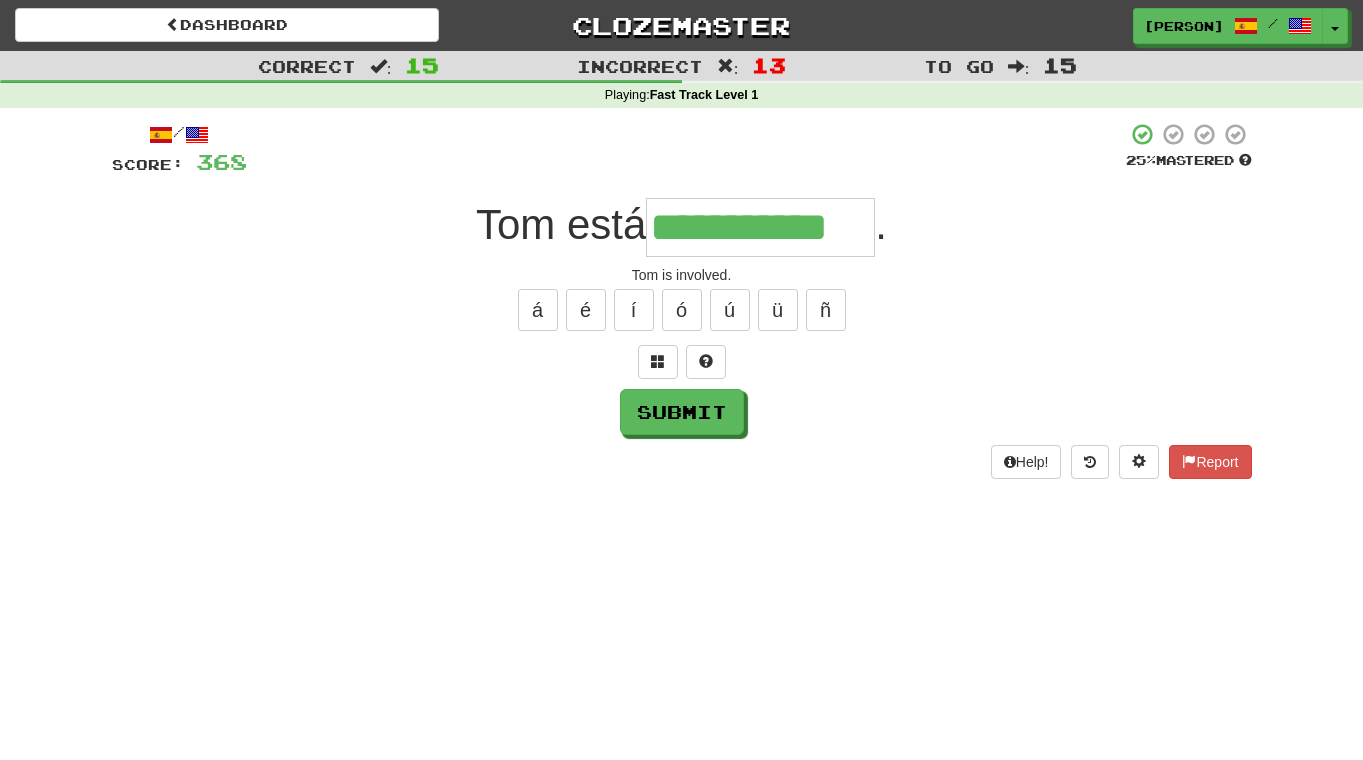 type on "**********" 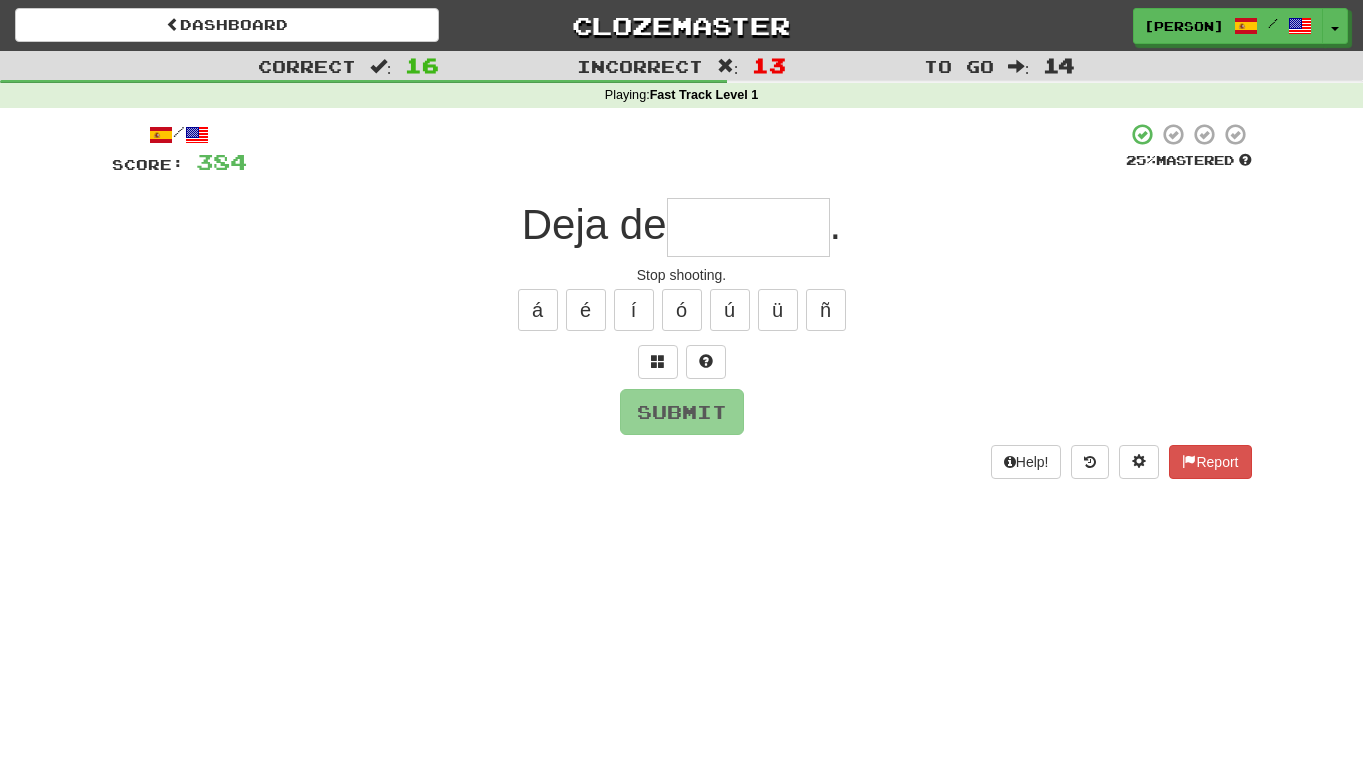 type on "*" 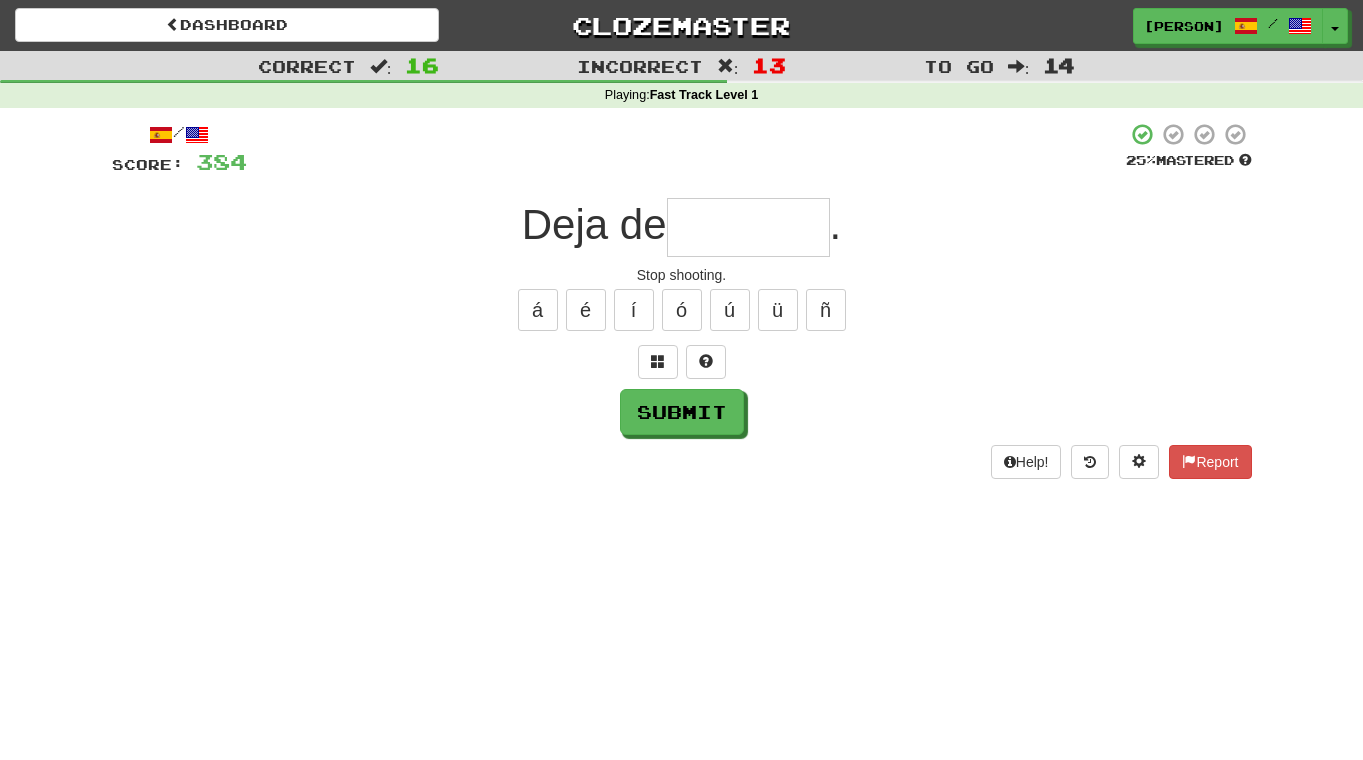 type on "*" 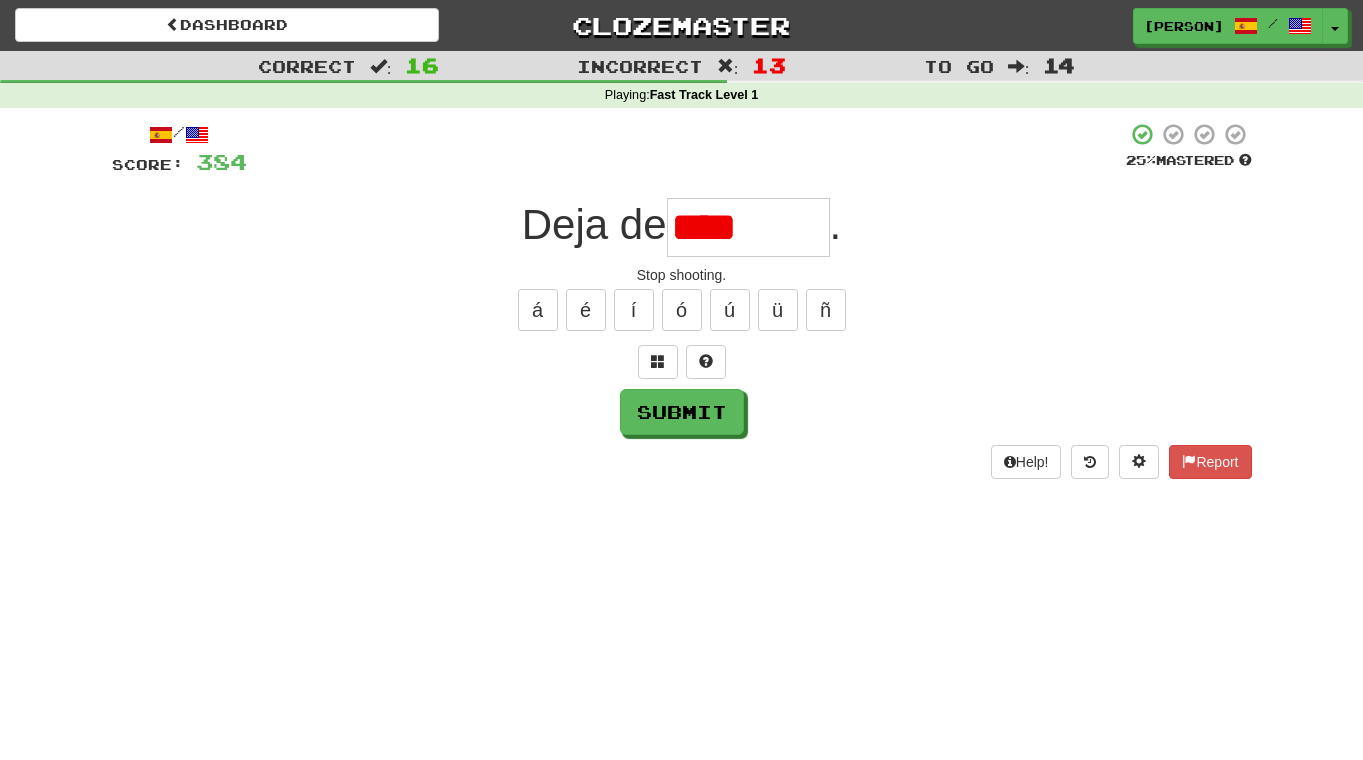 type on "********" 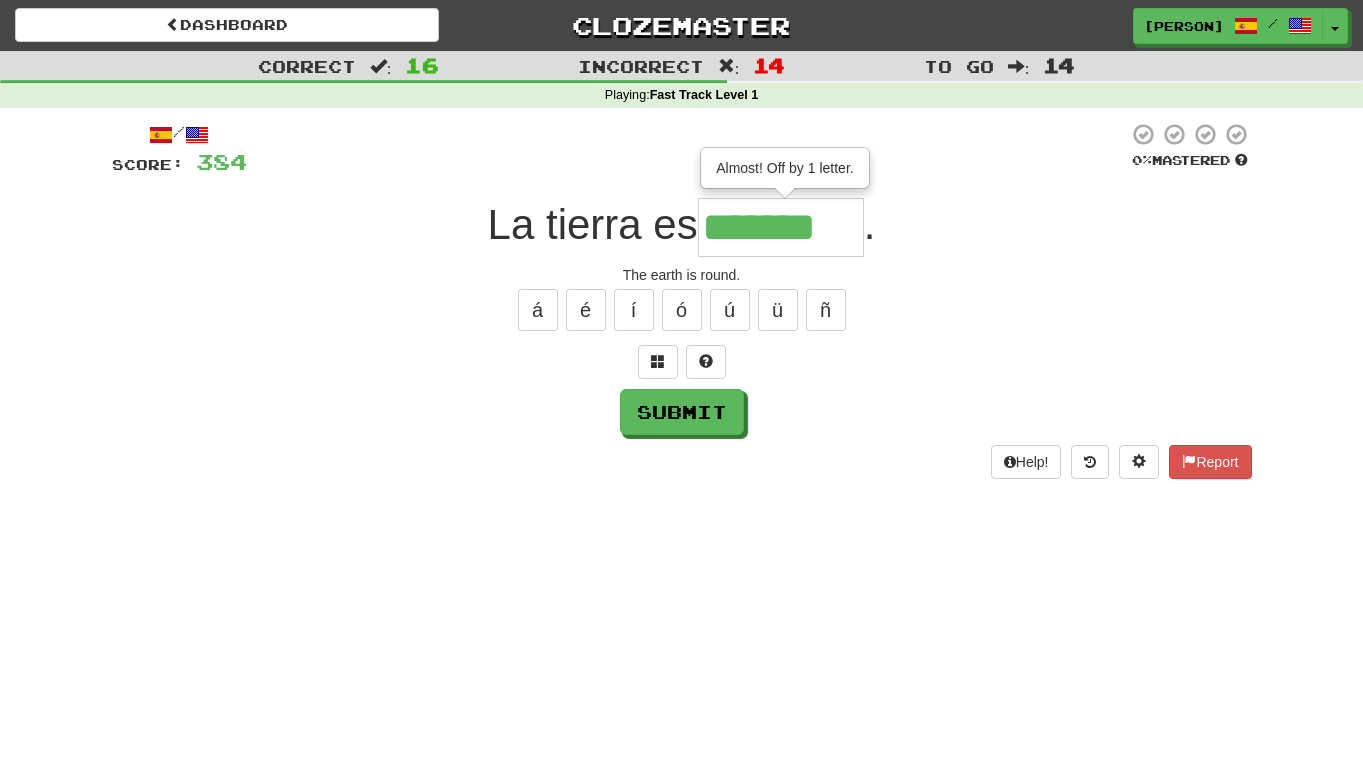 type on "*******" 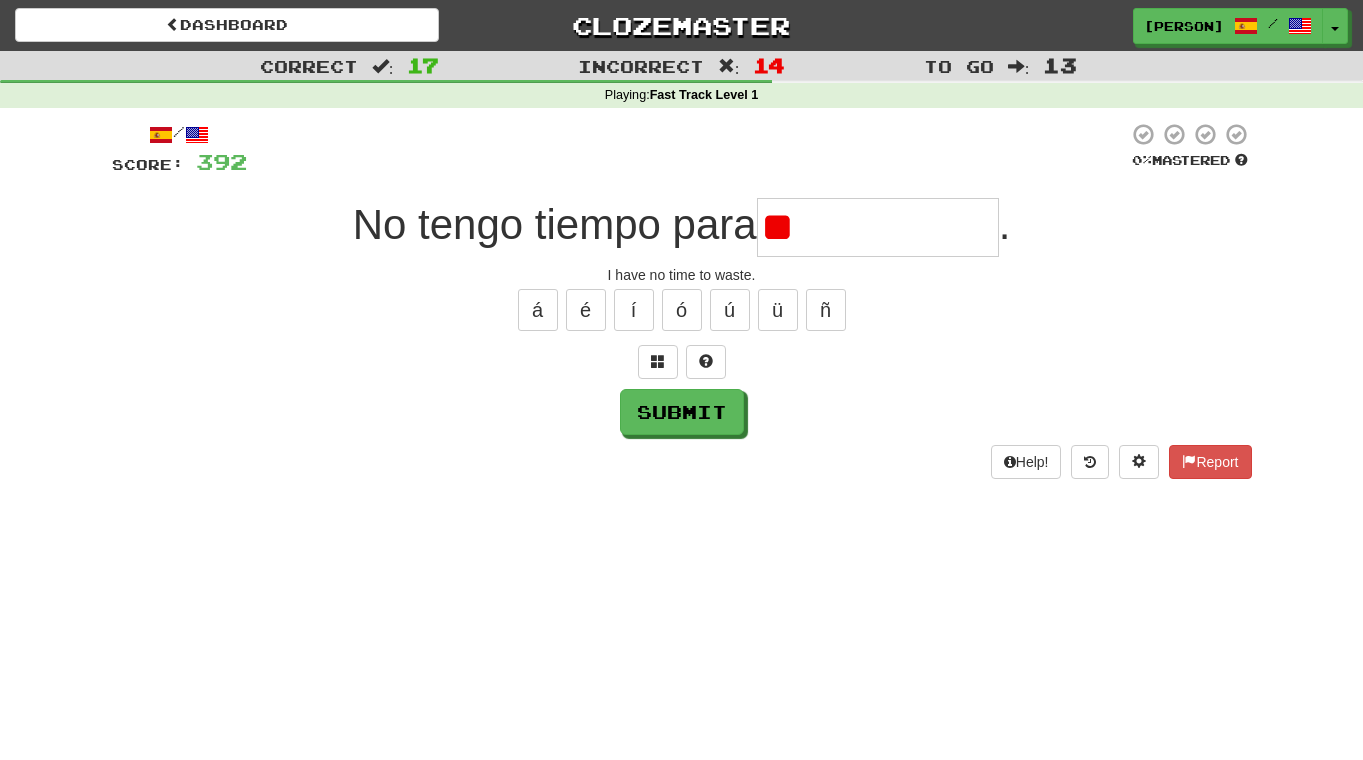 type on "*" 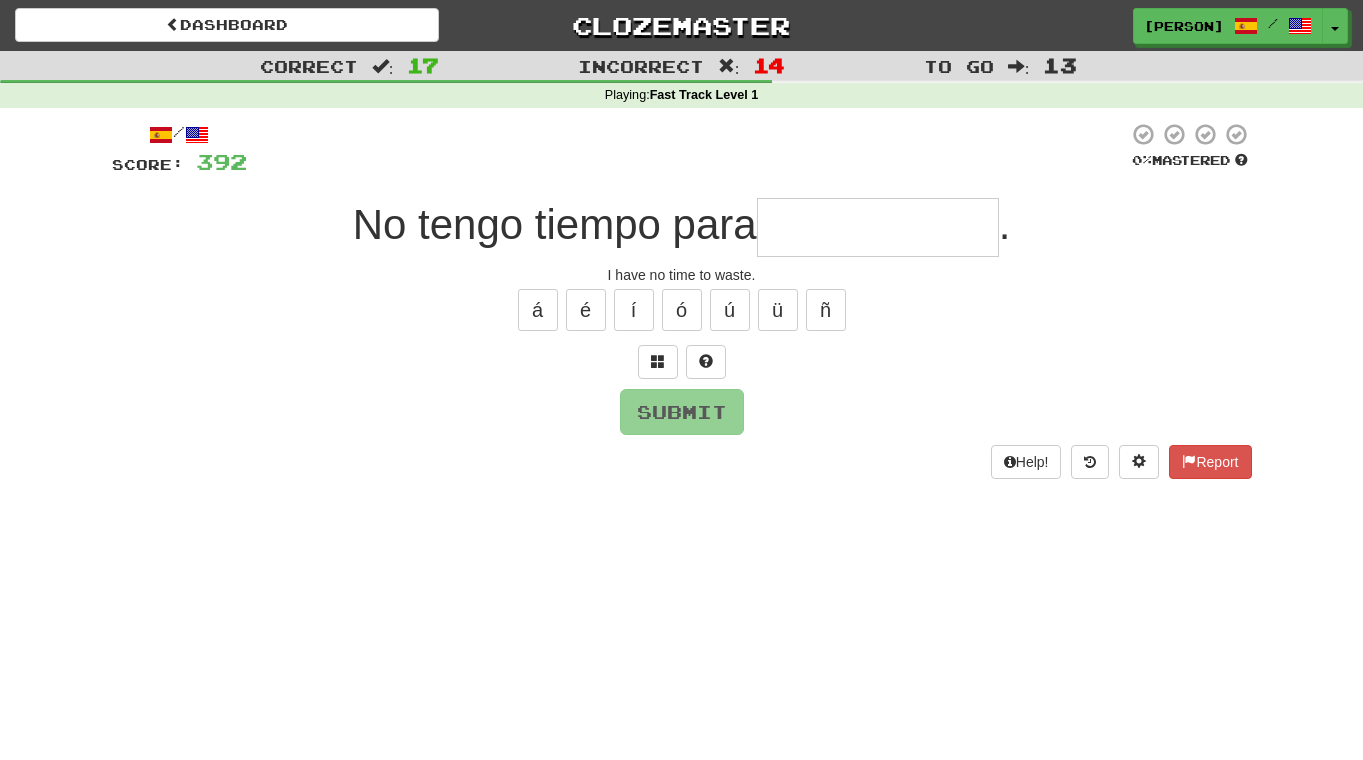 type on "*" 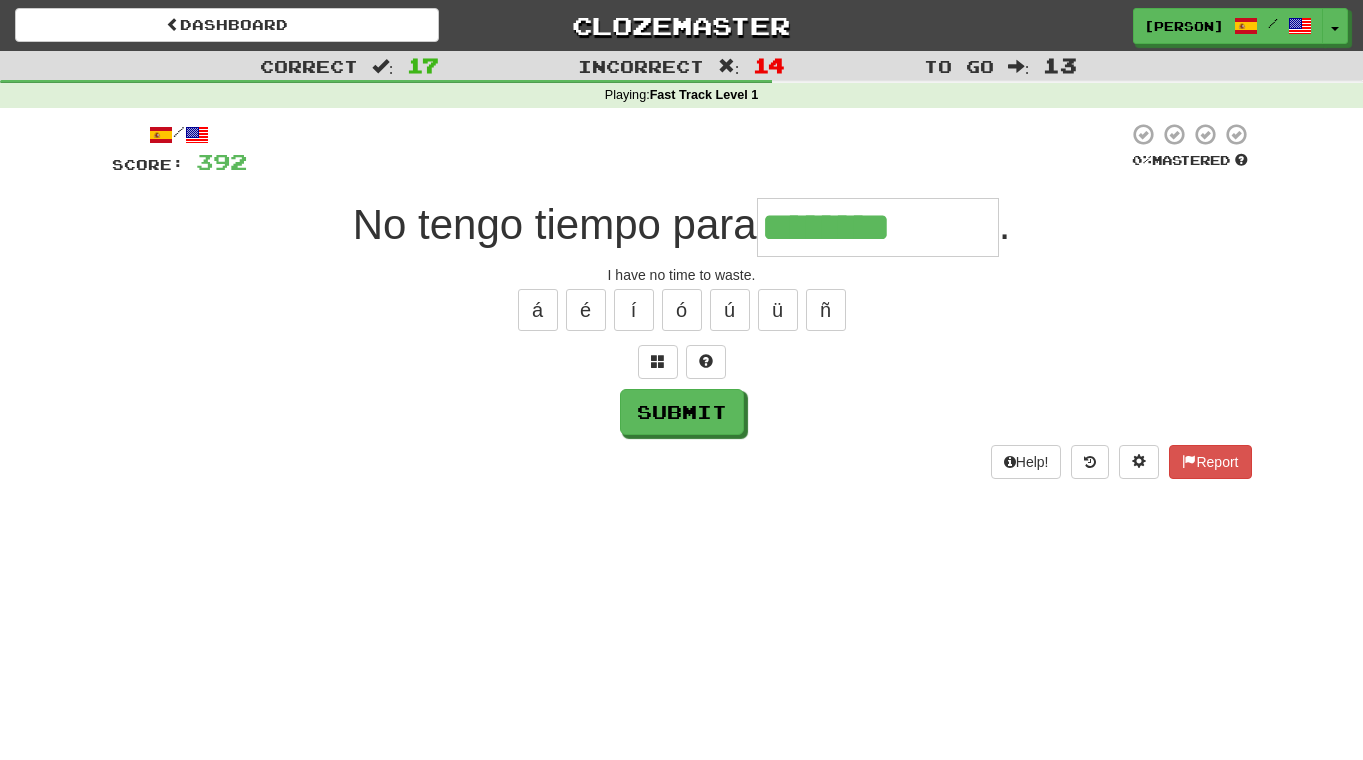 type on "**********" 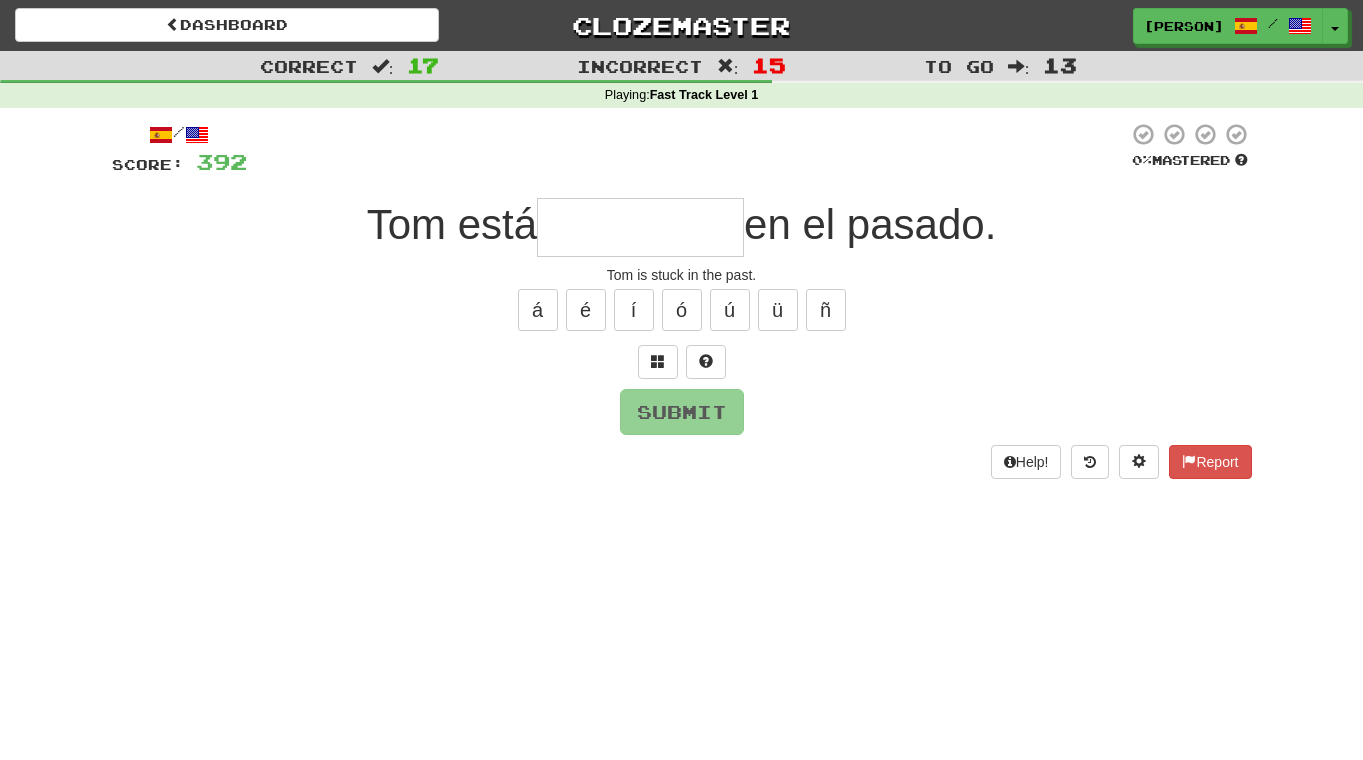 type on "*" 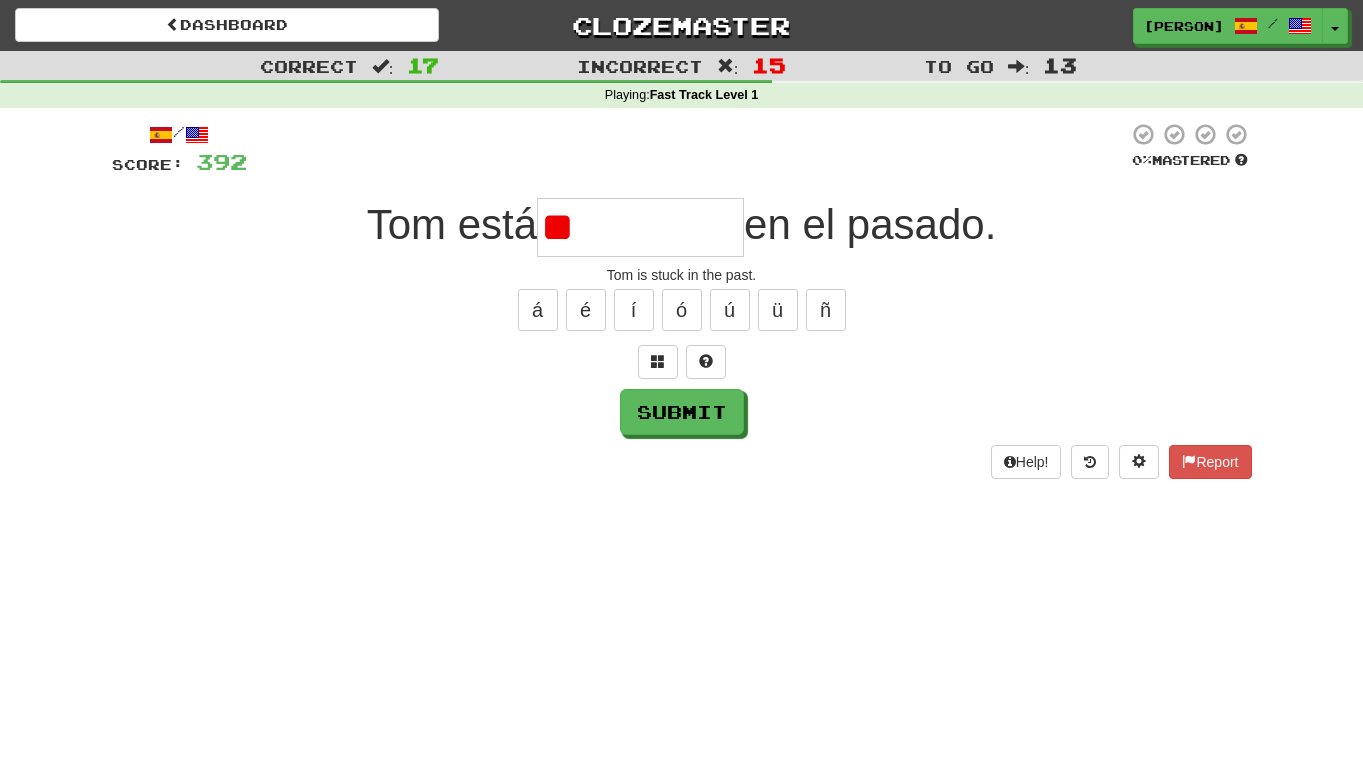 type on "*********" 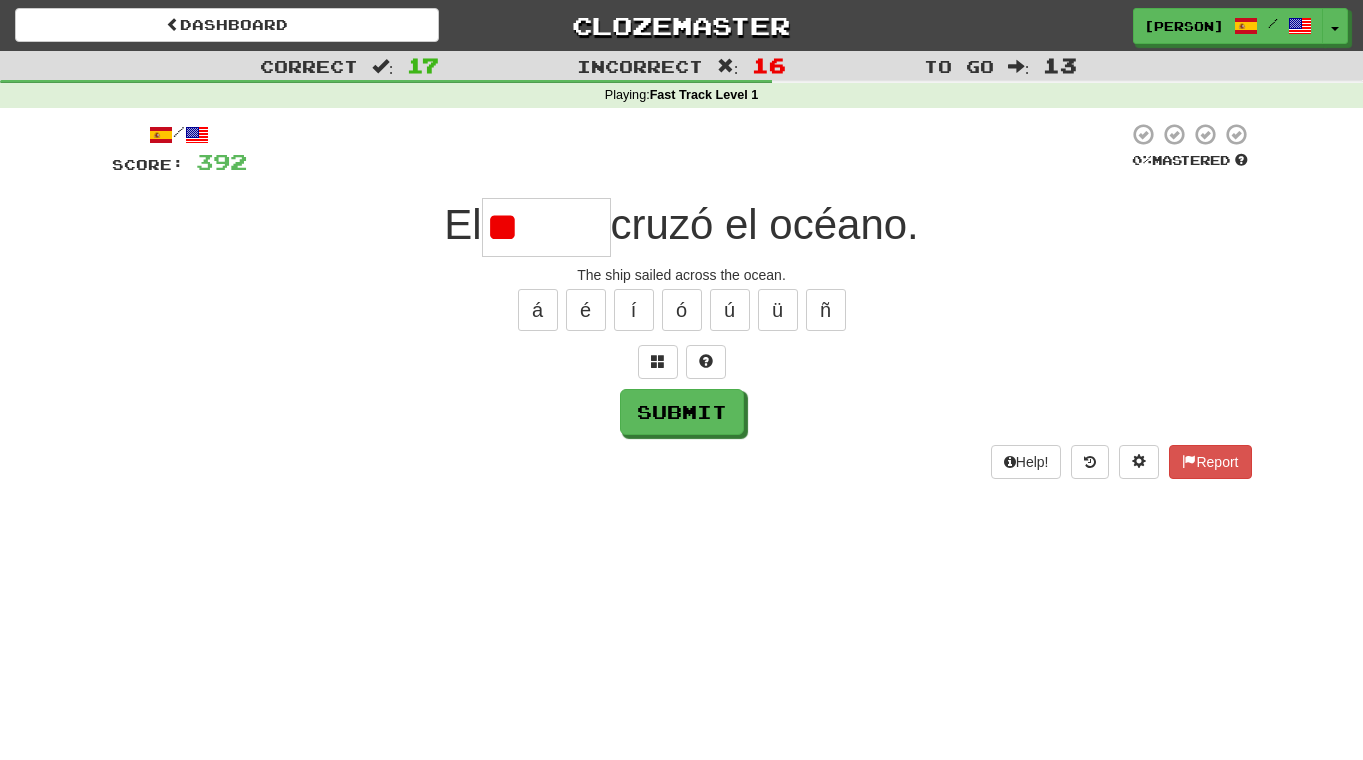 type on "*" 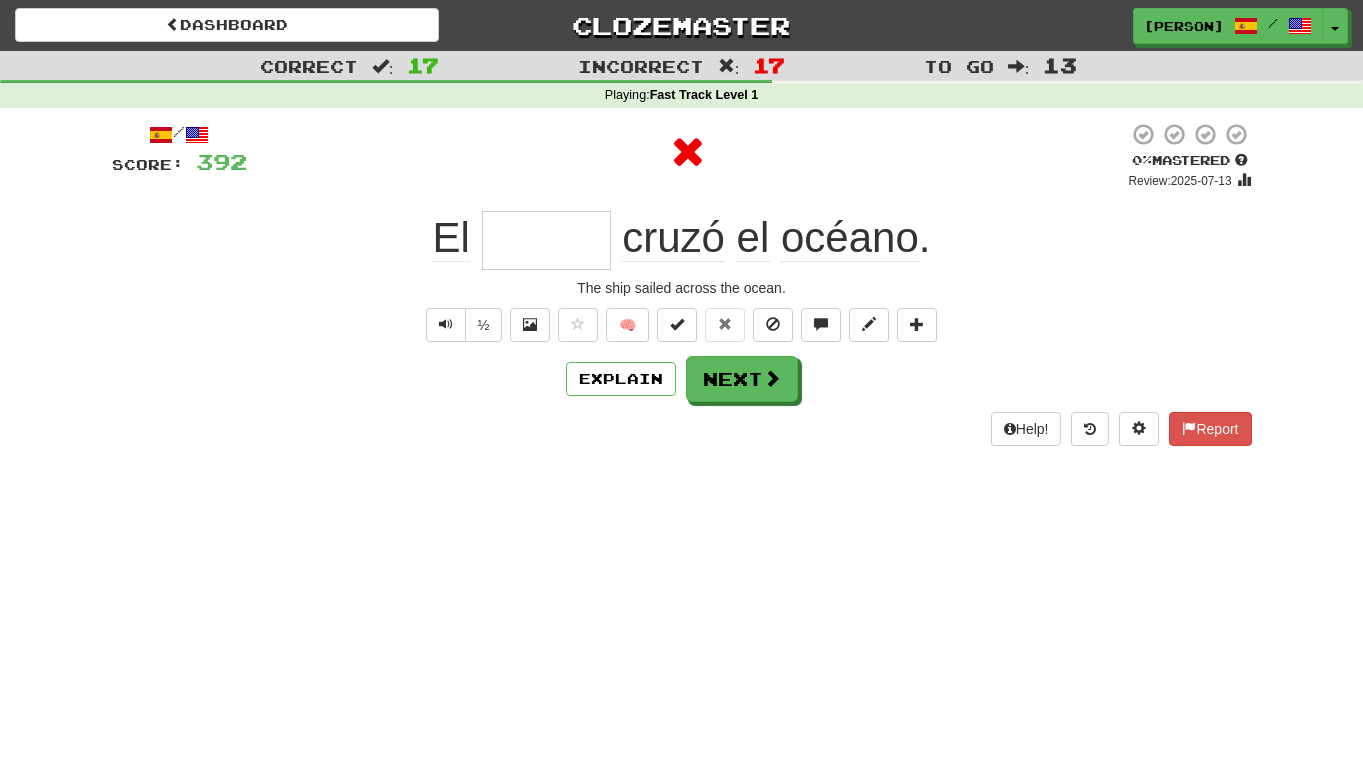 type on "*****" 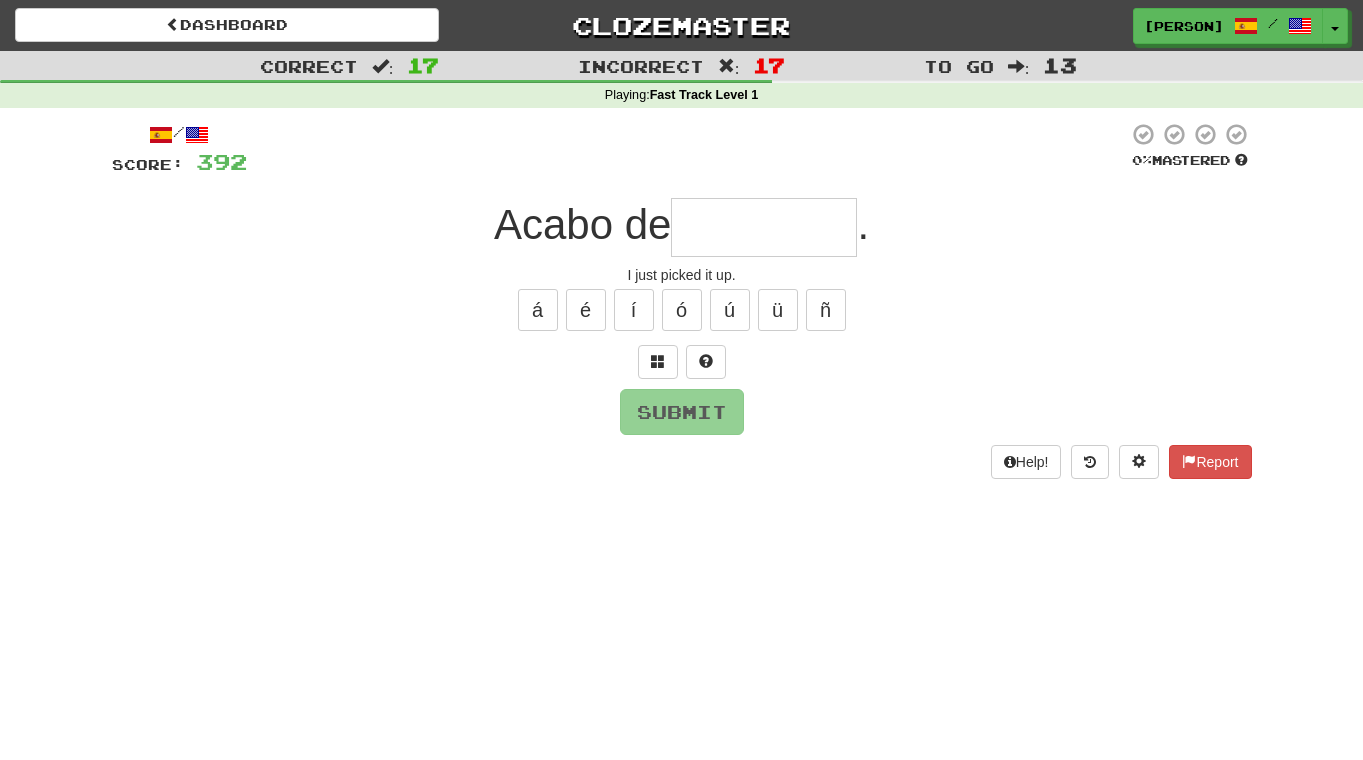 type on "*********" 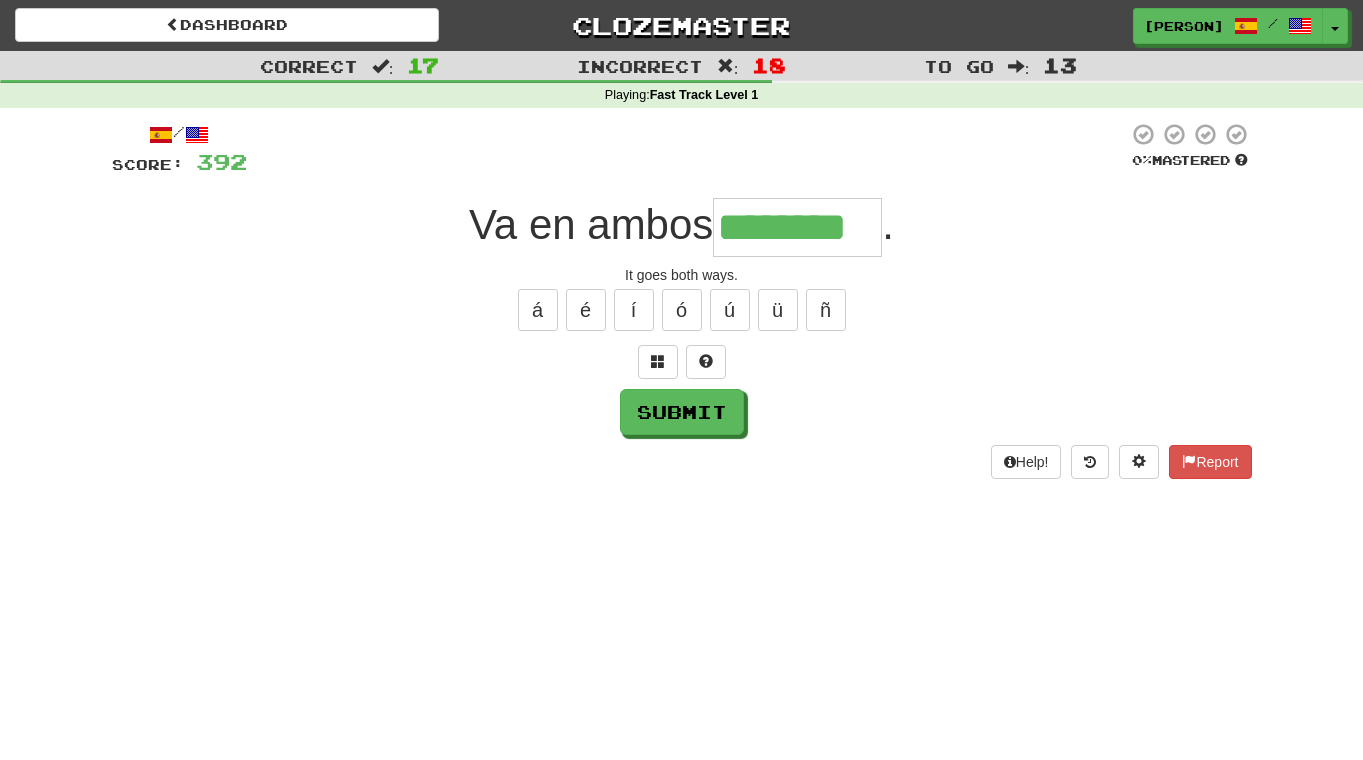 type on "********" 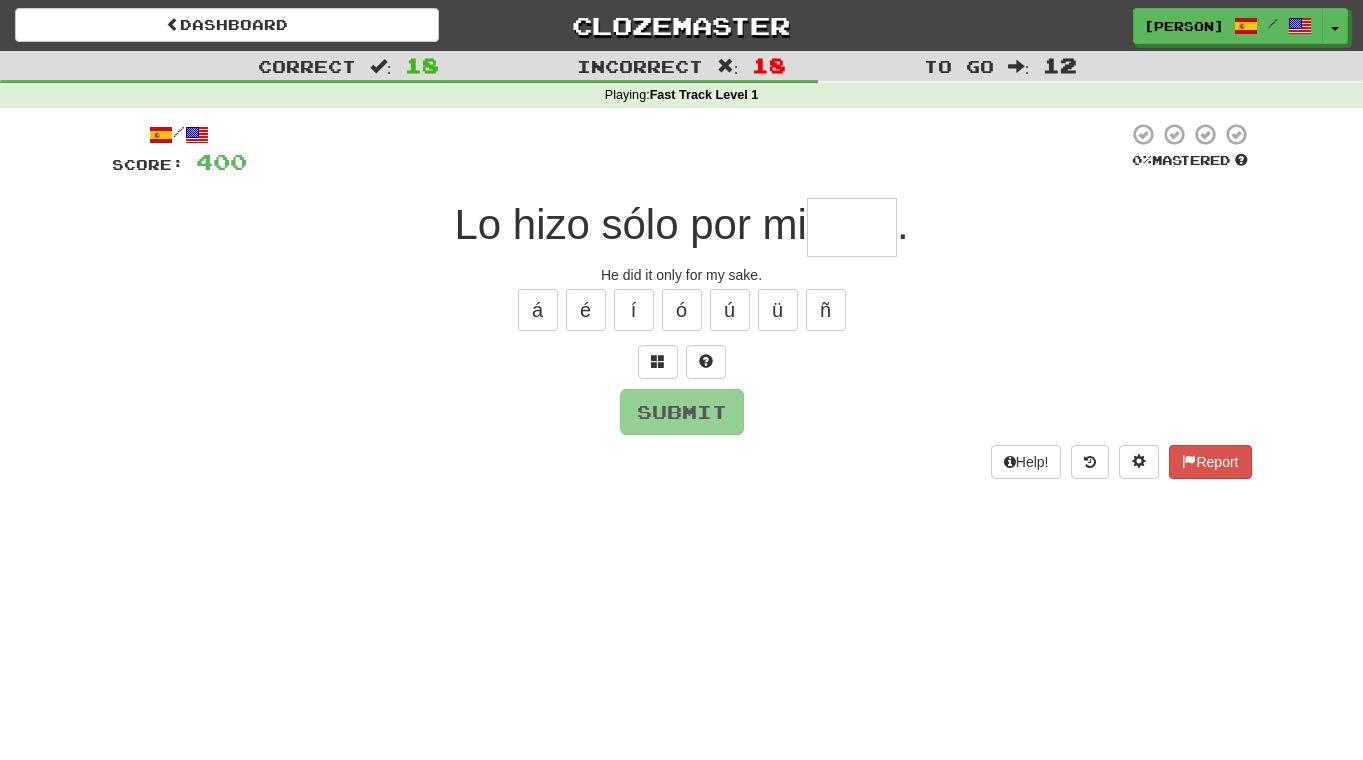 type on "*" 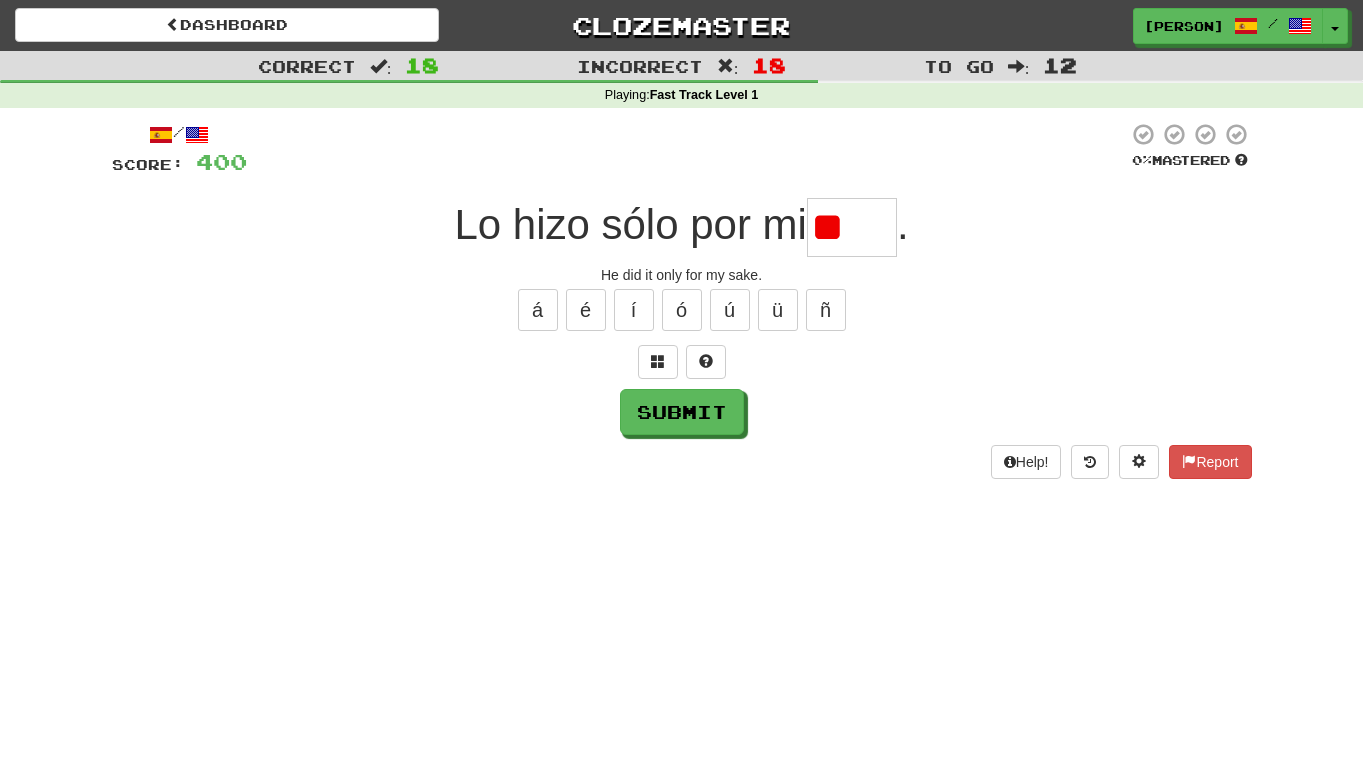 type on "*" 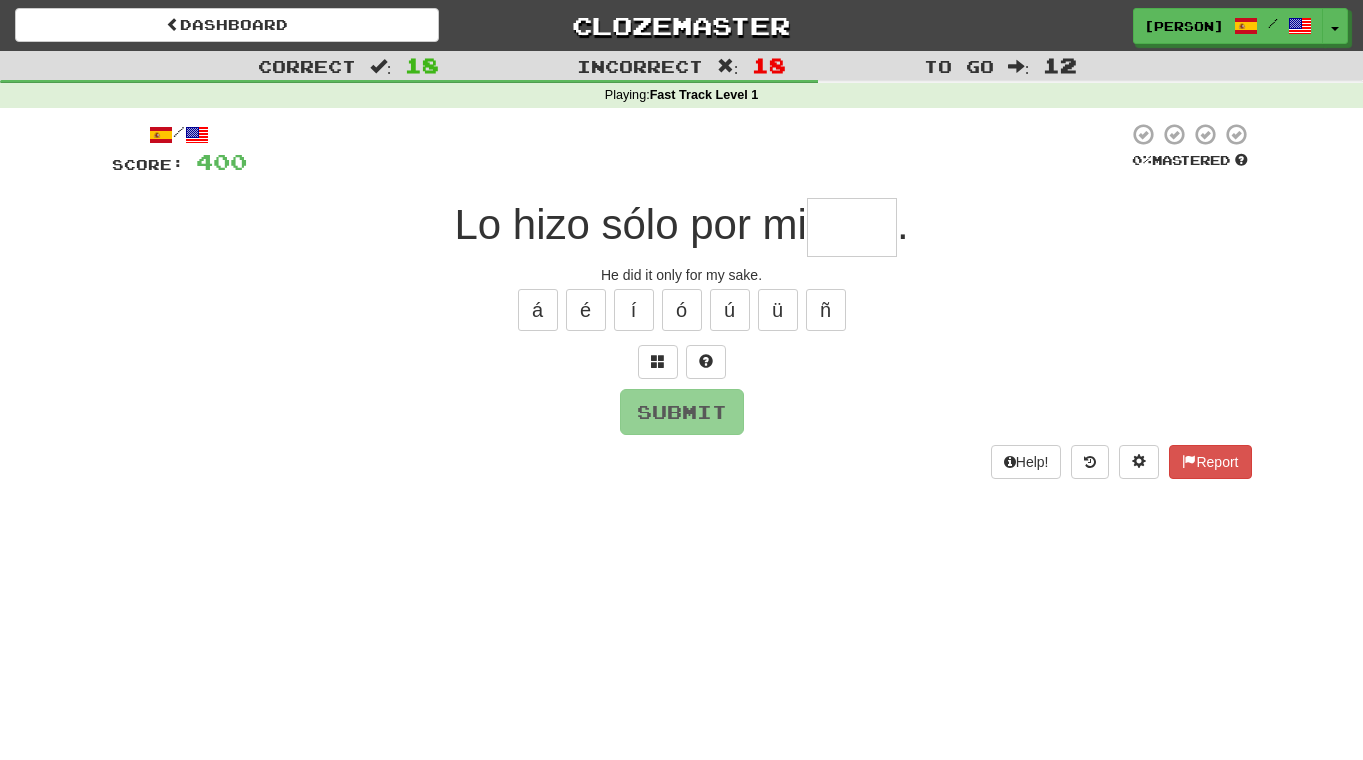 type on "****" 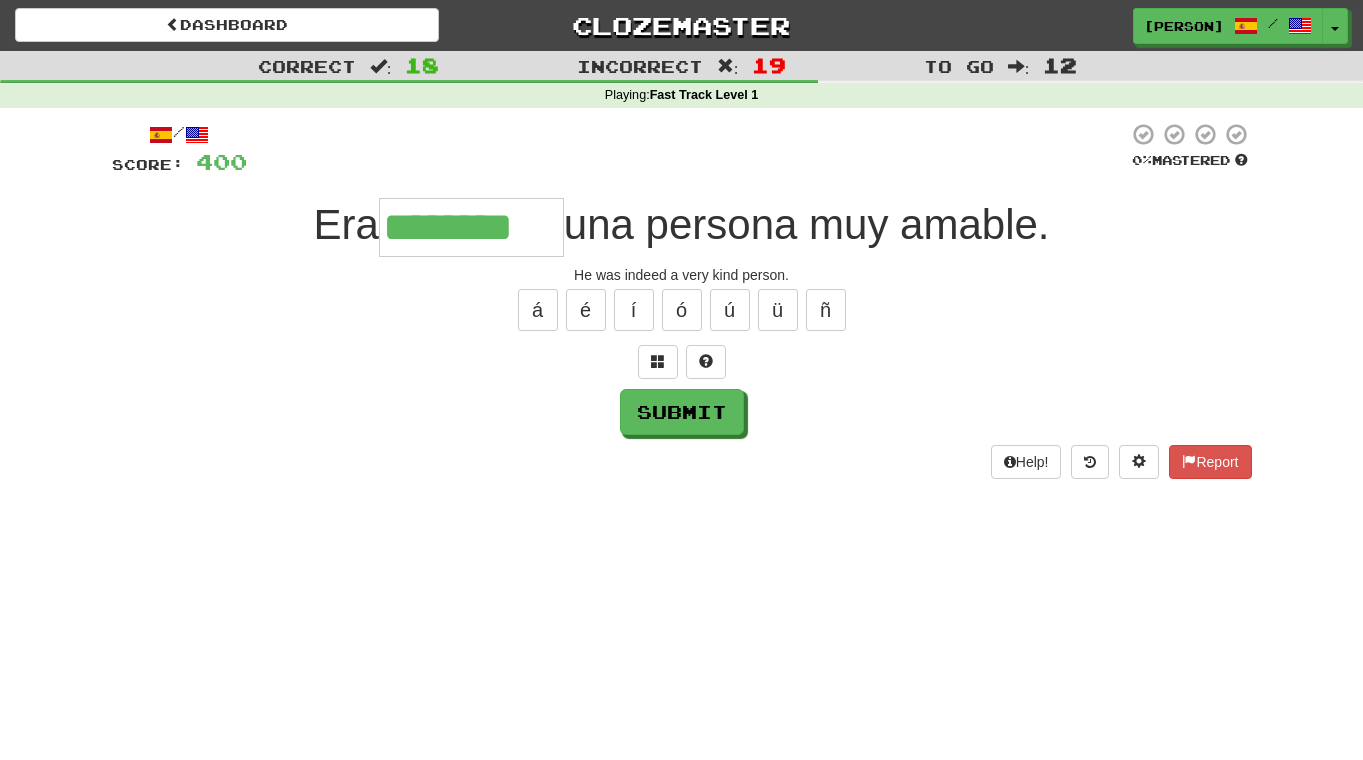 type on "********" 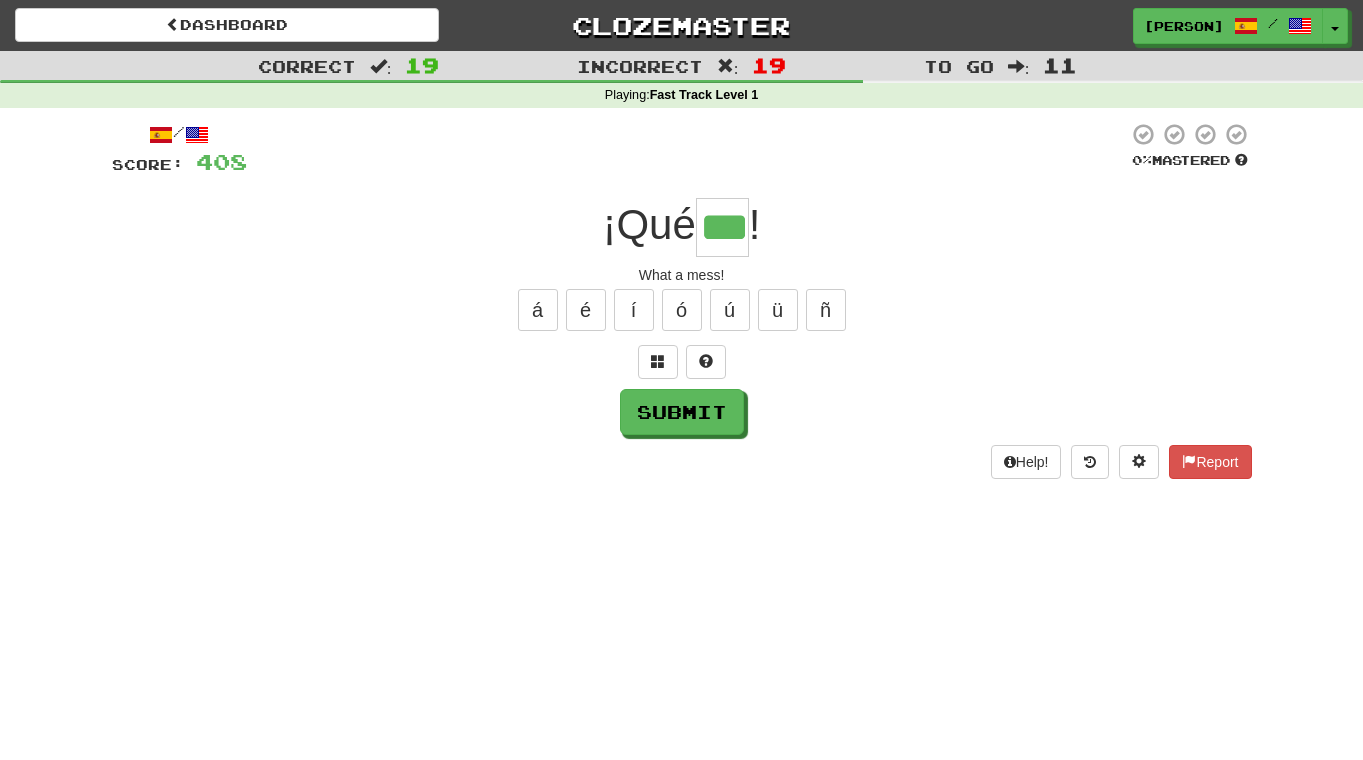 type on "***" 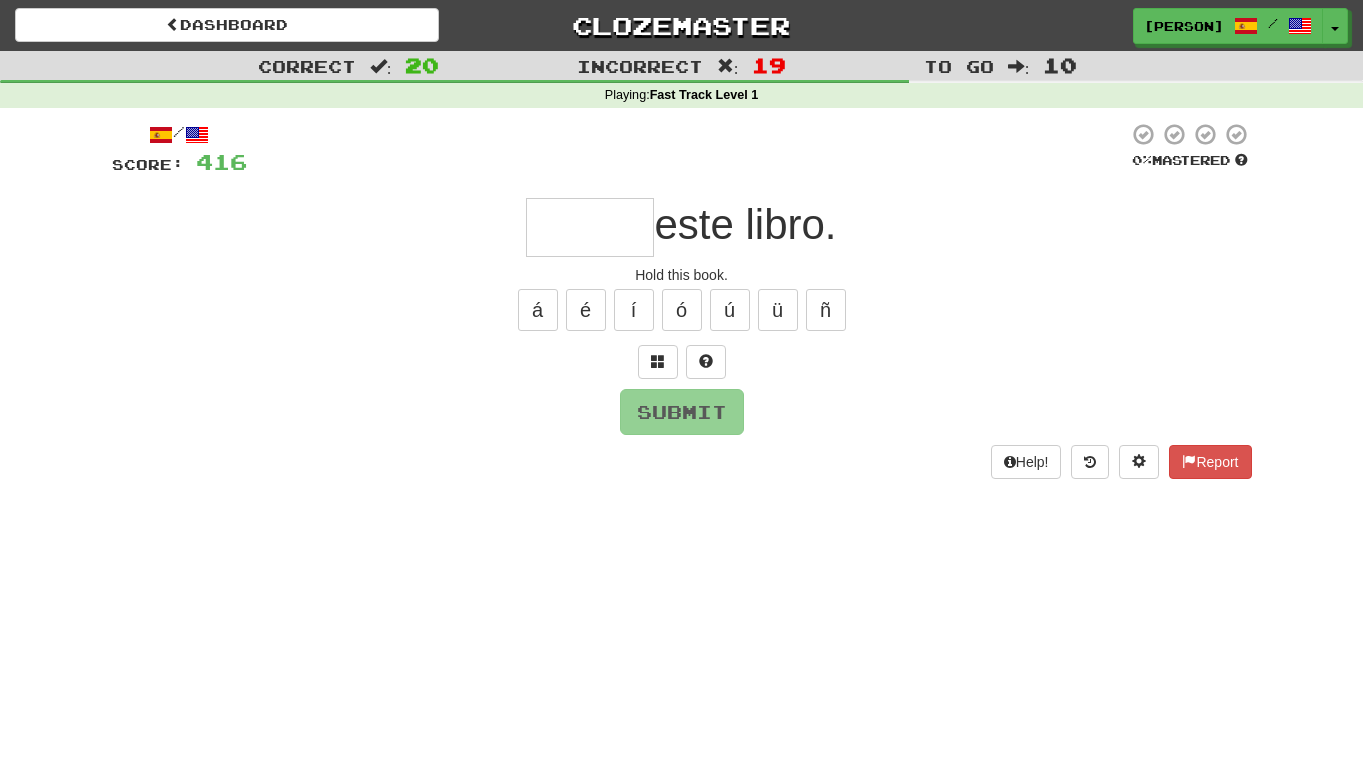 type on "*" 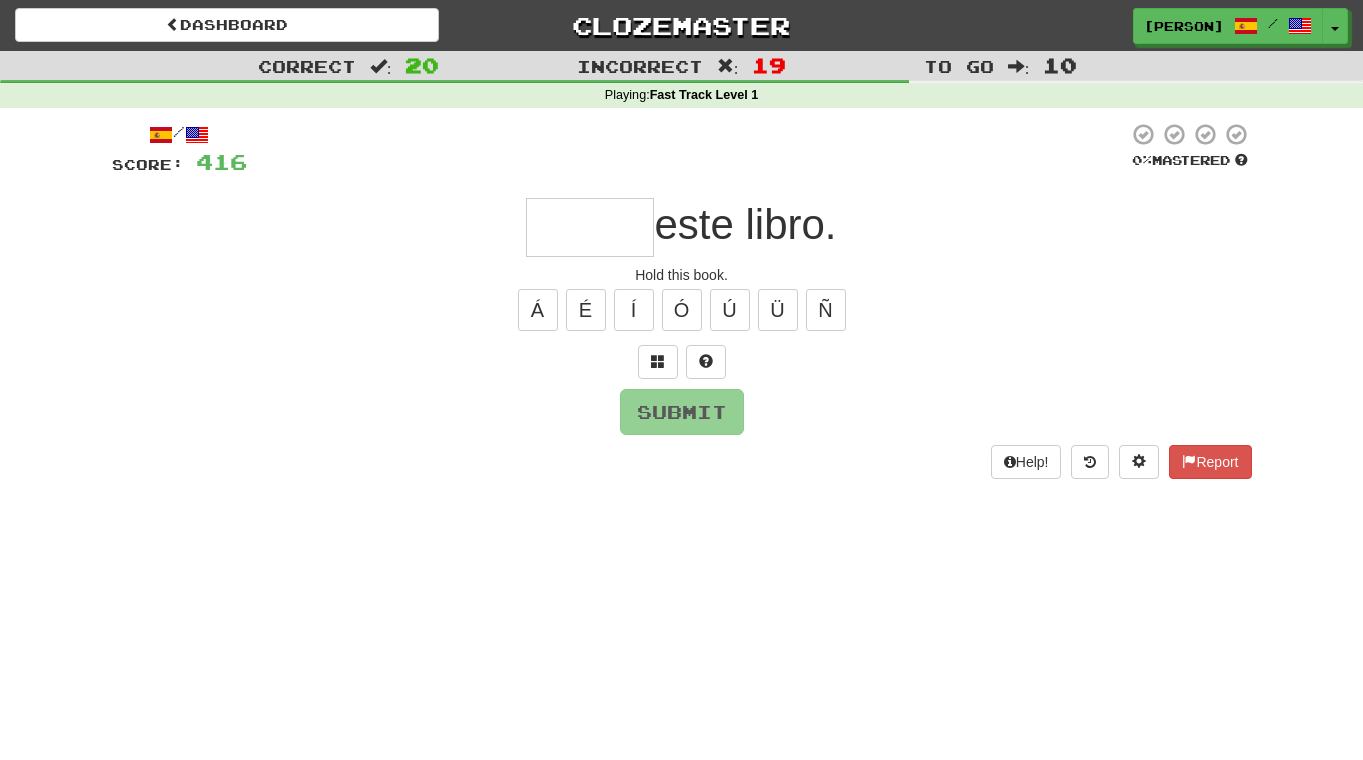type on "*" 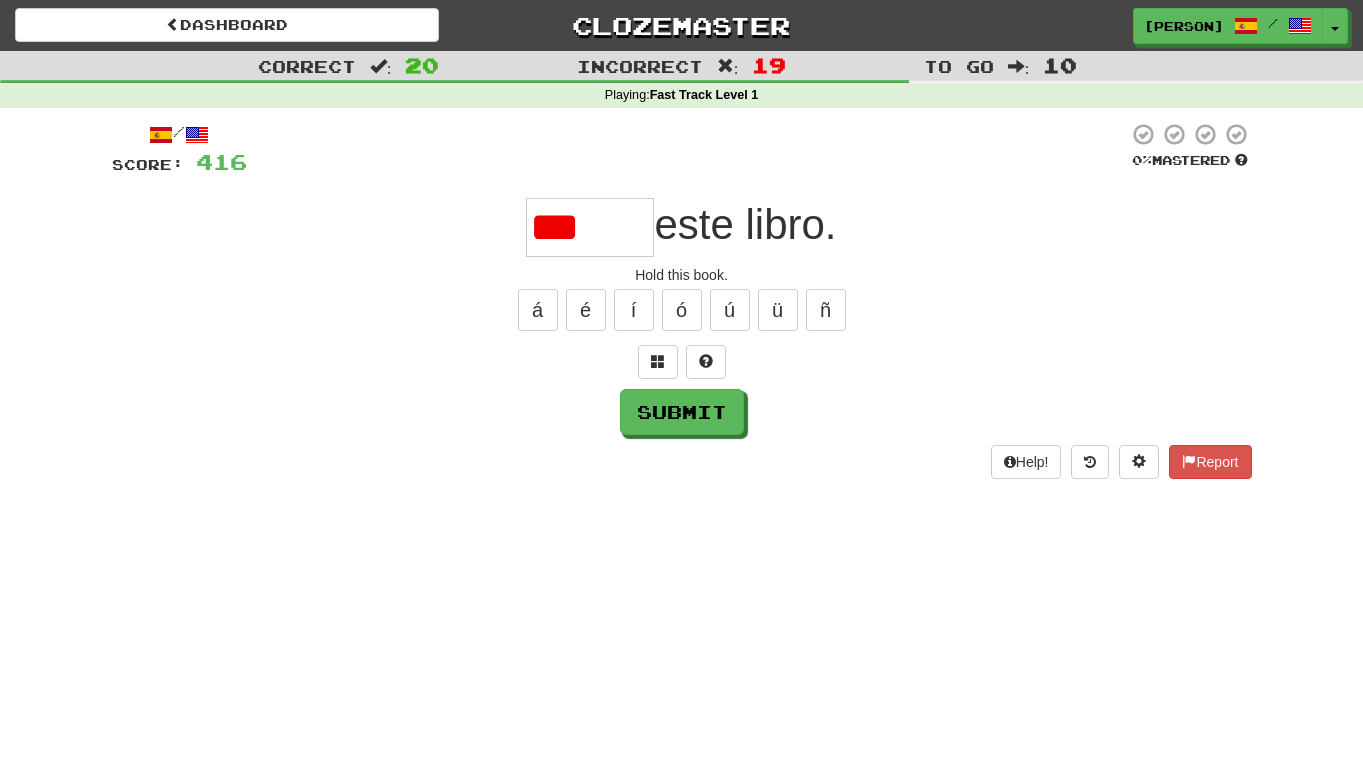 type on "******" 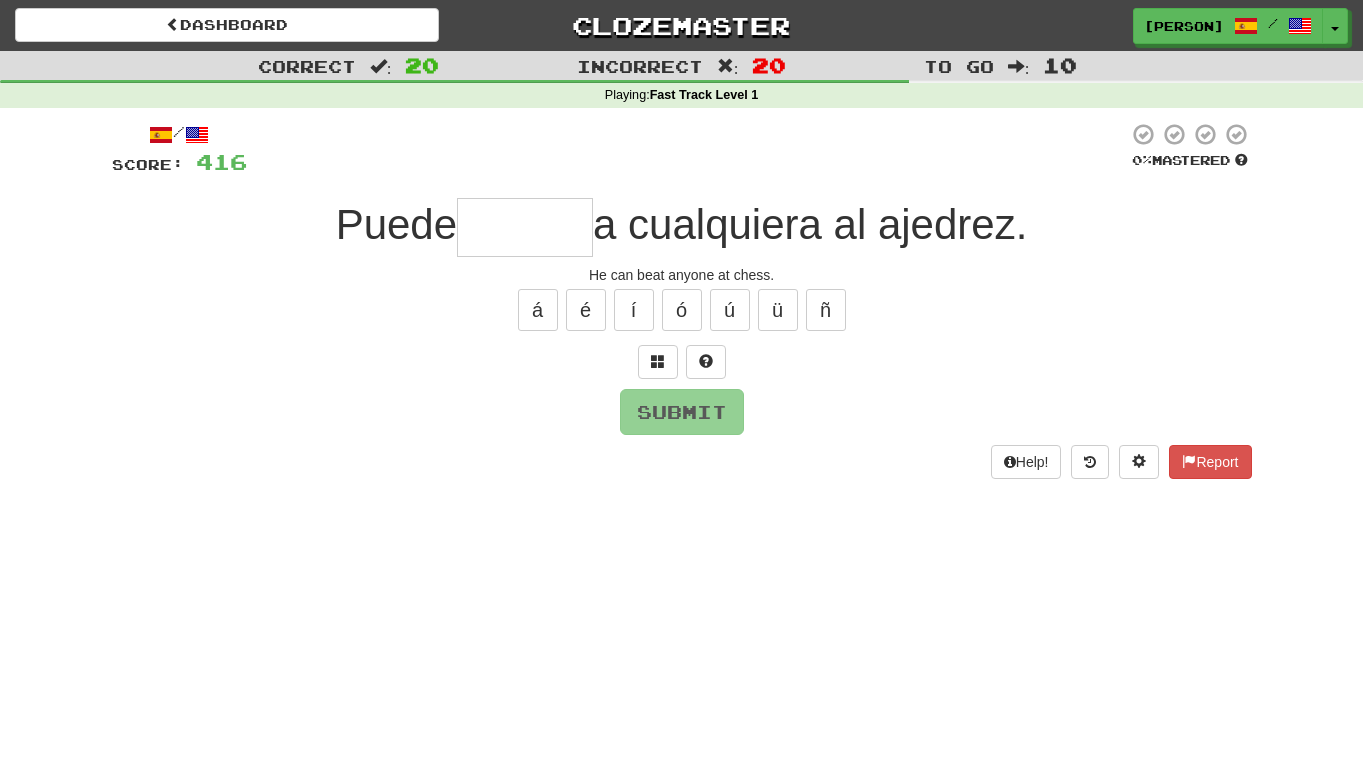 type on "******" 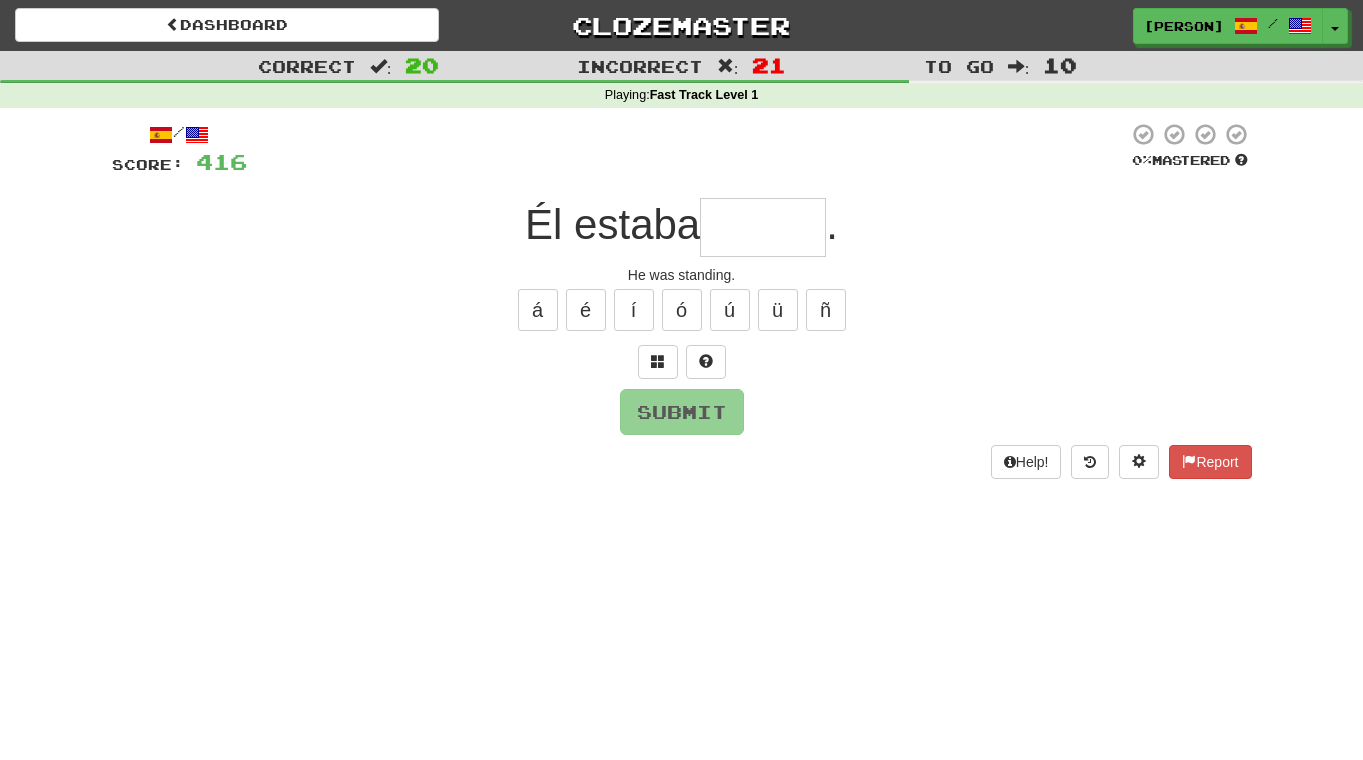 type on "******" 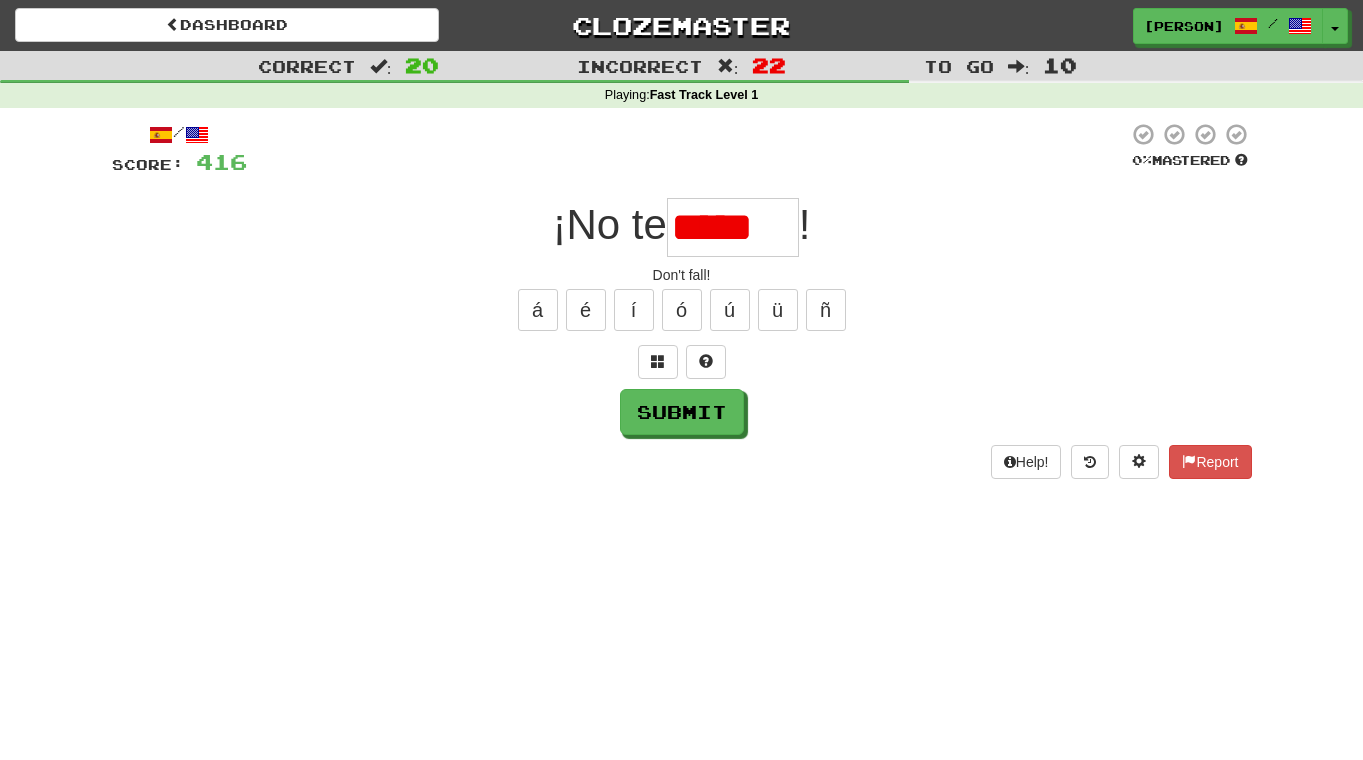 type on "******" 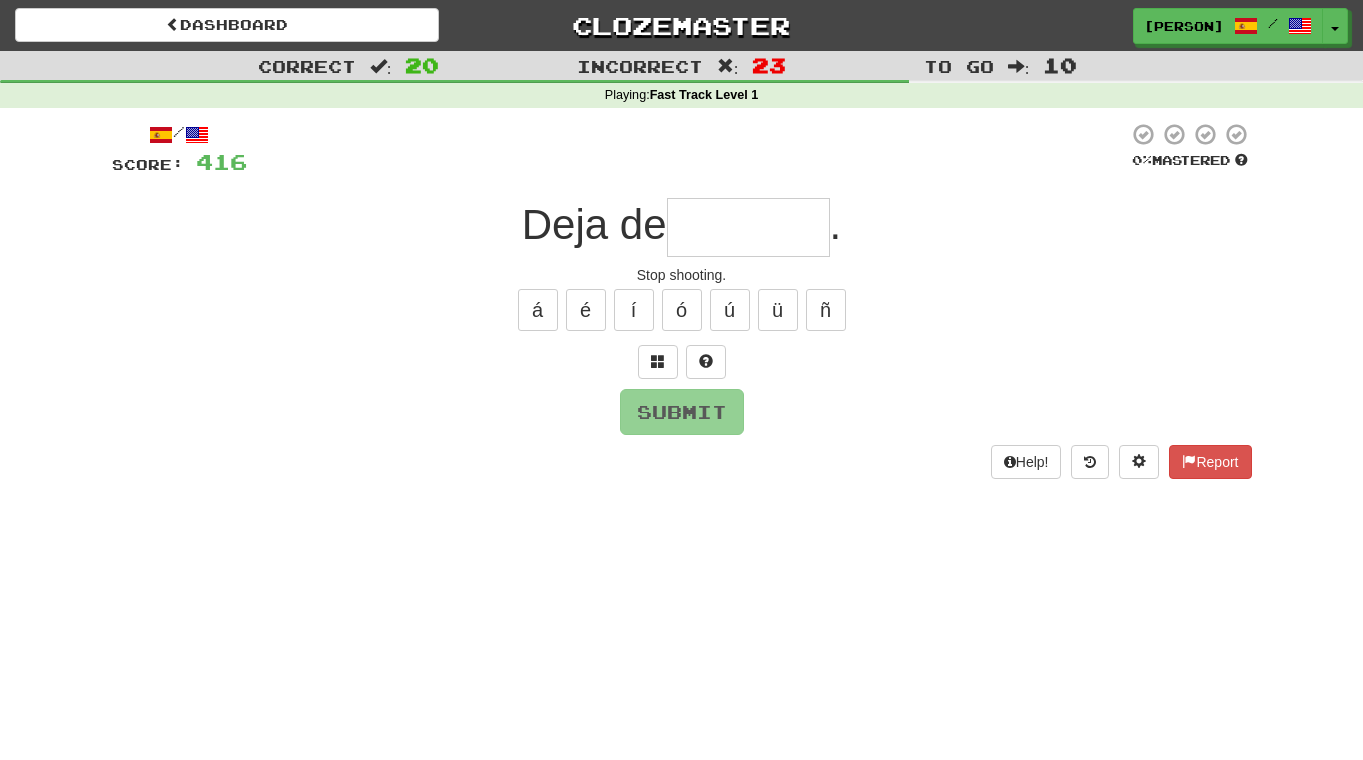 type on "********" 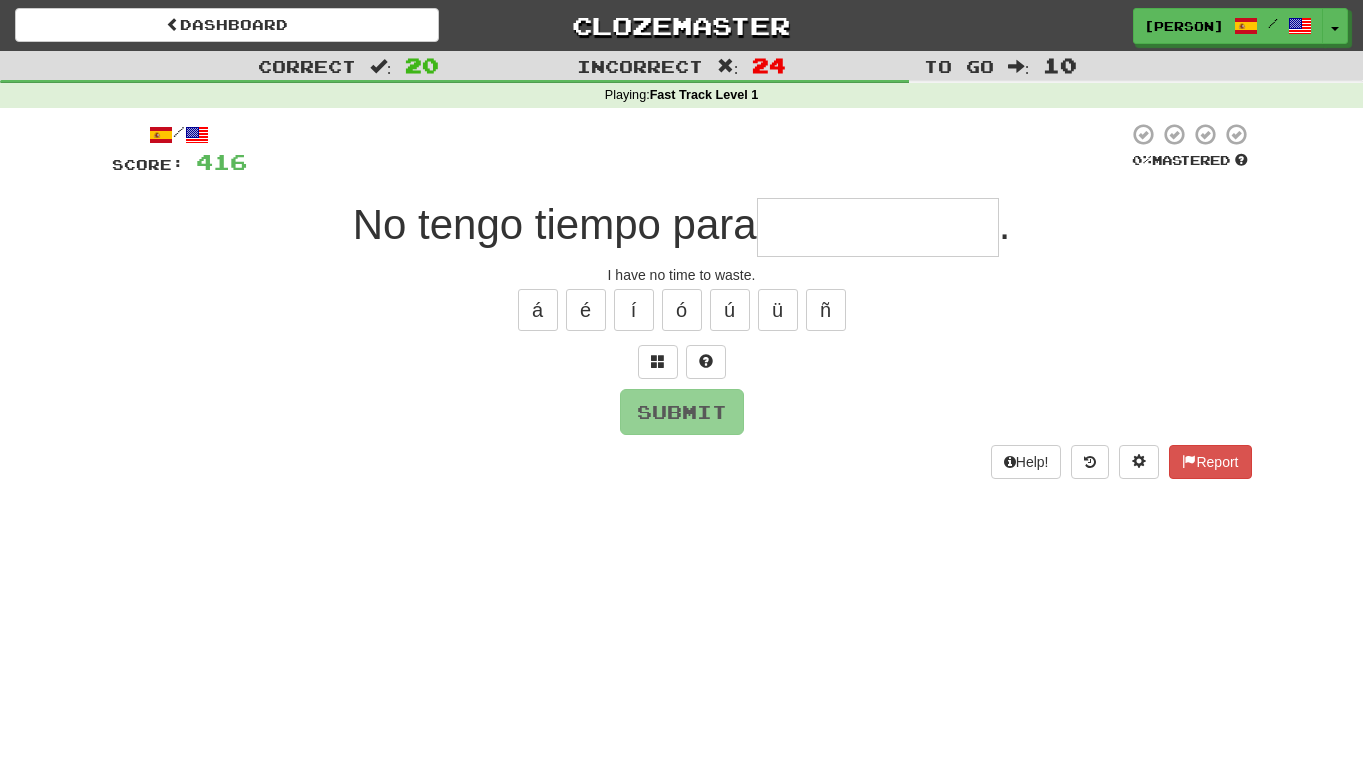 type on "**********" 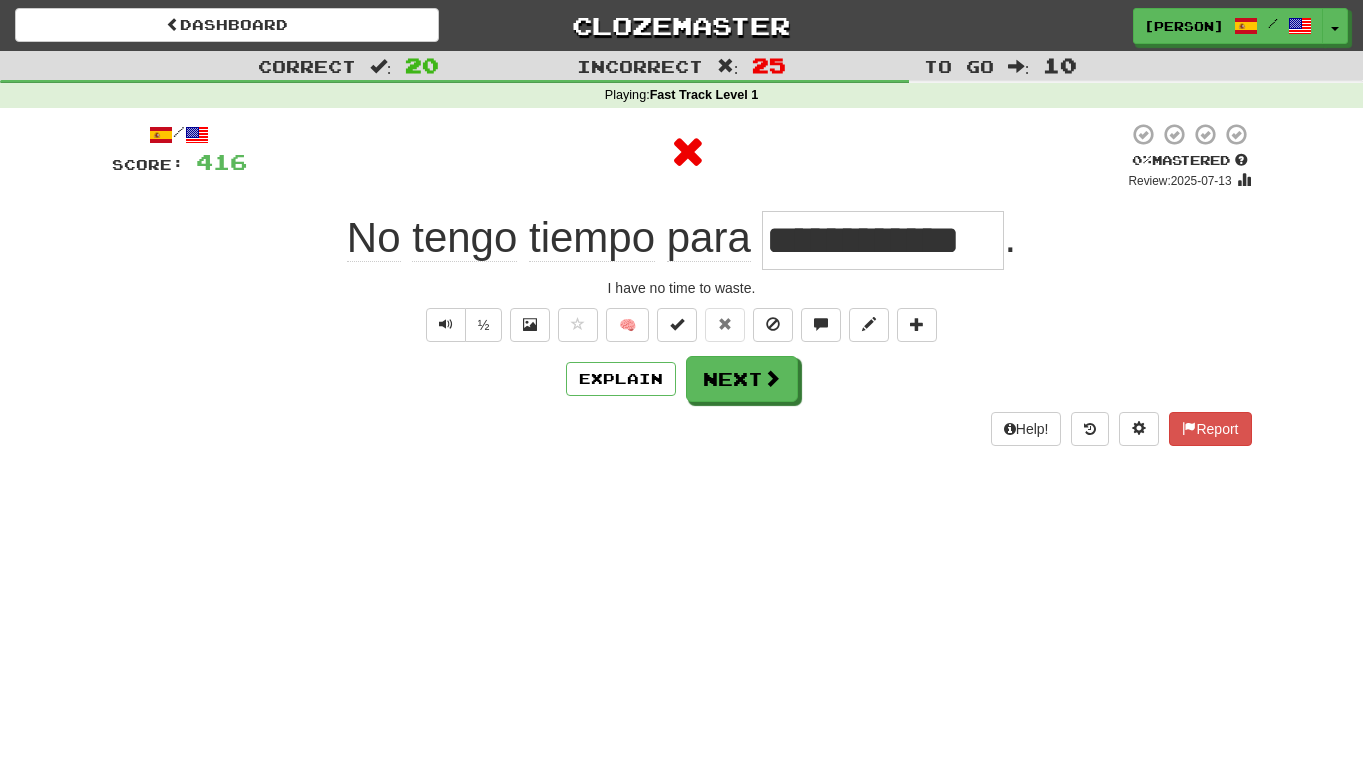 type 